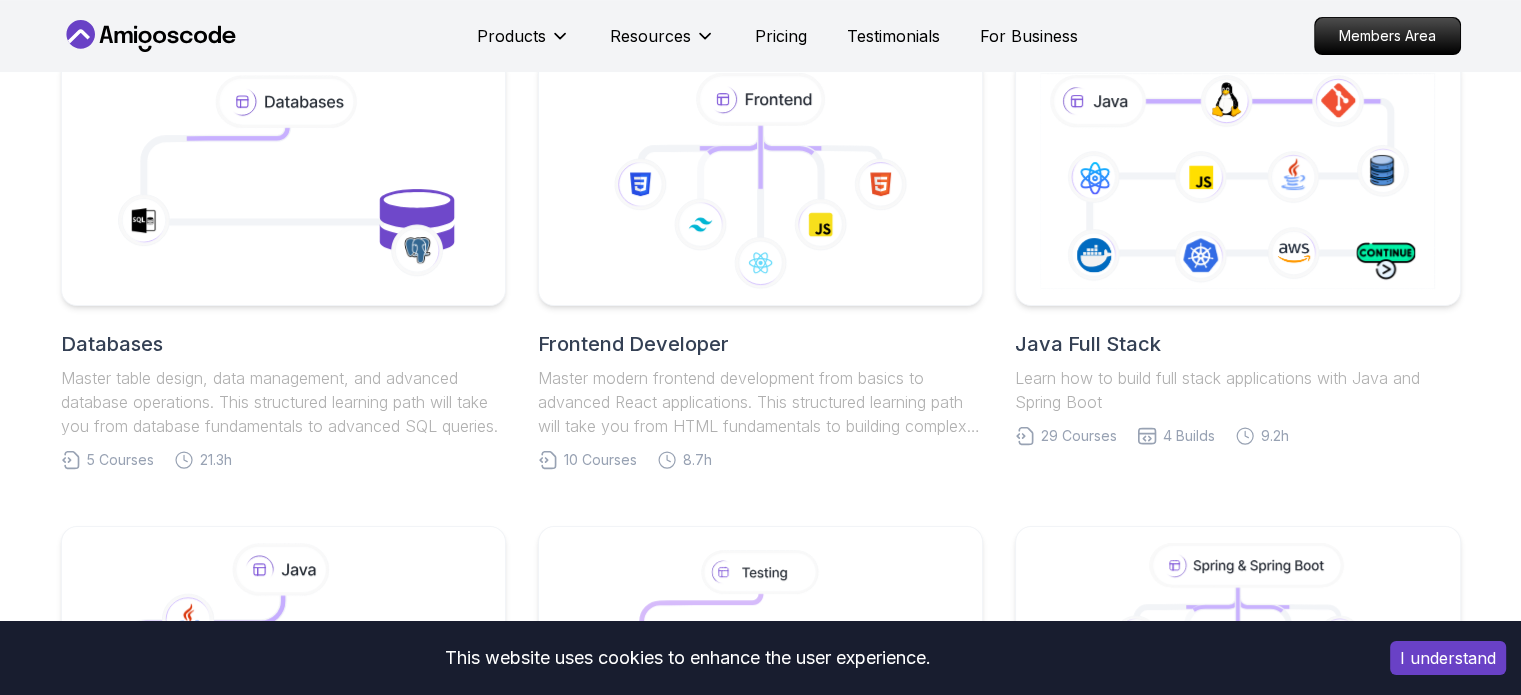 scroll, scrollTop: 888, scrollLeft: 0, axis: vertical 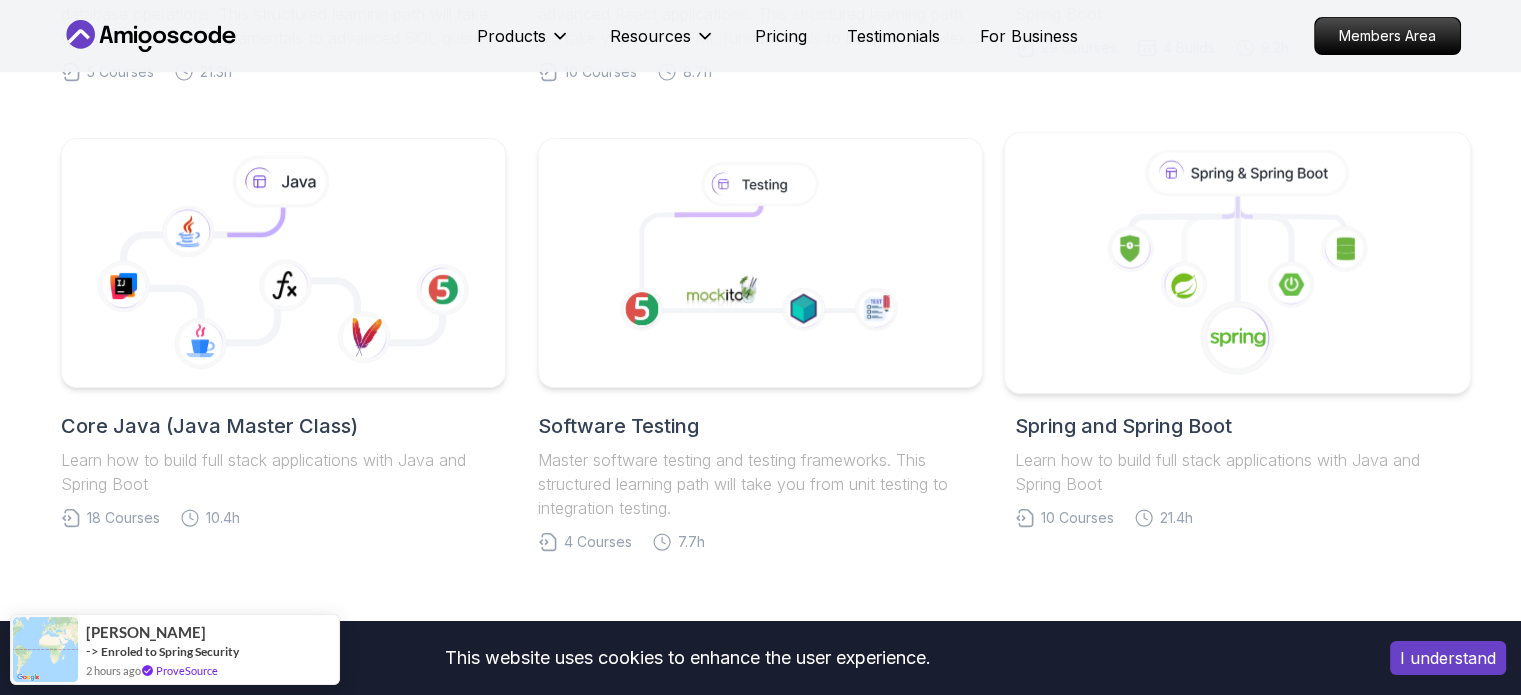 click 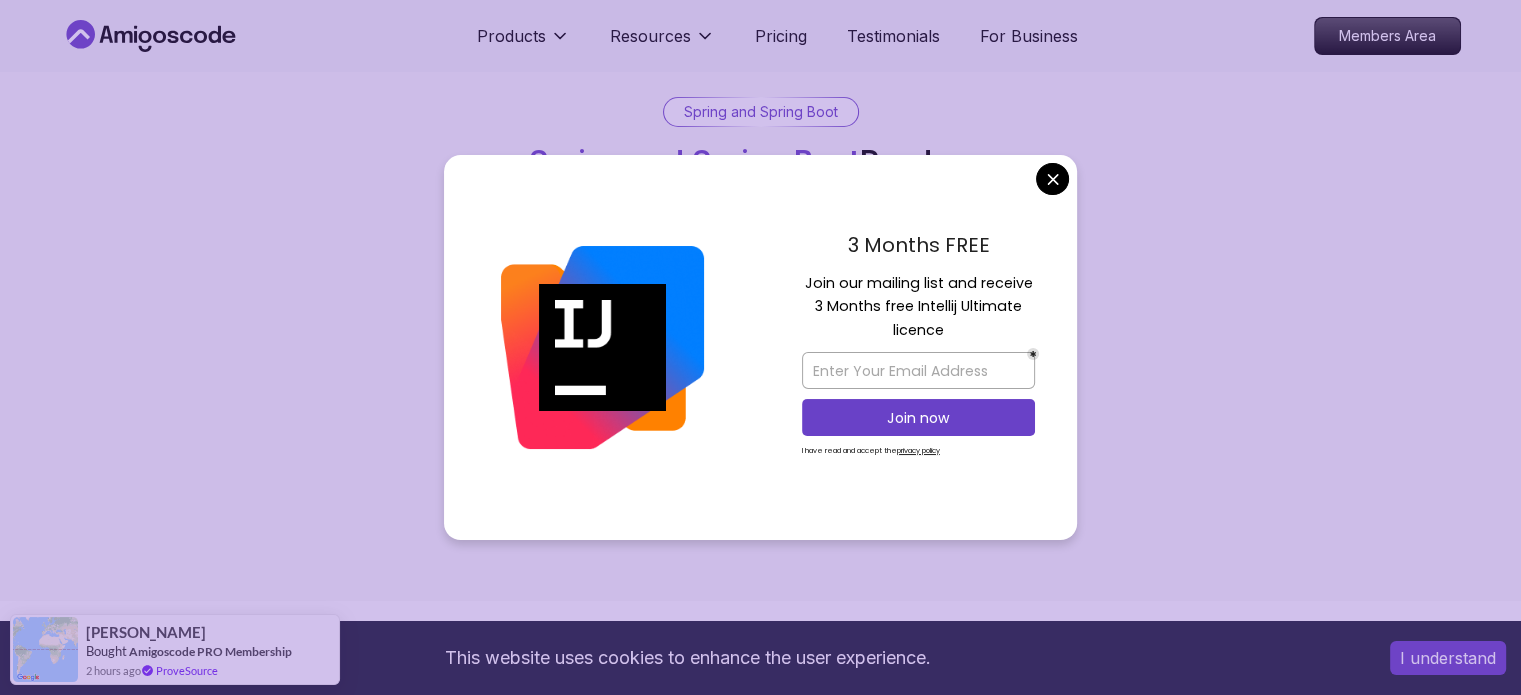 scroll, scrollTop: 72, scrollLeft: 0, axis: vertical 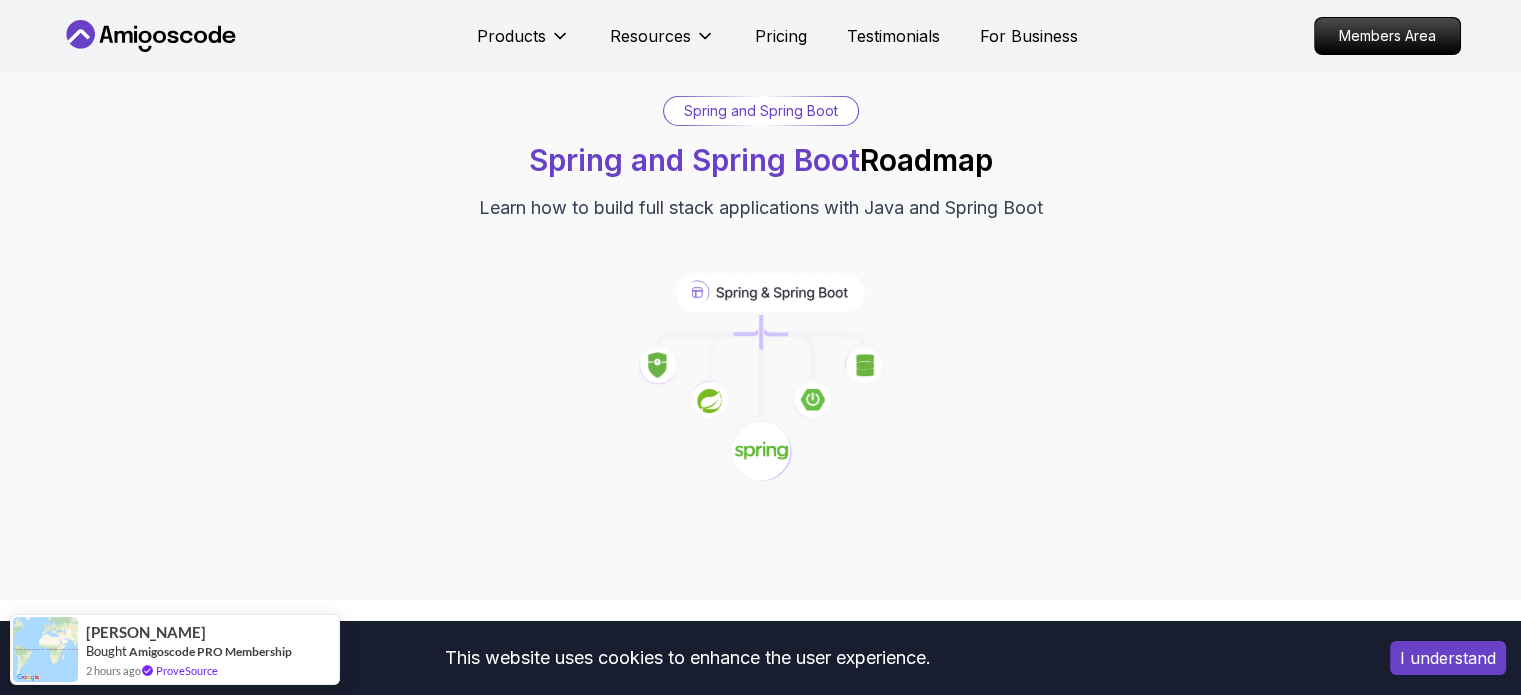 click on "This website uses cookies to enhance the user experience. I understand Products Resources Pricing Testimonials For Business Members Area Products Resources Pricing Testimonials For Business Members Area Spring and Spring Boot Spring and Spring Boot  Roadmap Learn how to build full stack applications with Java and Spring Boot Core Java (Java Master Class) 1 Spring Boot Crash Course Learn the basics of building REST APIs with Spring Boot beginner 1   Course   1.7 hours  of content 1 1.67h NEW Spring Boot for Beginners Build a CRUD API with Spring Boot and PostgreSQL database using Spring Data JPA and Spring AI 2 Spring Framework Learn the core of Spring Framework: Inversion of Control and Dependency Injection intermediate 2   Courses   1.1 hours  of content 2 1.12h Spring Framework Pro Master the core concepts of Spring Framework. Learn about Inversion of Control, Dependency Injection, Beans, and the Application Context to build robust Java applications. 3 Mastering APIs with Spring MVC intermediate 1   Course" at bounding box center [760, 4417] 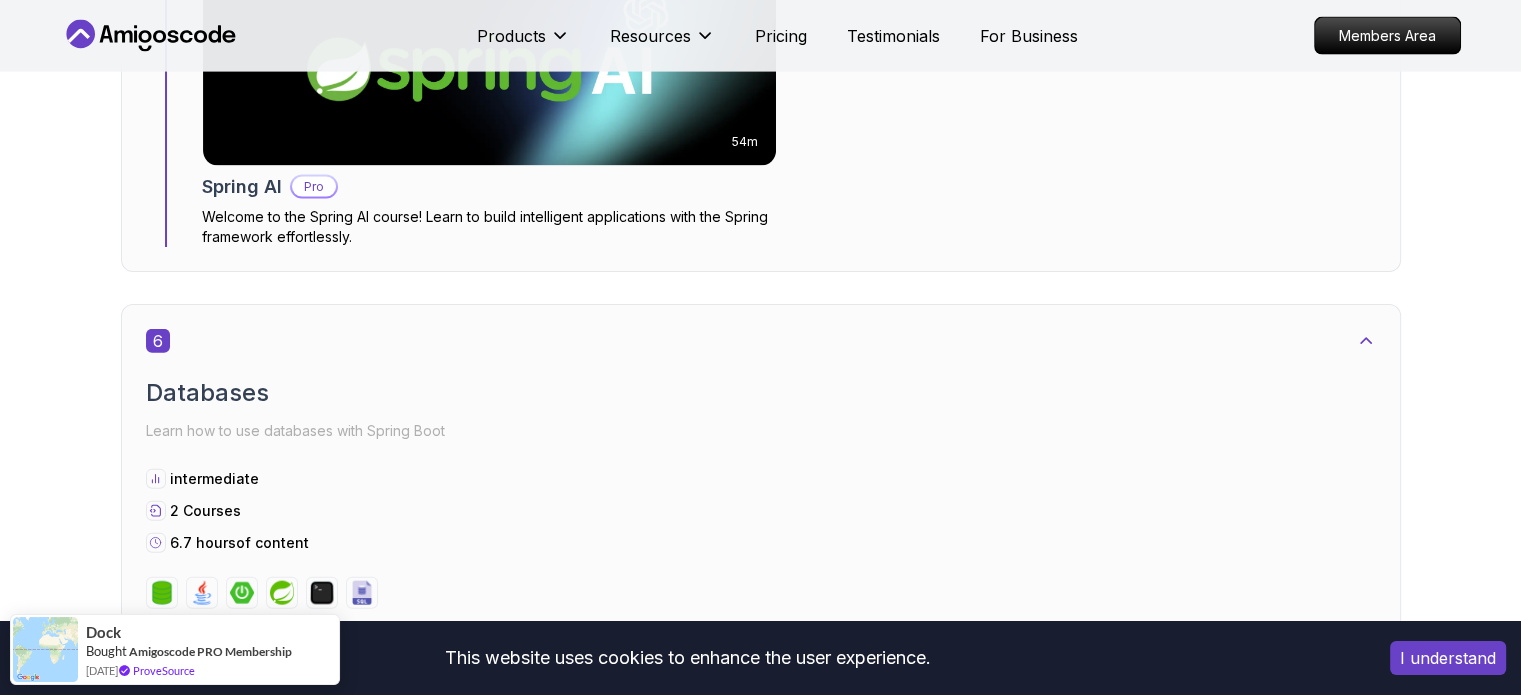 scroll, scrollTop: 4655, scrollLeft: 0, axis: vertical 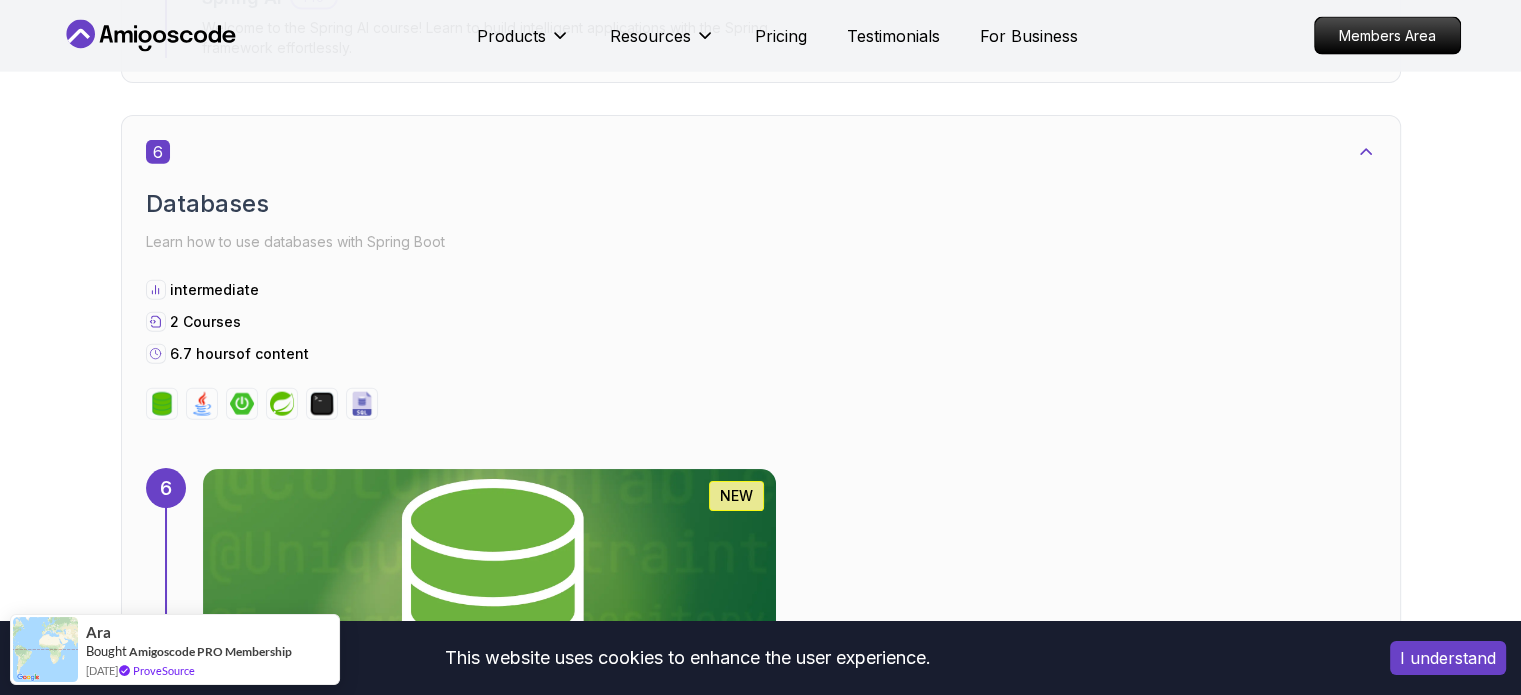 click 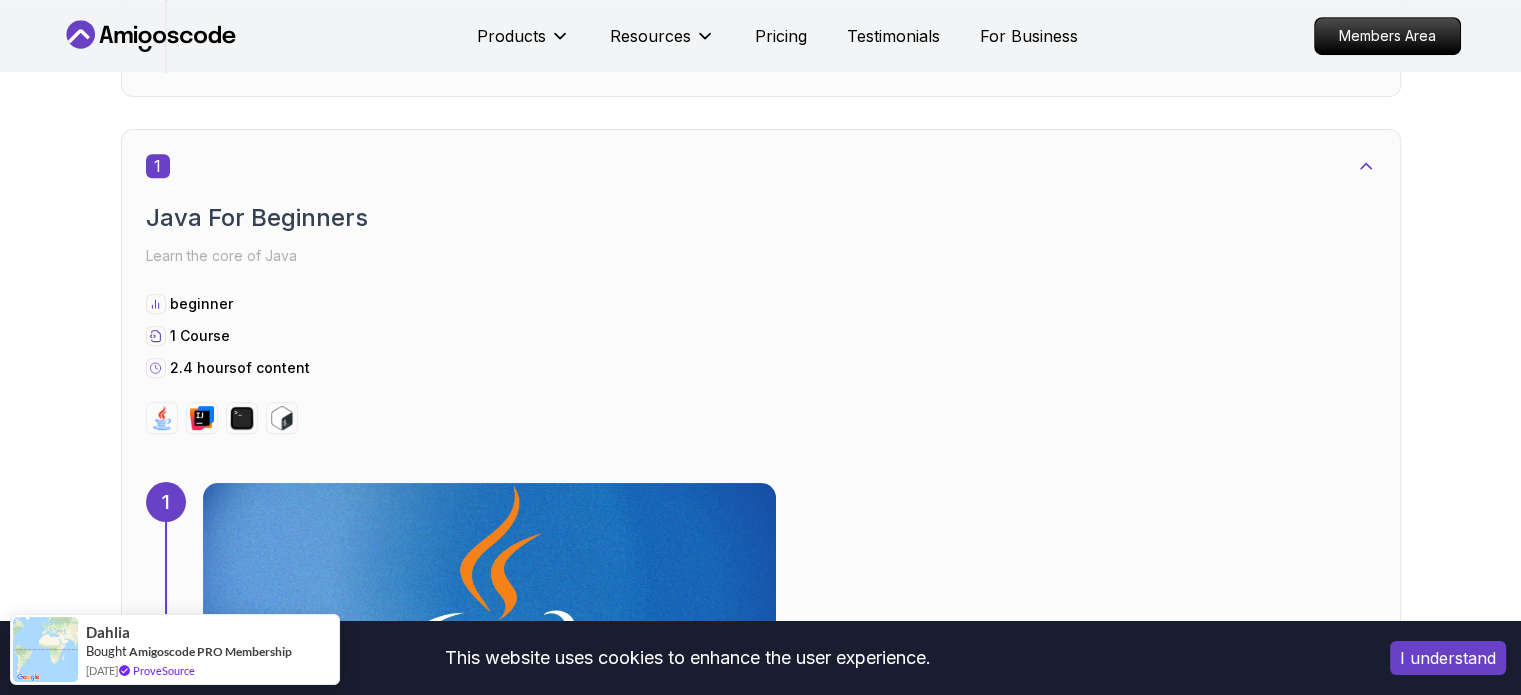 scroll, scrollTop: 972, scrollLeft: 0, axis: vertical 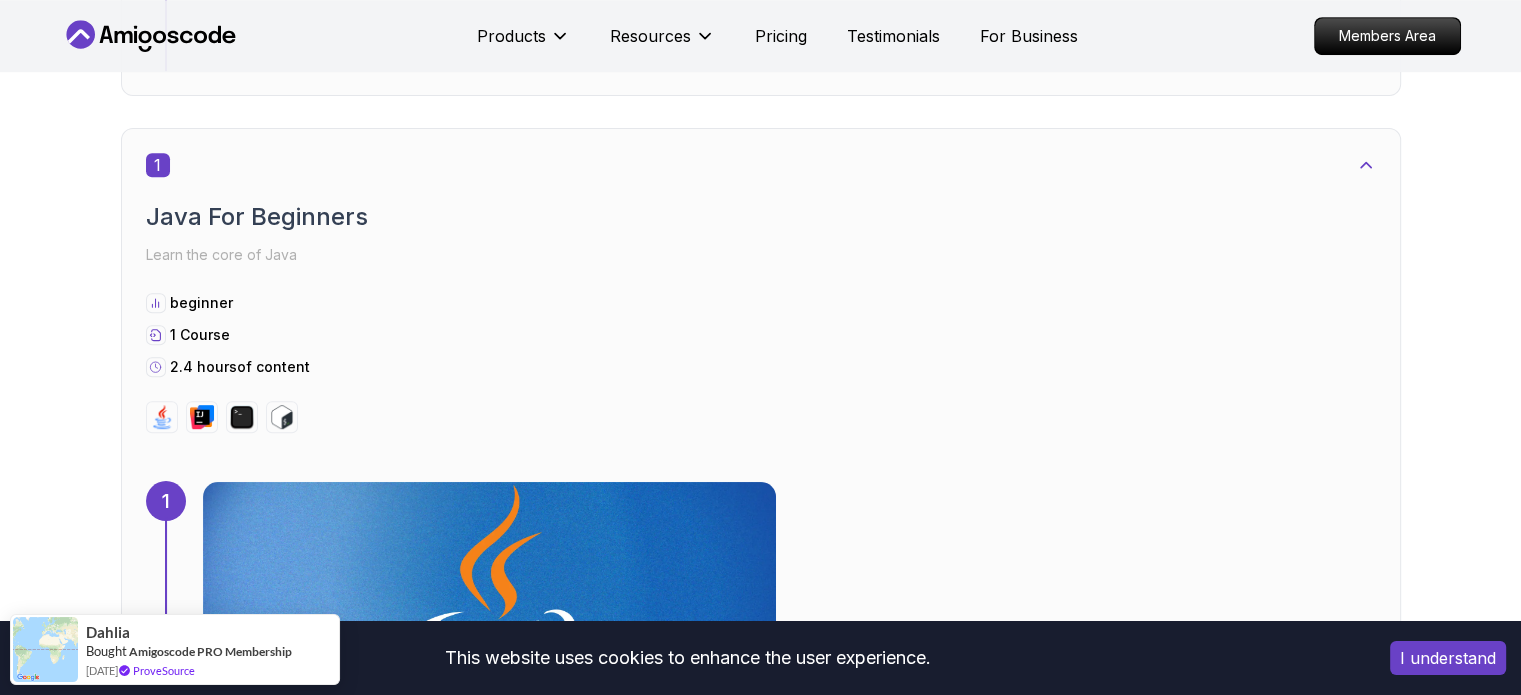 click on "I understand" at bounding box center (1448, 658) 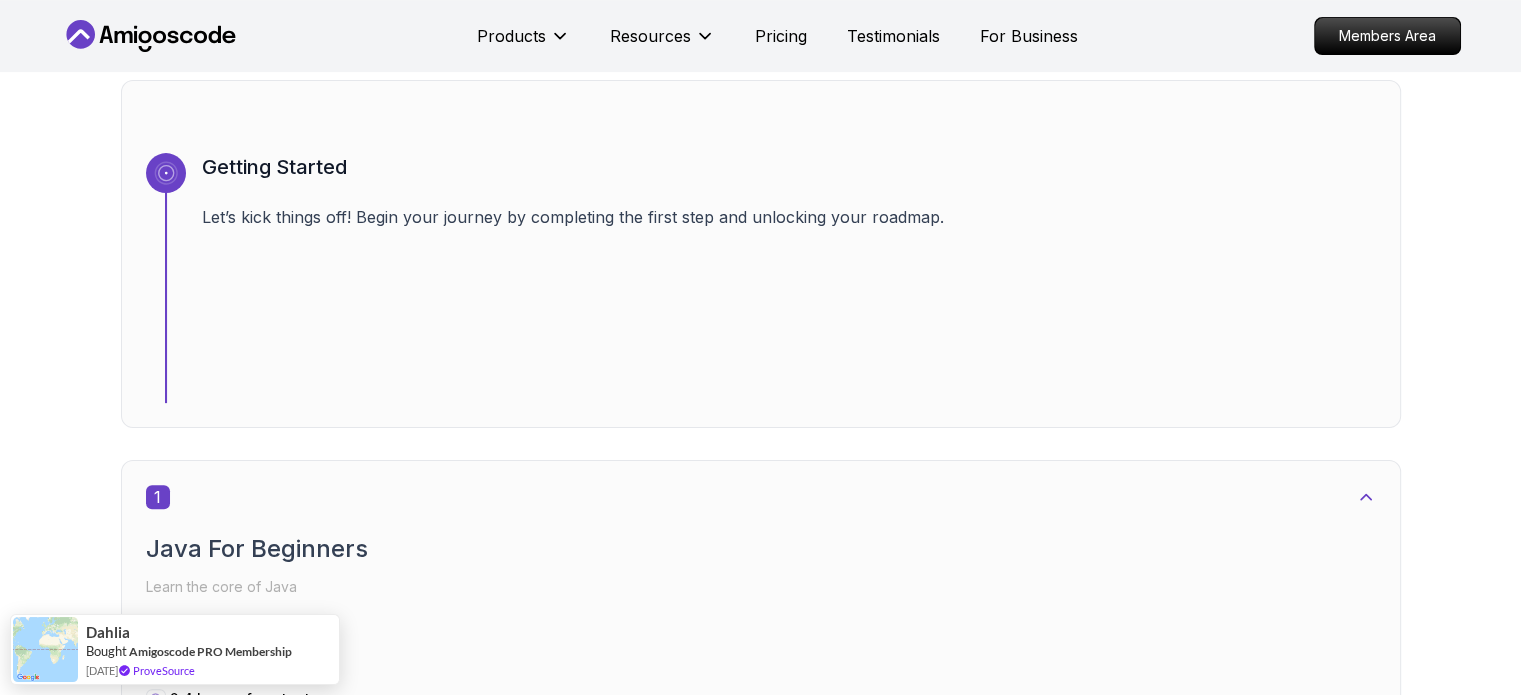scroll, scrollTop: 778, scrollLeft: 0, axis: vertical 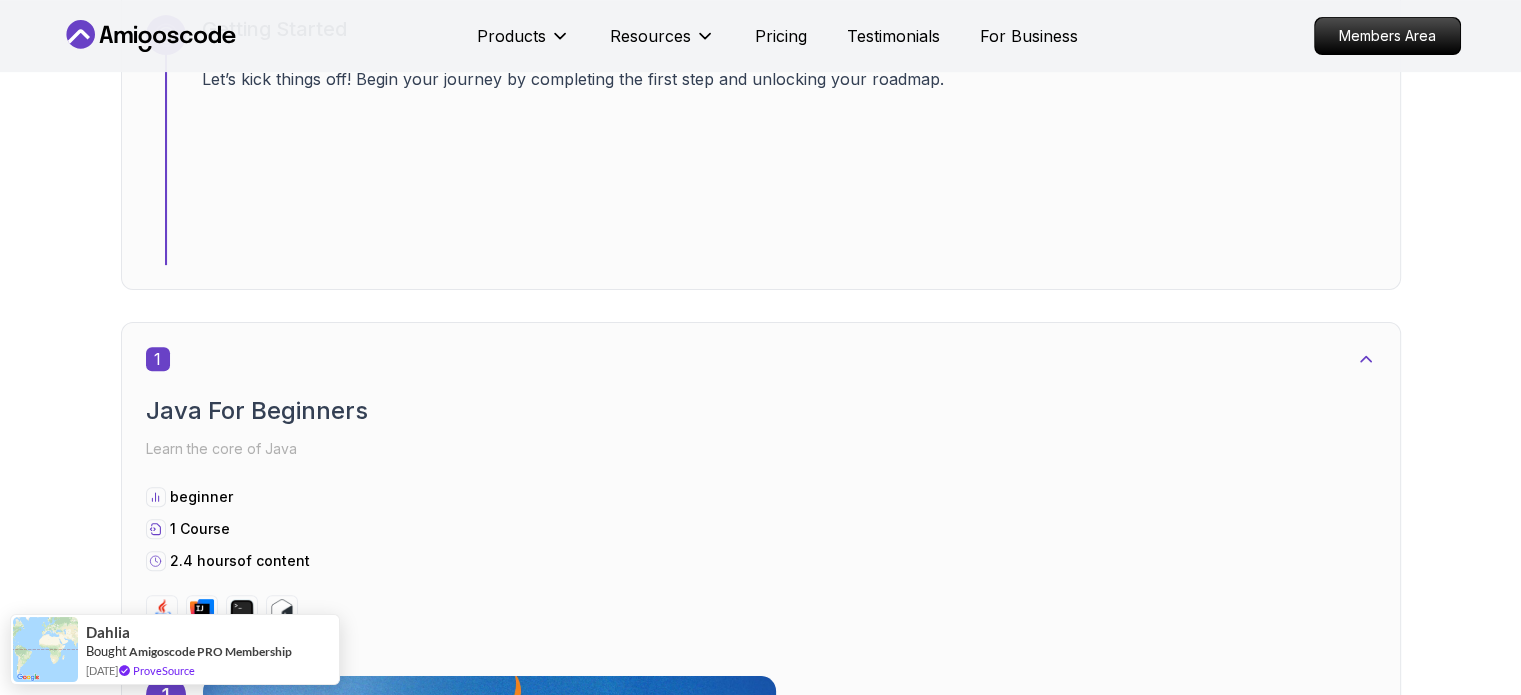 click at bounding box center (489, 795) 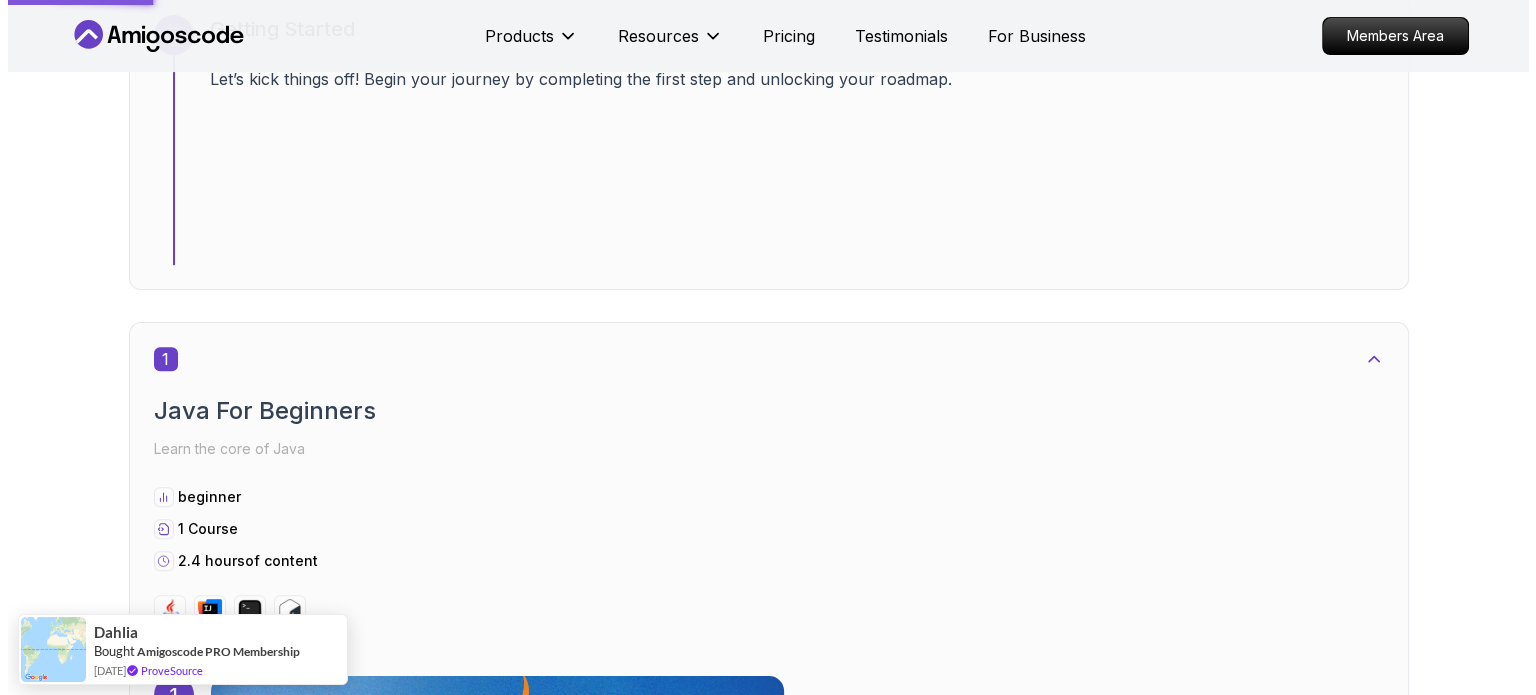 scroll, scrollTop: 0, scrollLeft: 0, axis: both 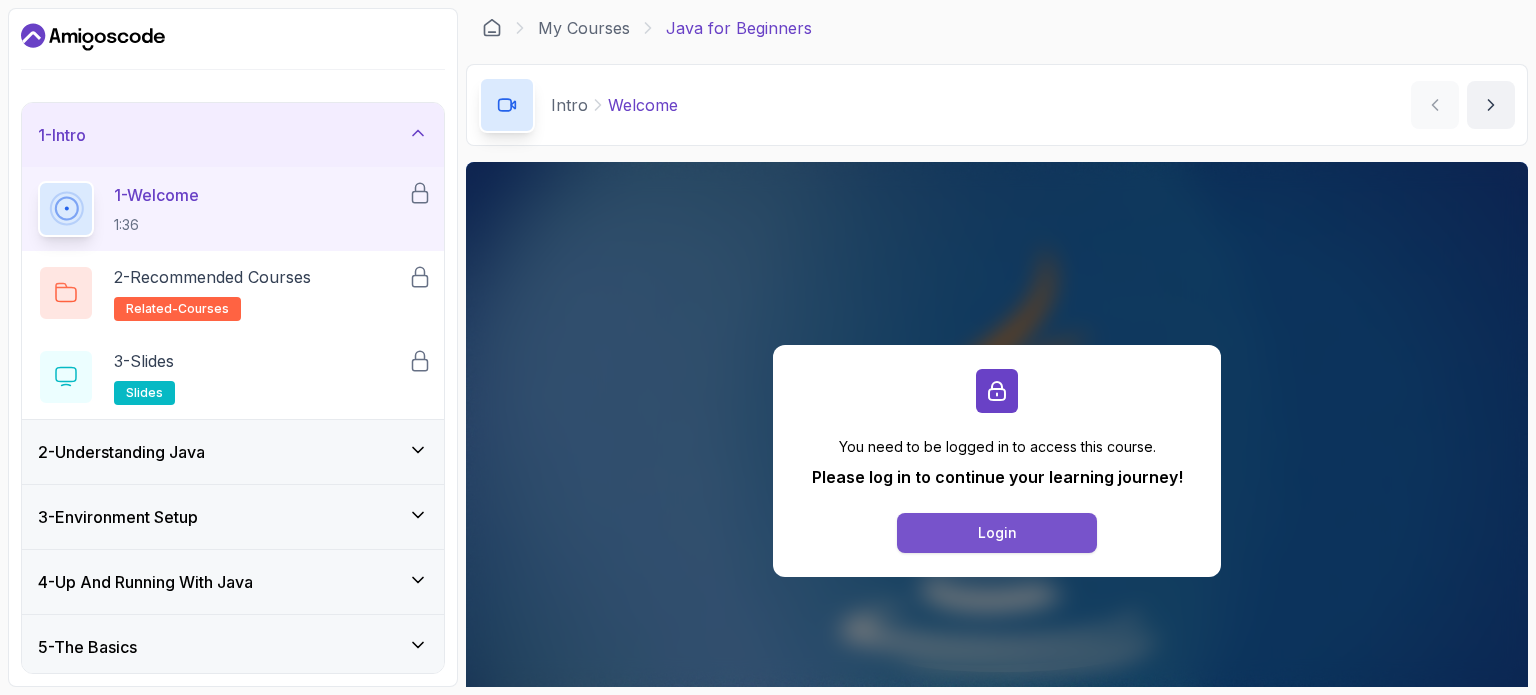 click on "Login" at bounding box center [997, 533] 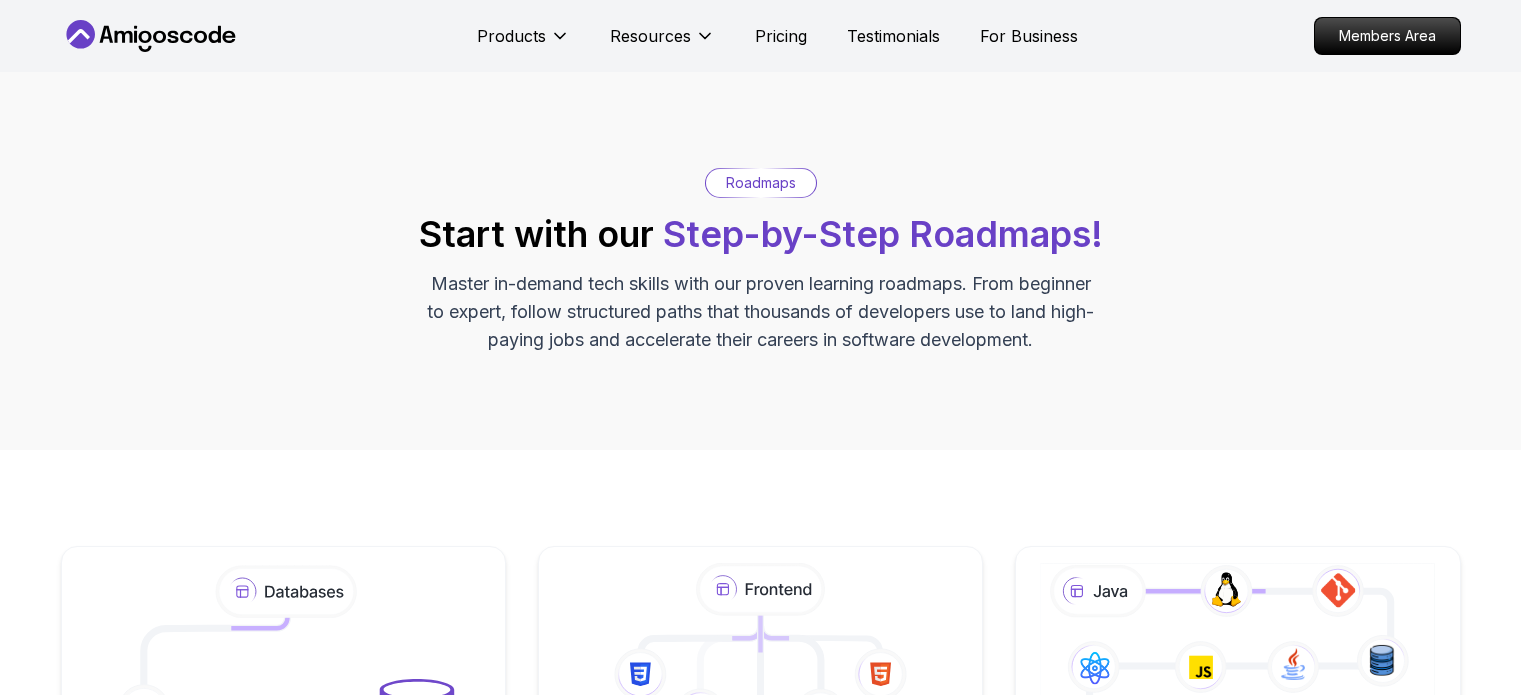 scroll, scrollTop: 0, scrollLeft: 0, axis: both 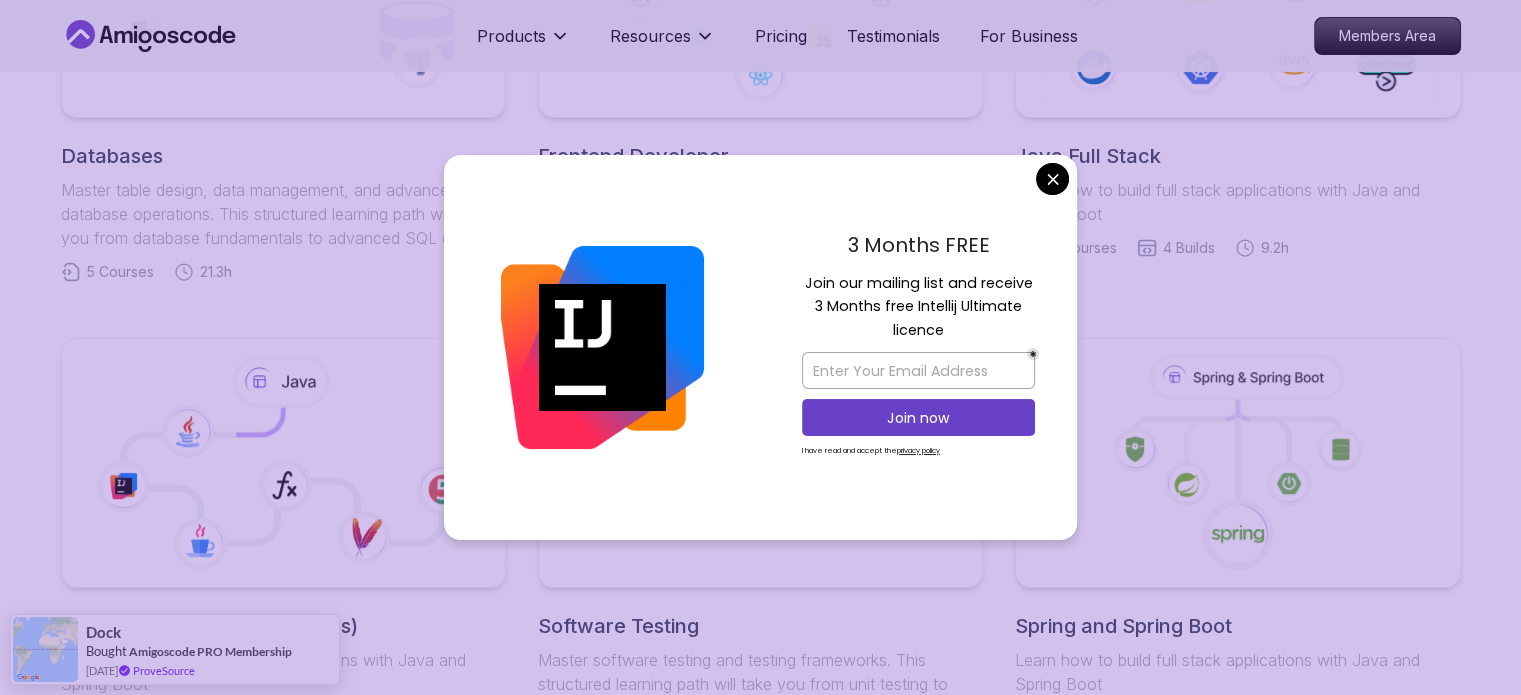 click on "Products Resources Pricing Testimonials For Business Members Area Products Resources Pricing Testimonials For Business Members Area Roadmaps Start with our   Step-by-Step Roadmaps! Master in-demand tech skills with our proven learning roadmaps. From beginner to expert, follow structured paths that thousands of developers use to land high-paying jobs and accelerate their careers in software development. Databases Master table design, data management, and advanced database operations. This structured learning path will take you from database fundamentals to advanced SQL queries. 5   Courses 21.3h Frontend Developer Master modern frontend development from basics to advanced React applications. This structured learning path will take you from HTML fundamentals to building complex React applications. 10   Courses 8.7h Java Full Stack Learn how to build full stack applications with Java and Spring Boot 29   Courses 4   Builds 9.2h Core Java (Java Master Class) 18   Courses 10.4h Software Testing 4   Courses 7.7h 10" at bounding box center (760, 572) 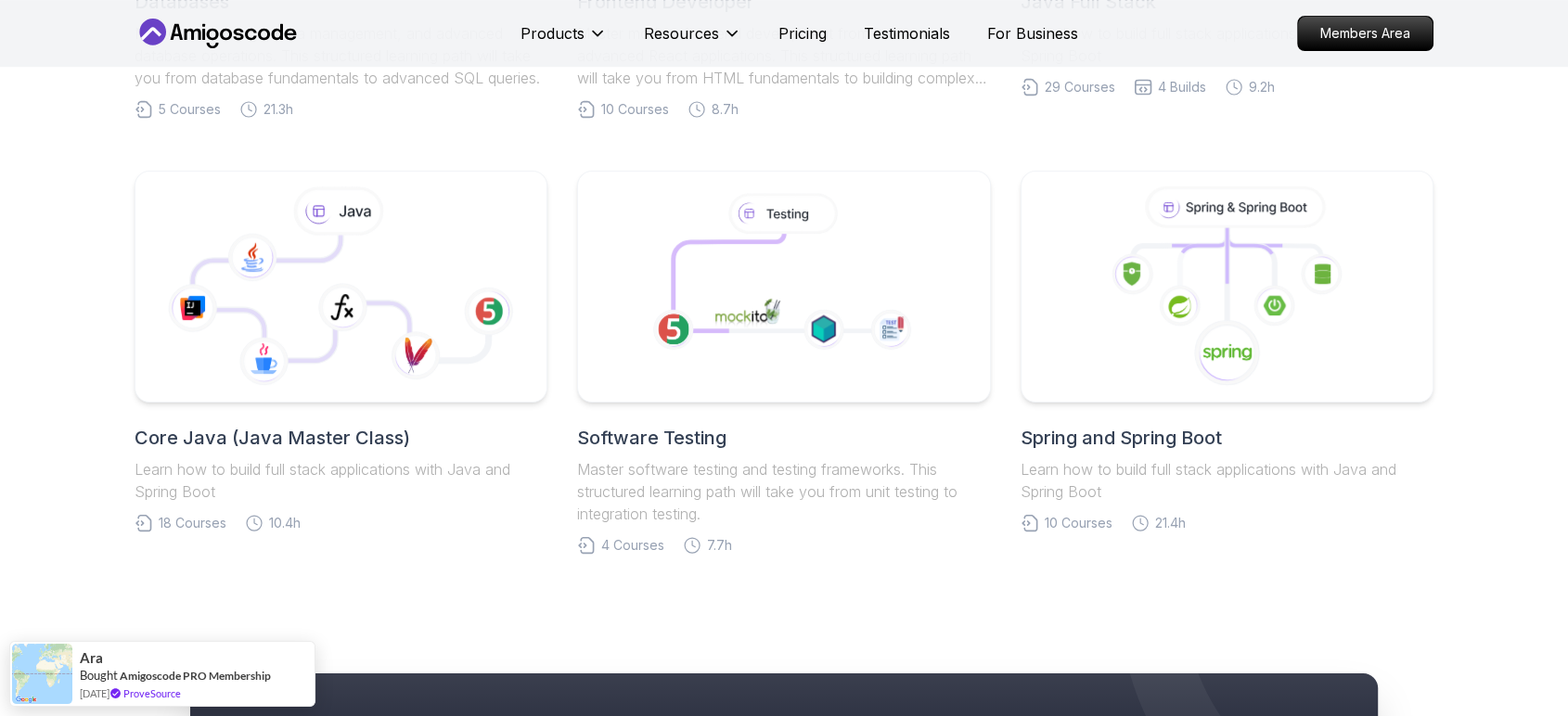 scroll, scrollTop: 759, scrollLeft: 0, axis: vertical 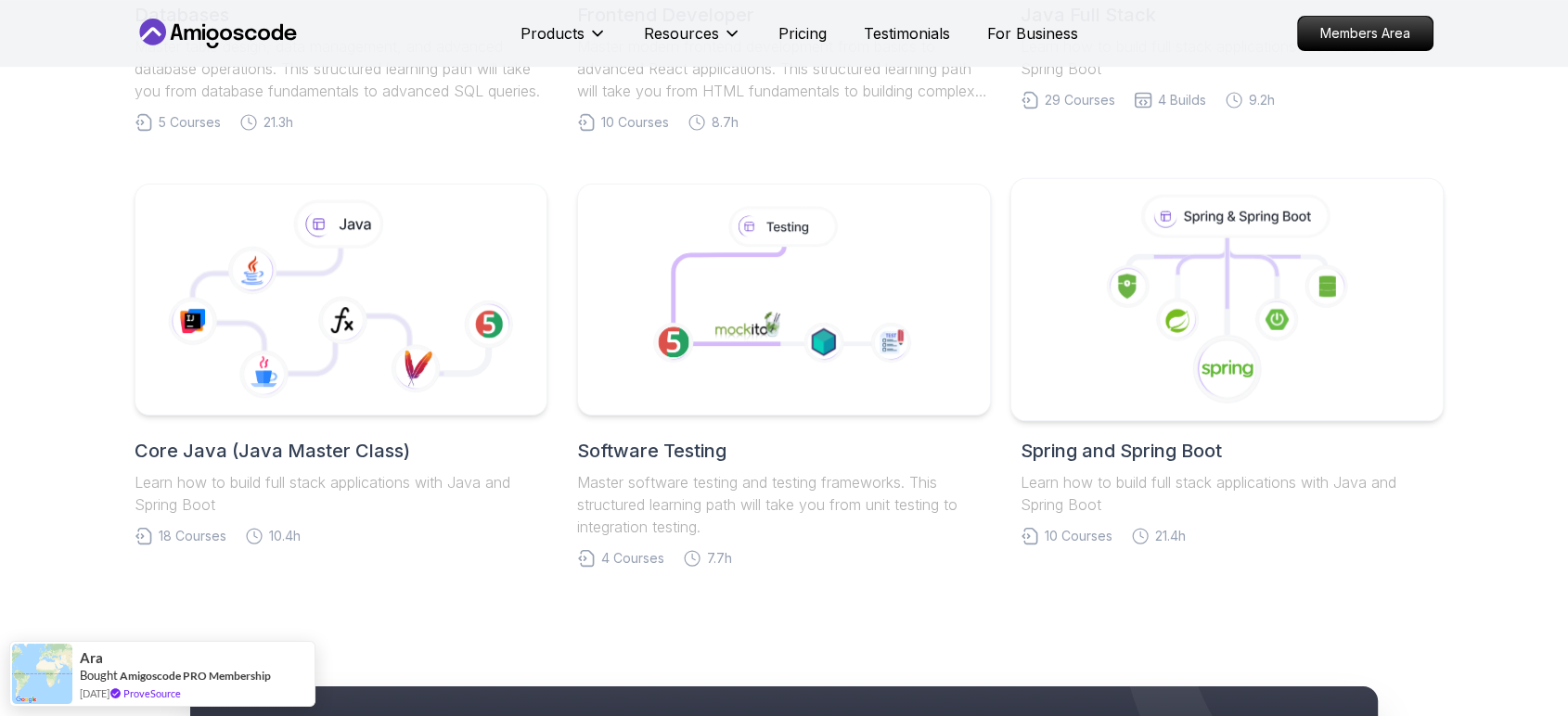 click 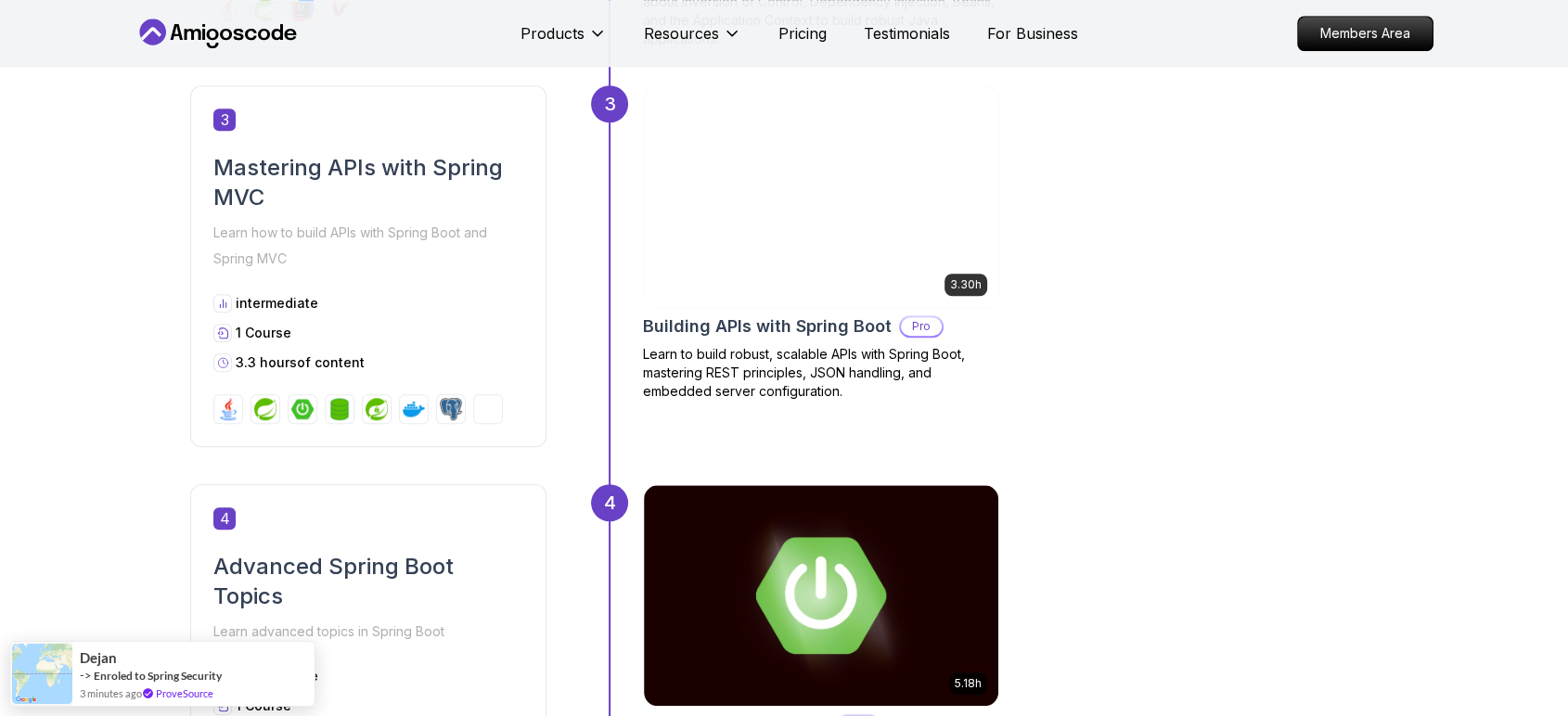 scroll, scrollTop: 1643, scrollLeft: 0, axis: vertical 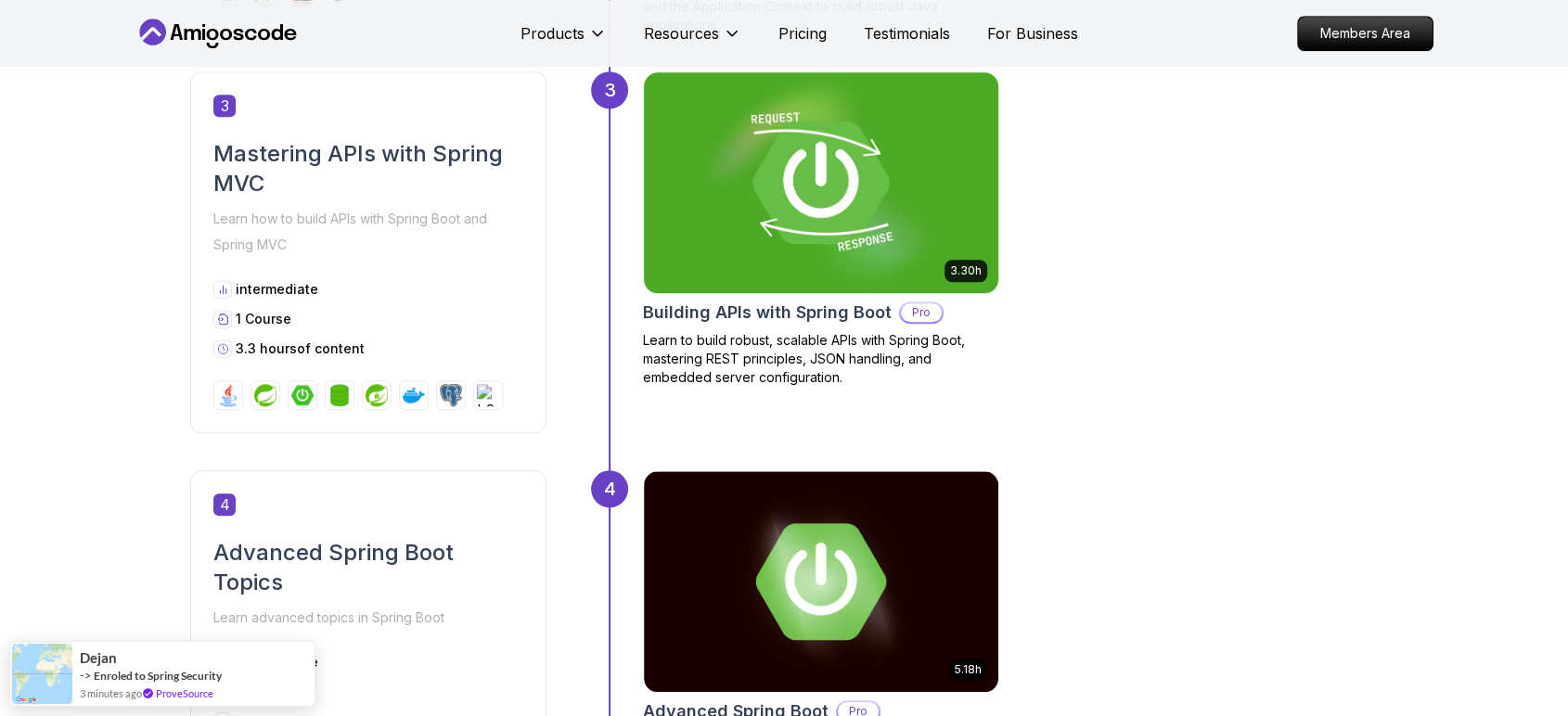 click at bounding box center (820, 183) 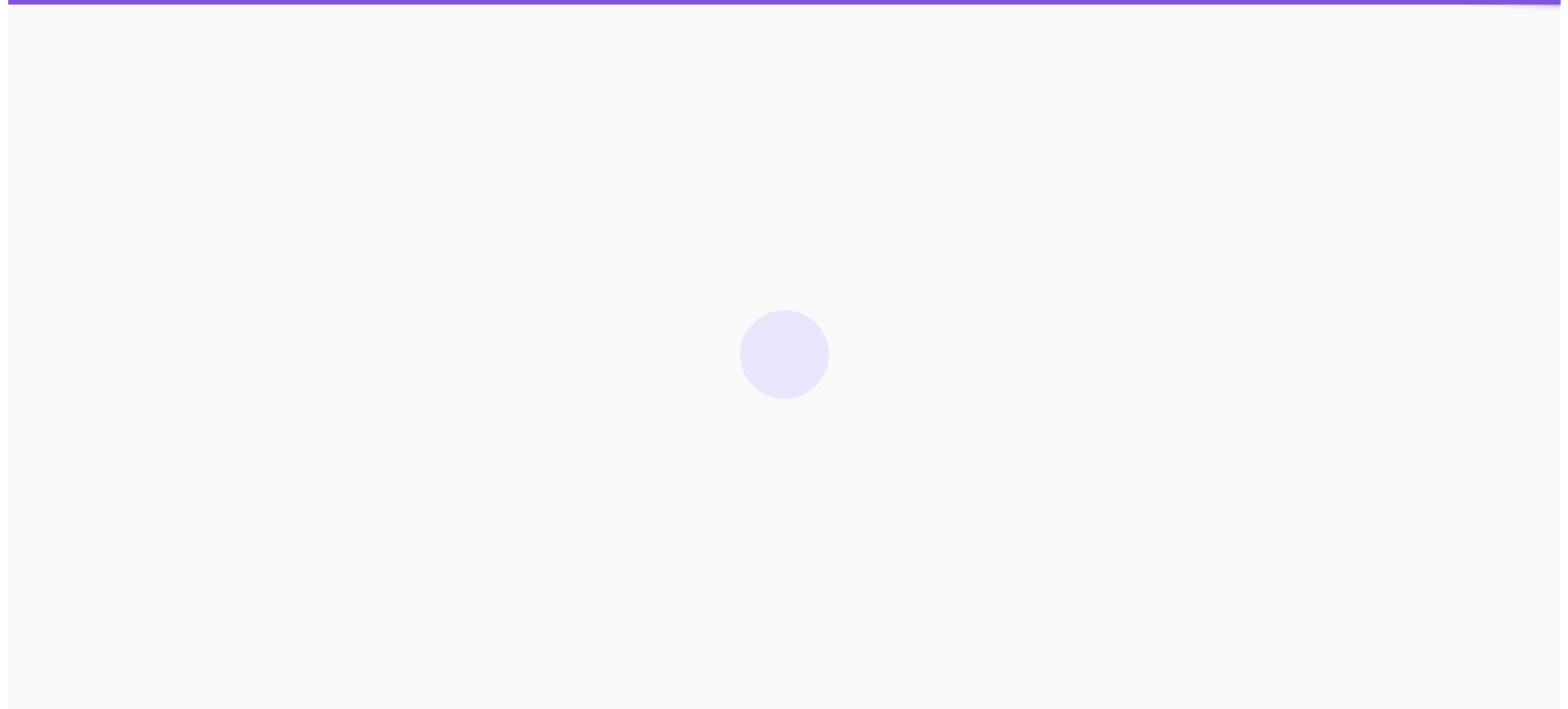 scroll, scrollTop: 0, scrollLeft: 0, axis: both 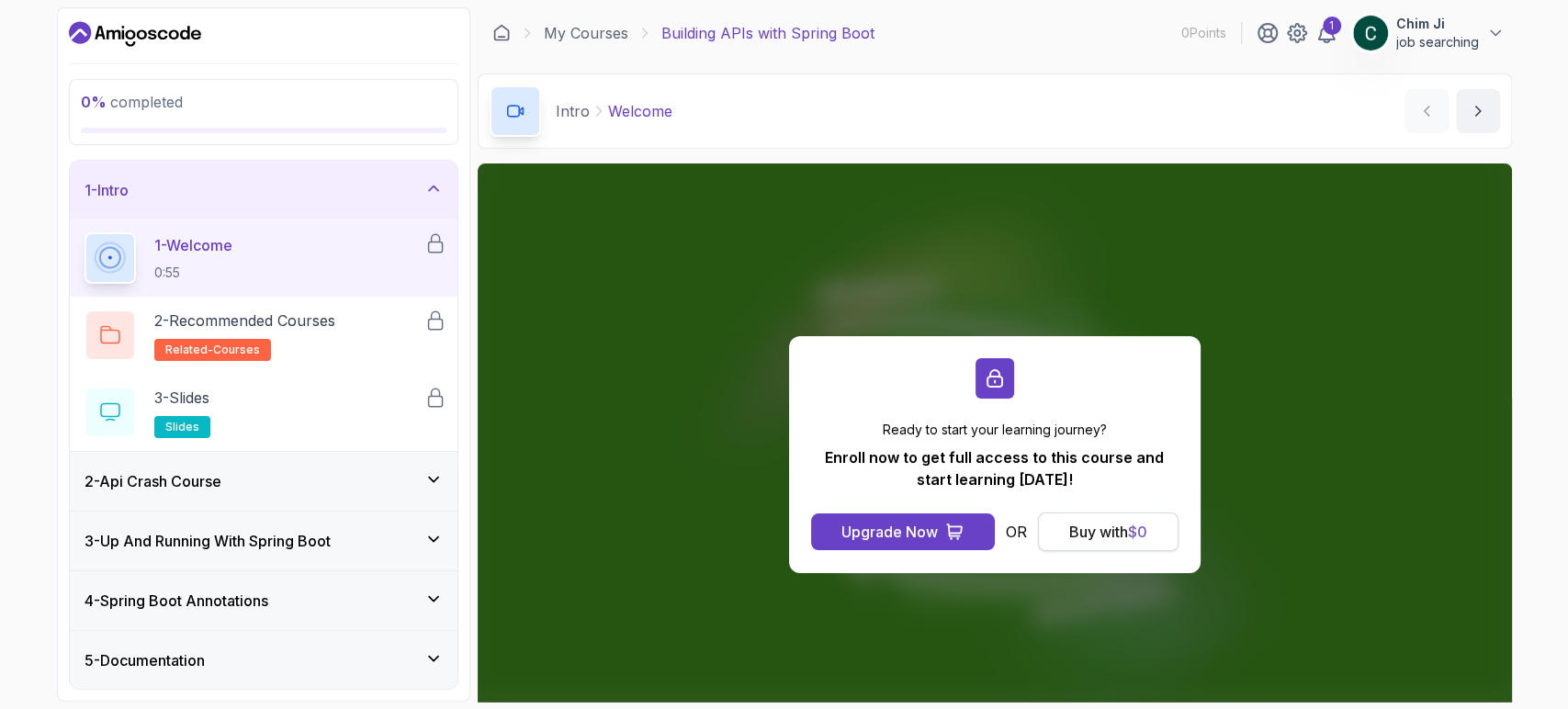 click on "$ 0" at bounding box center [1137, 532] 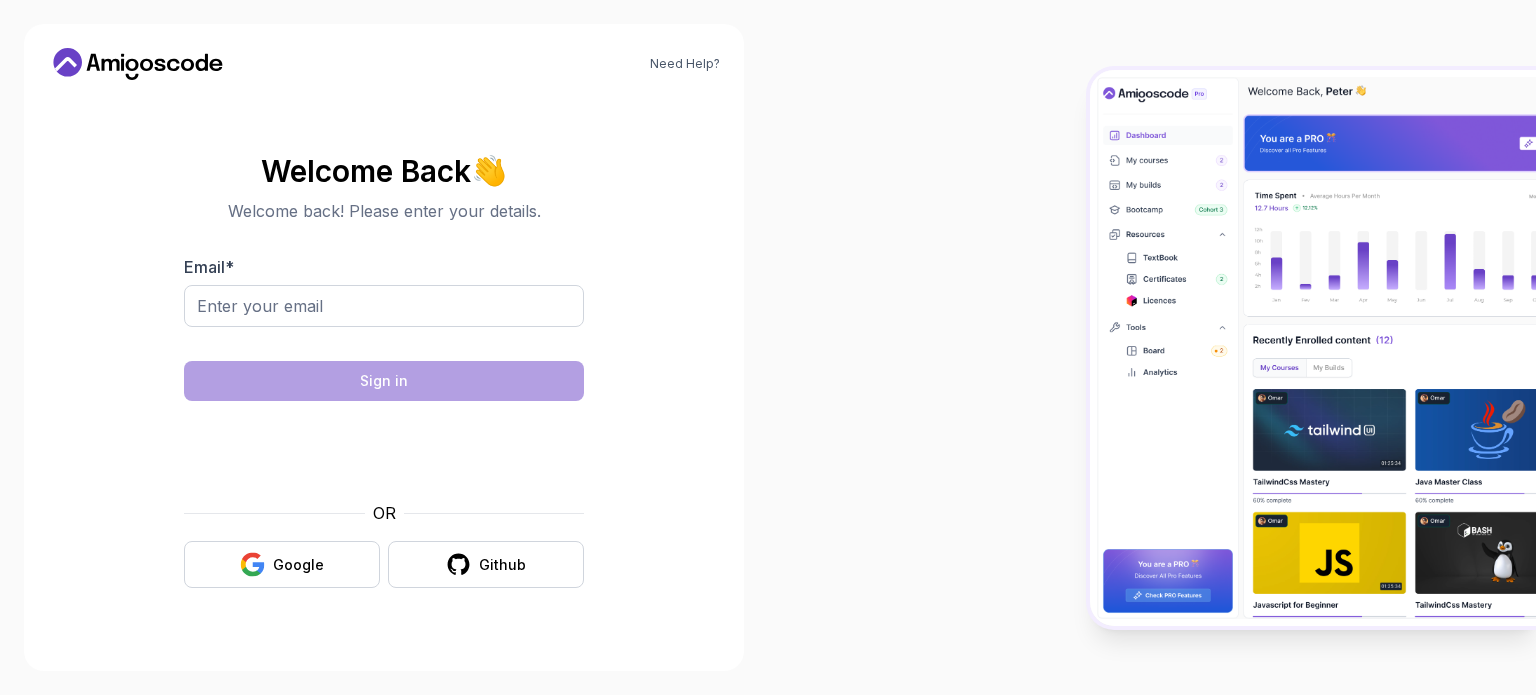scroll, scrollTop: 0, scrollLeft: 0, axis: both 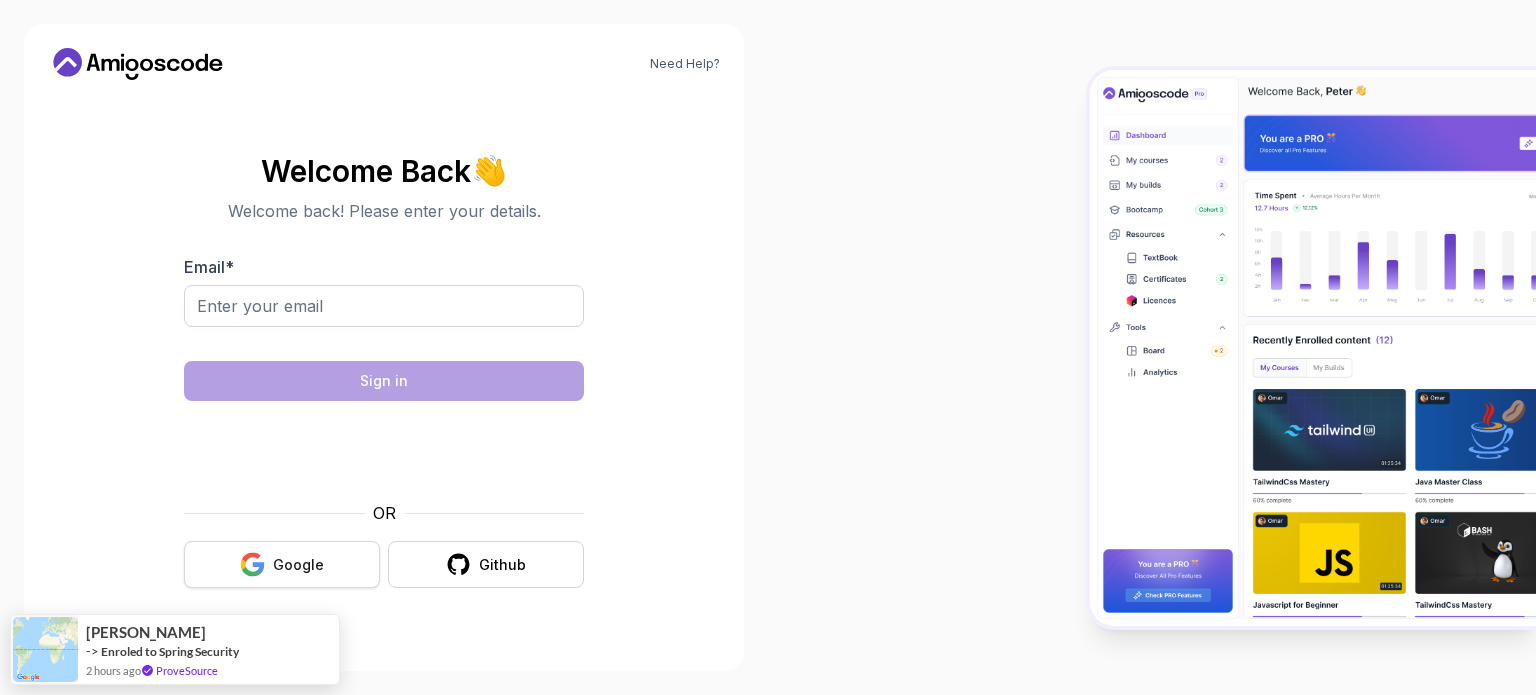click on "Google" at bounding box center (282, 564) 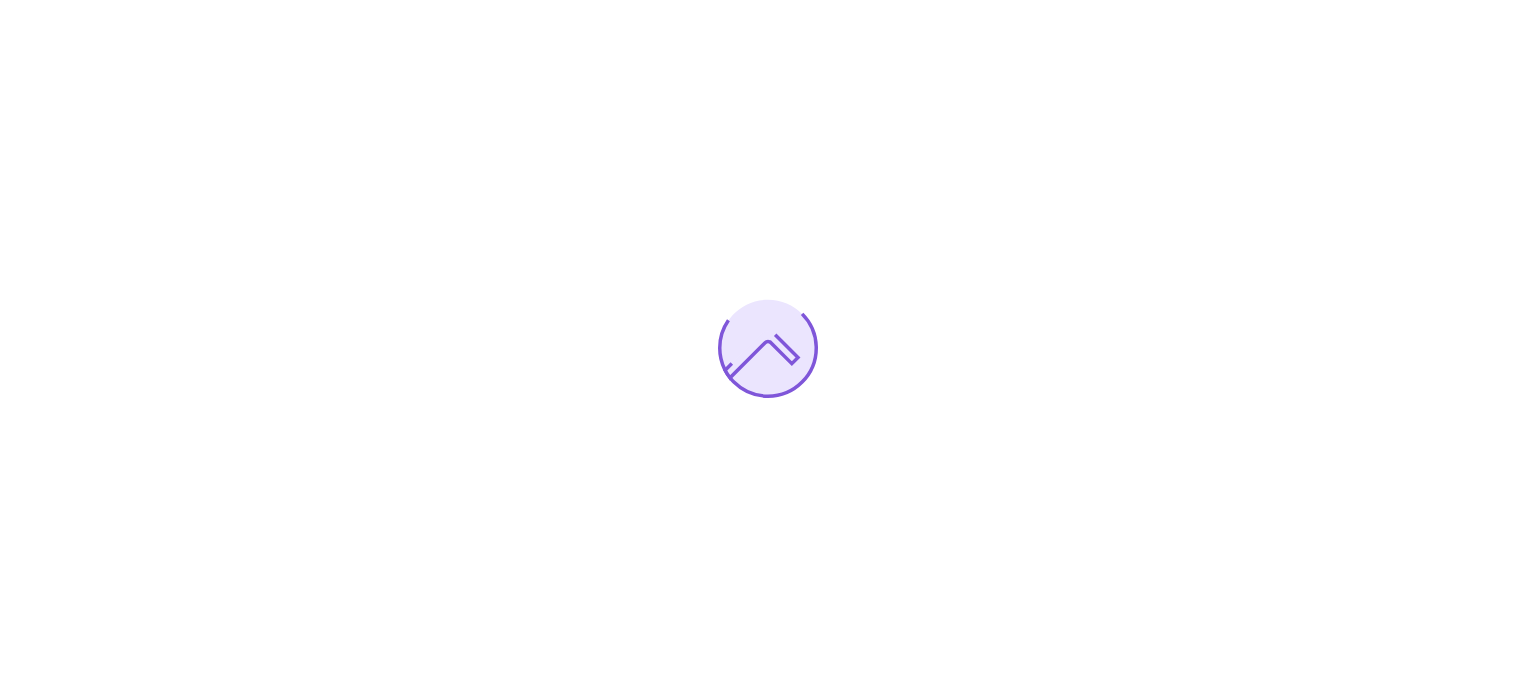 scroll, scrollTop: 0, scrollLeft: 0, axis: both 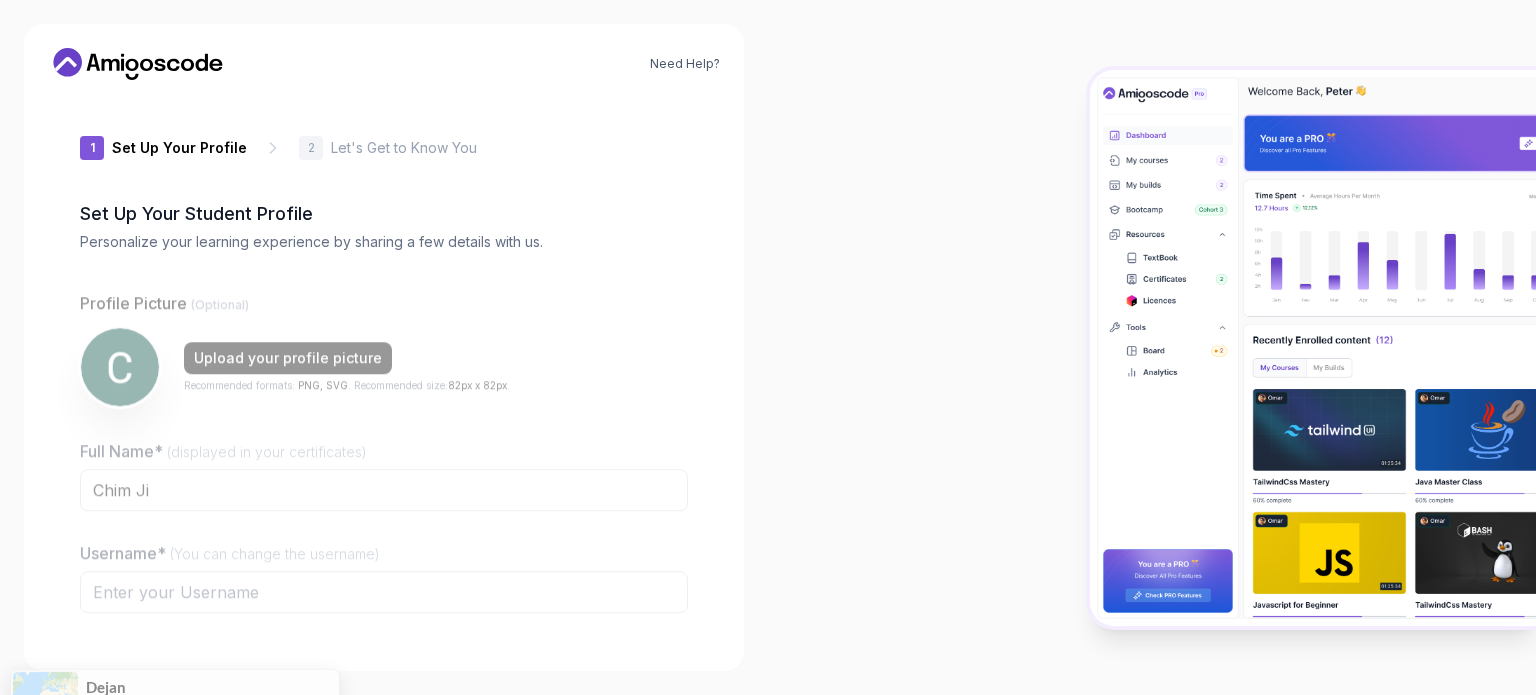 type on "royalfalconaa8e9" 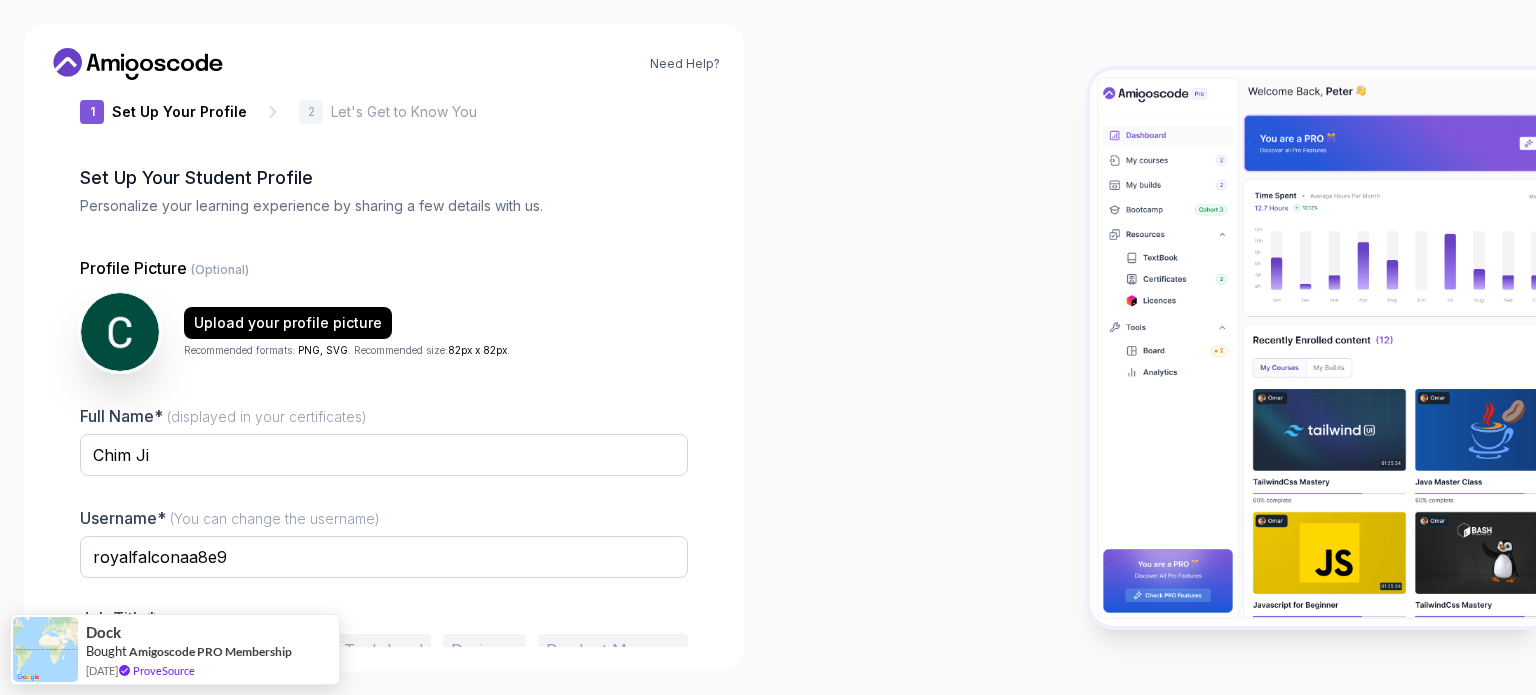 scroll, scrollTop: 138, scrollLeft: 0, axis: vertical 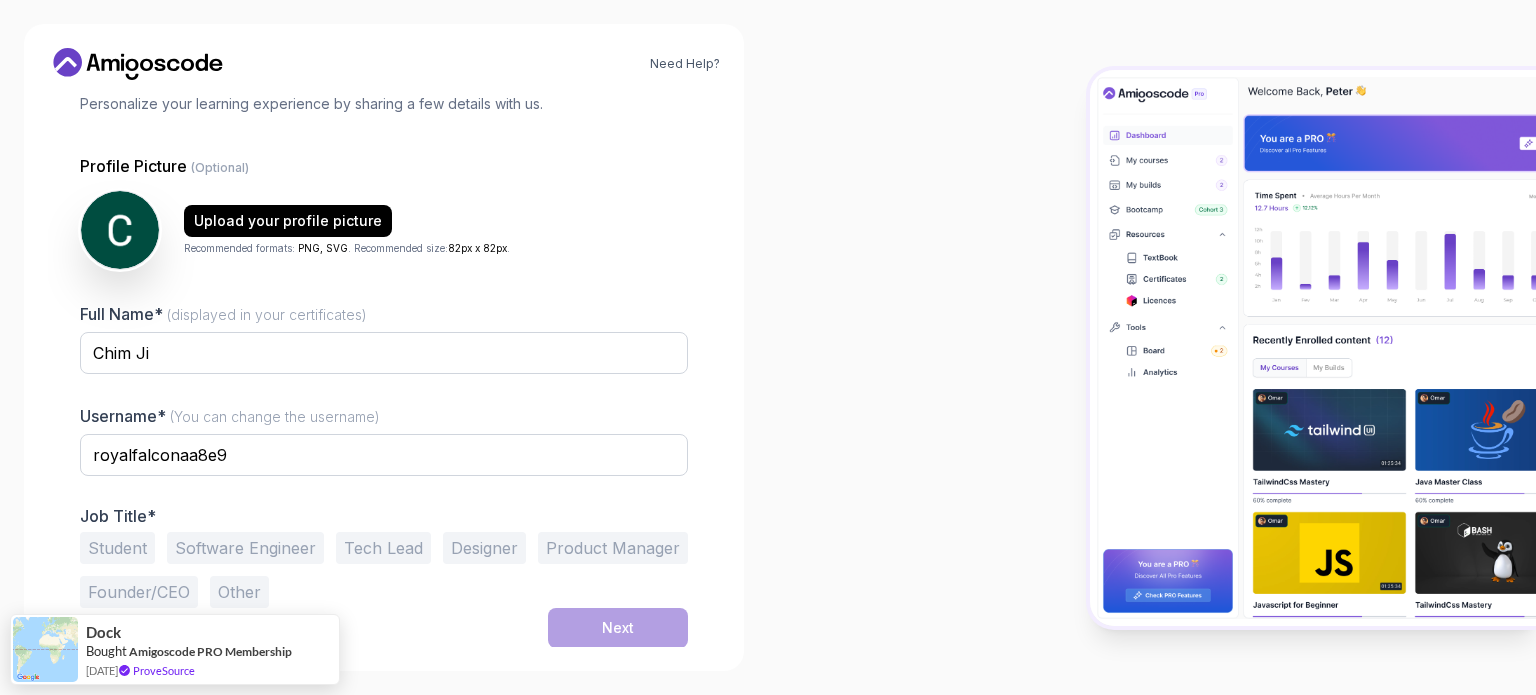 click on "Student" at bounding box center [117, 548] 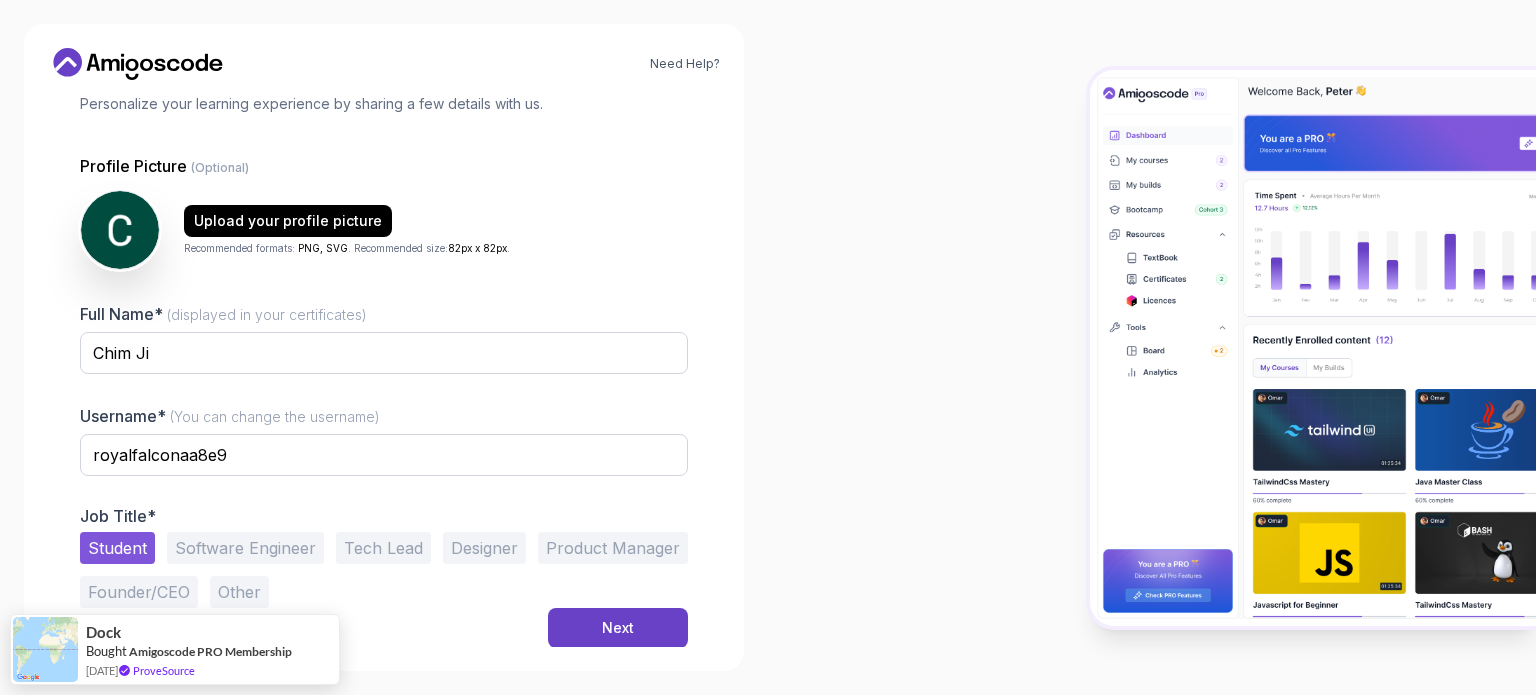 click on "Software Engineer" at bounding box center (245, 548) 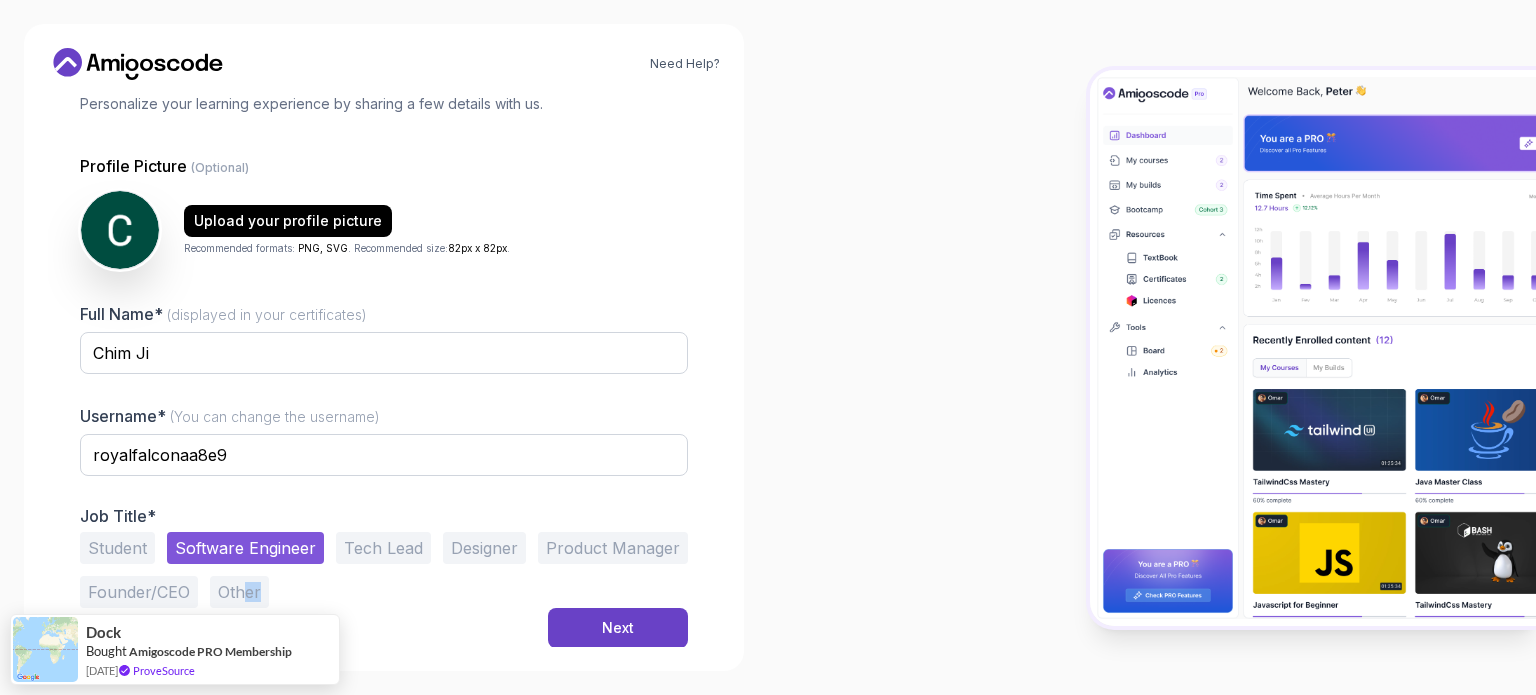 drag, startPoint x: 267, startPoint y: 576, endPoint x: 244, endPoint y: 593, distance: 28.600698 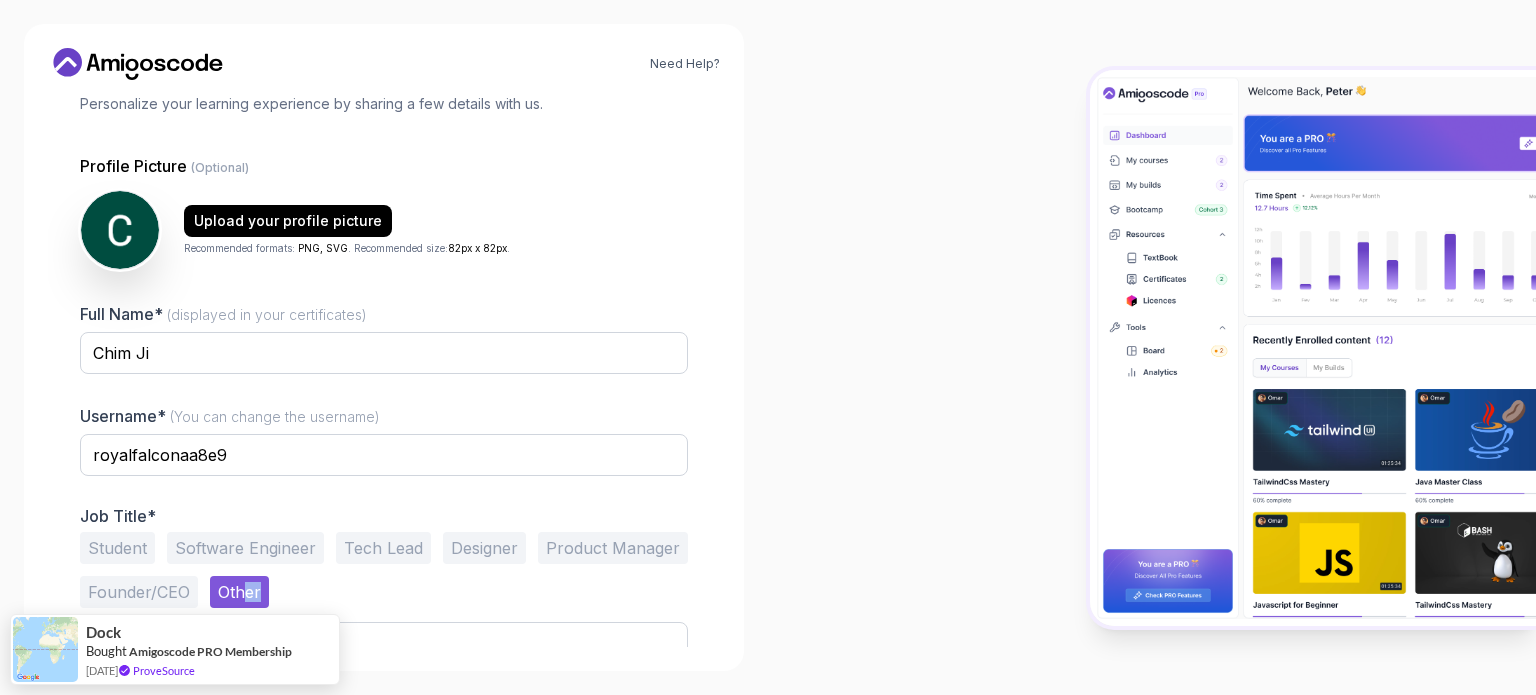 scroll, scrollTop: 216, scrollLeft: 0, axis: vertical 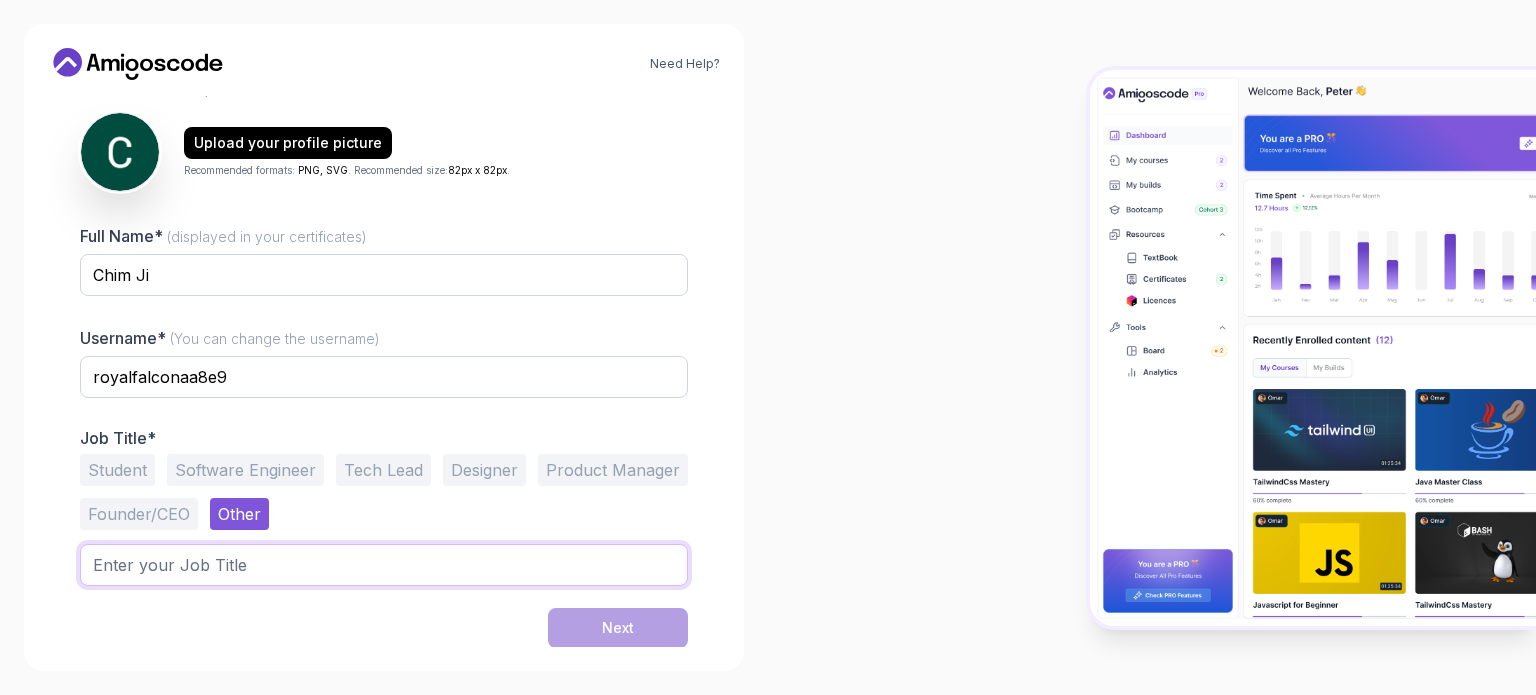 click at bounding box center (384, 565) 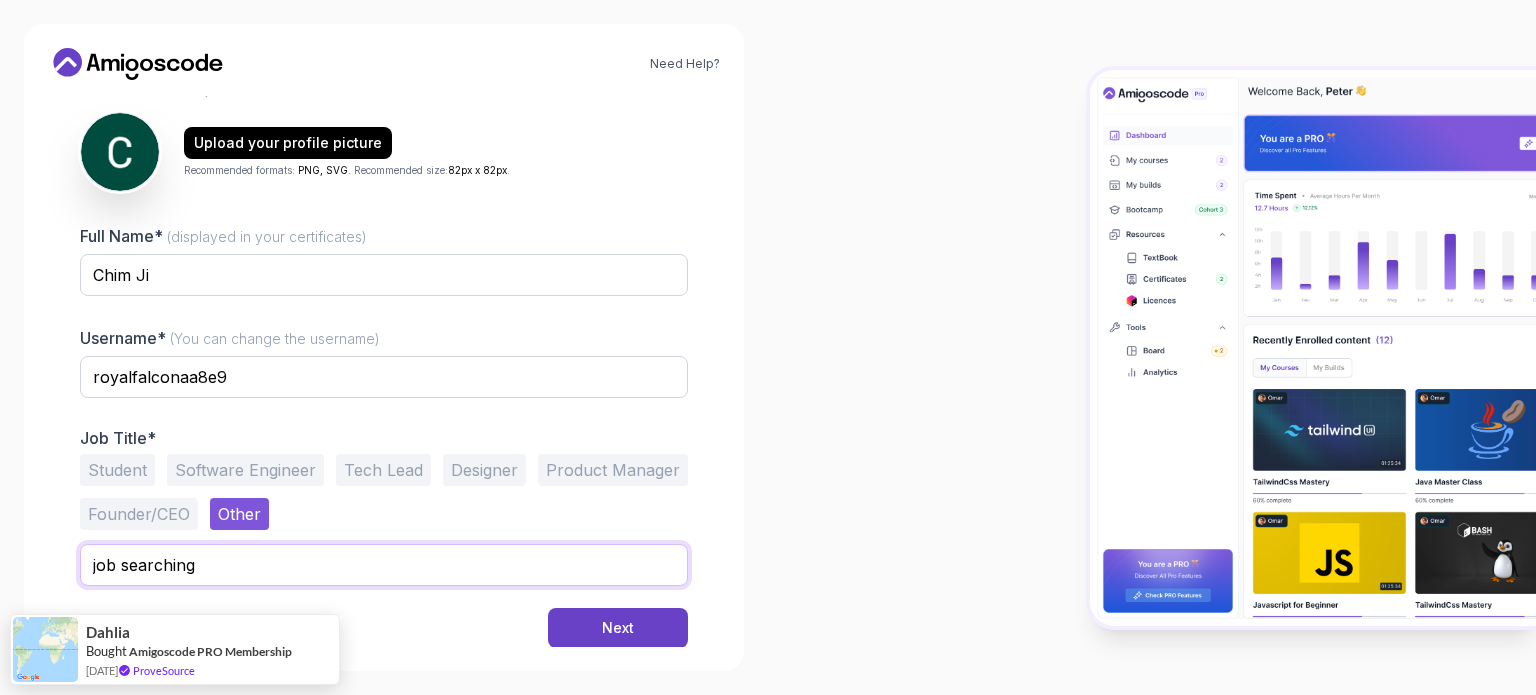 click on "job searching" at bounding box center [384, 565] 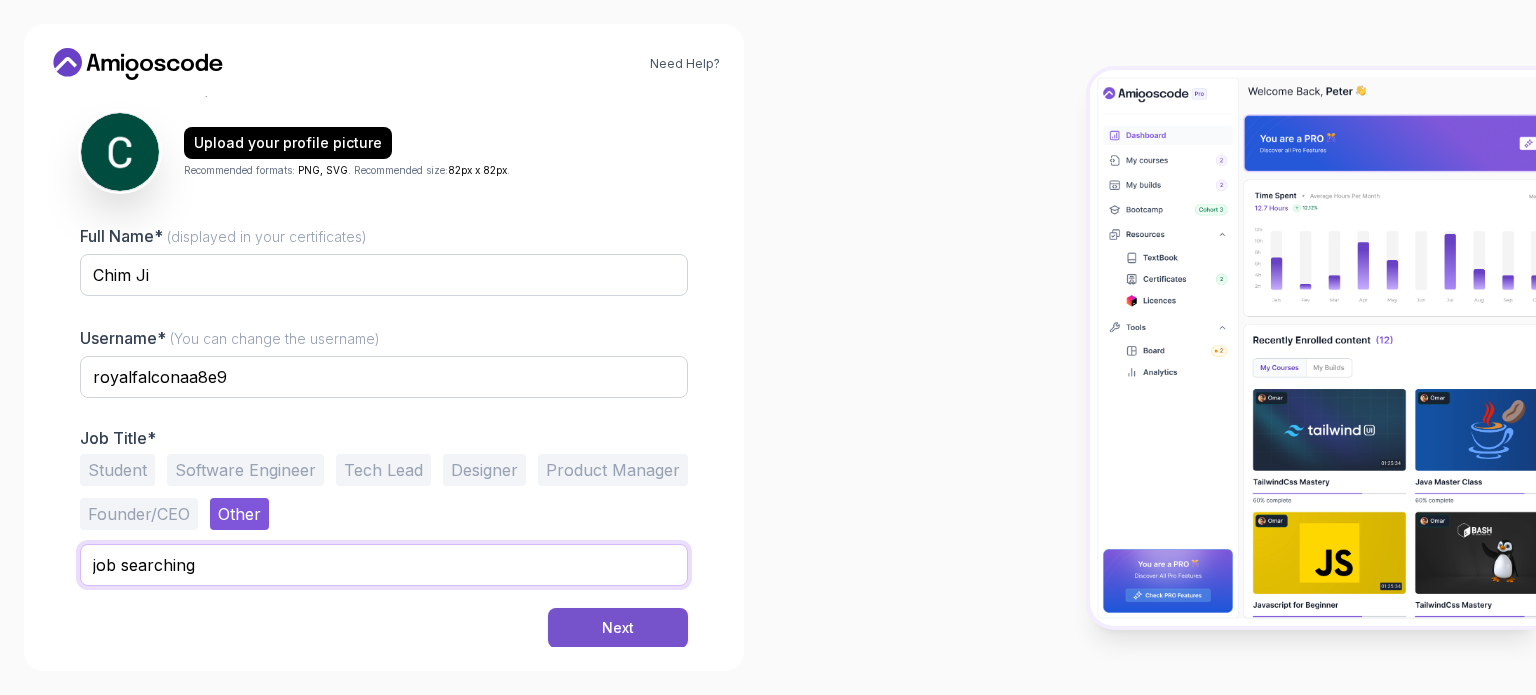 type on "job searching" 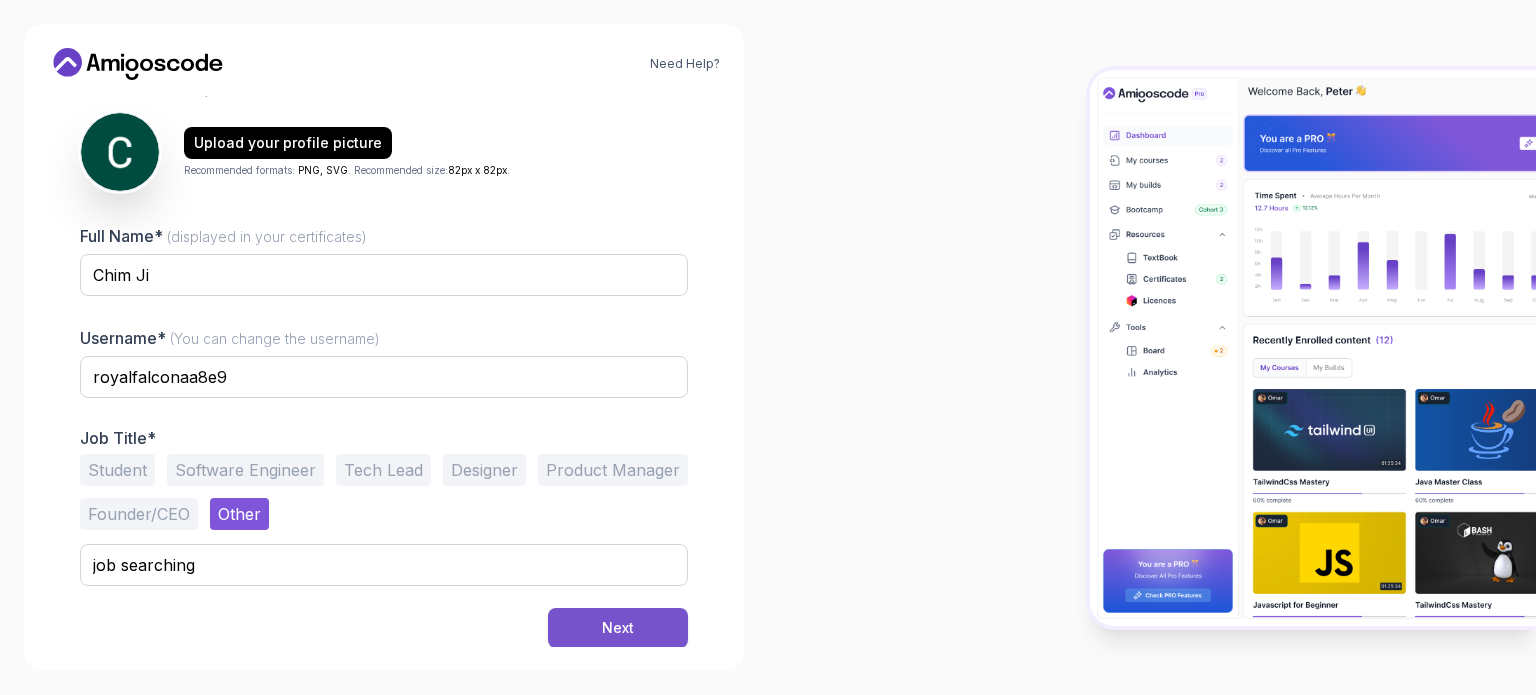 click on "Next" at bounding box center [618, 628] 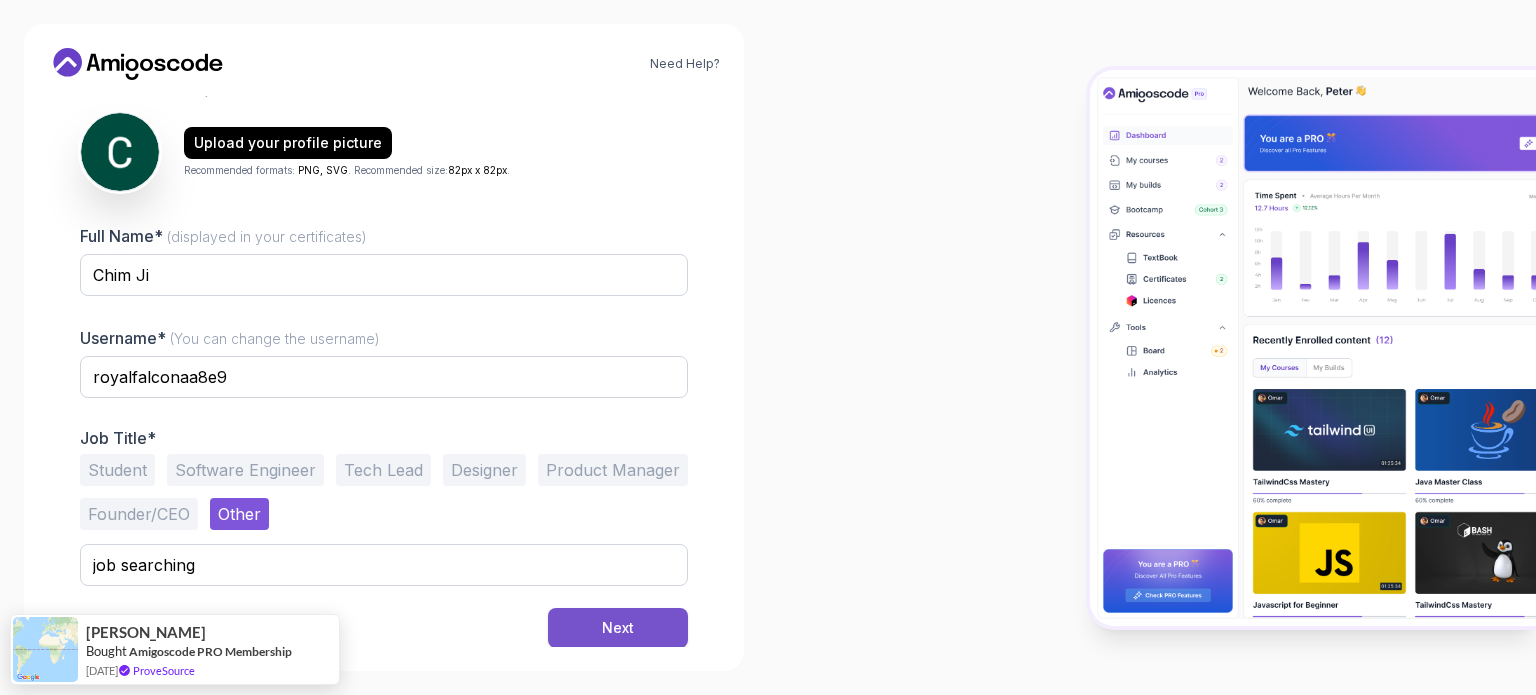 scroll, scrollTop: 200, scrollLeft: 0, axis: vertical 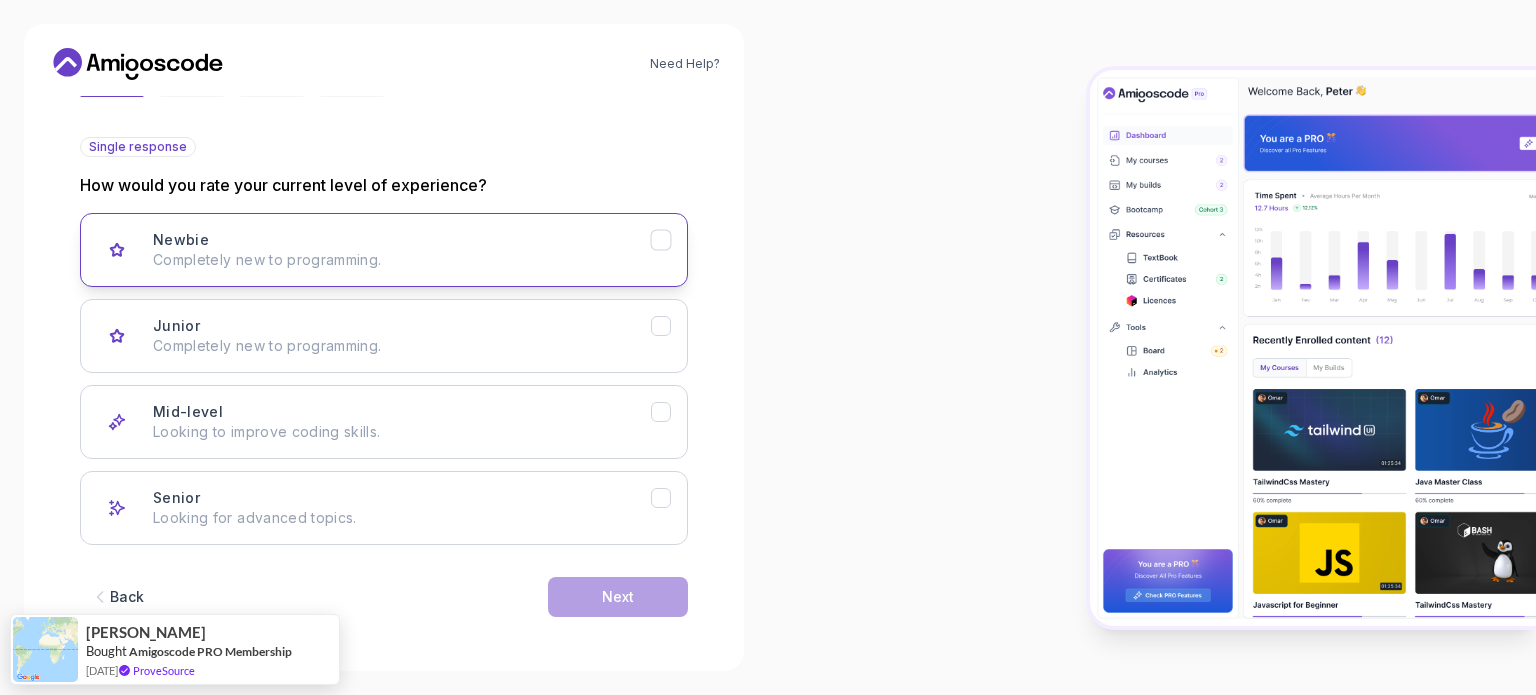click on "Newbie Completely new to programming." at bounding box center (402, 250) 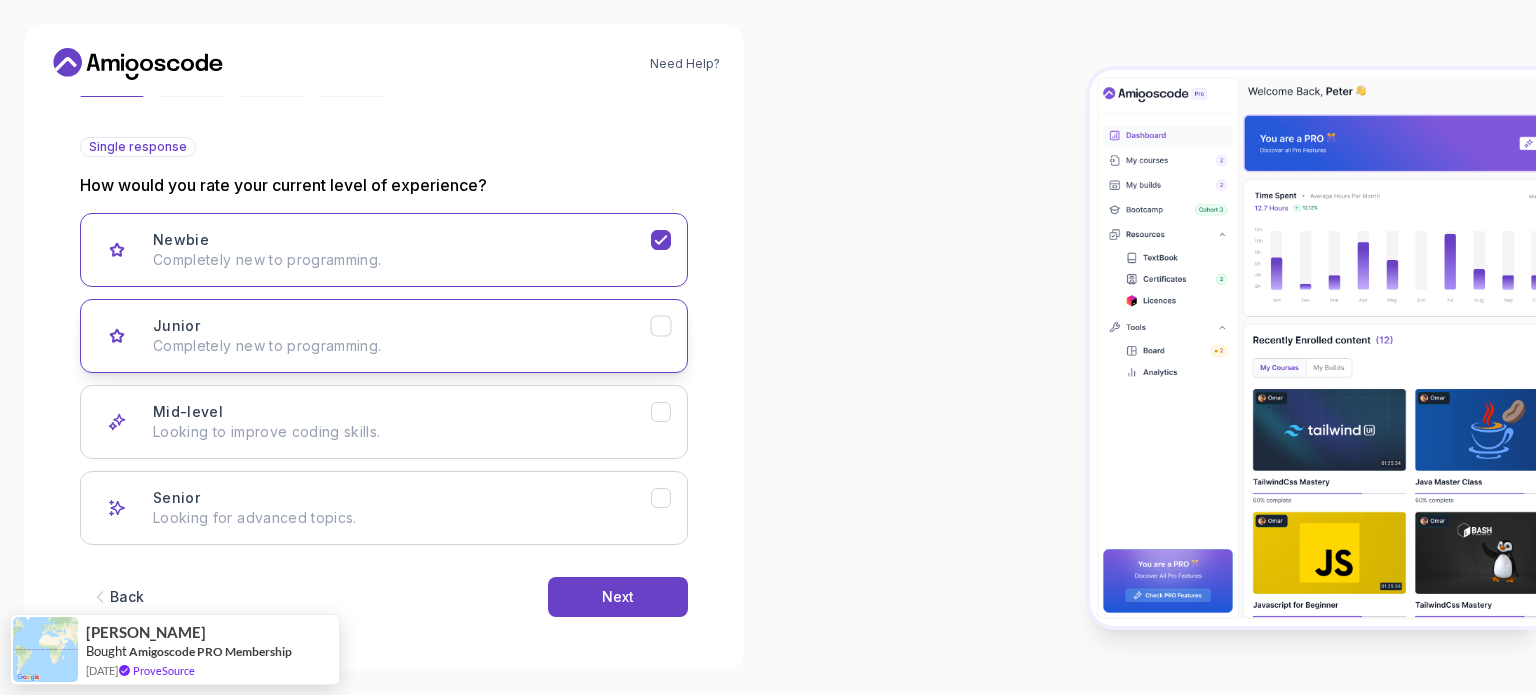 click on "Completely new to programming." at bounding box center [402, 346] 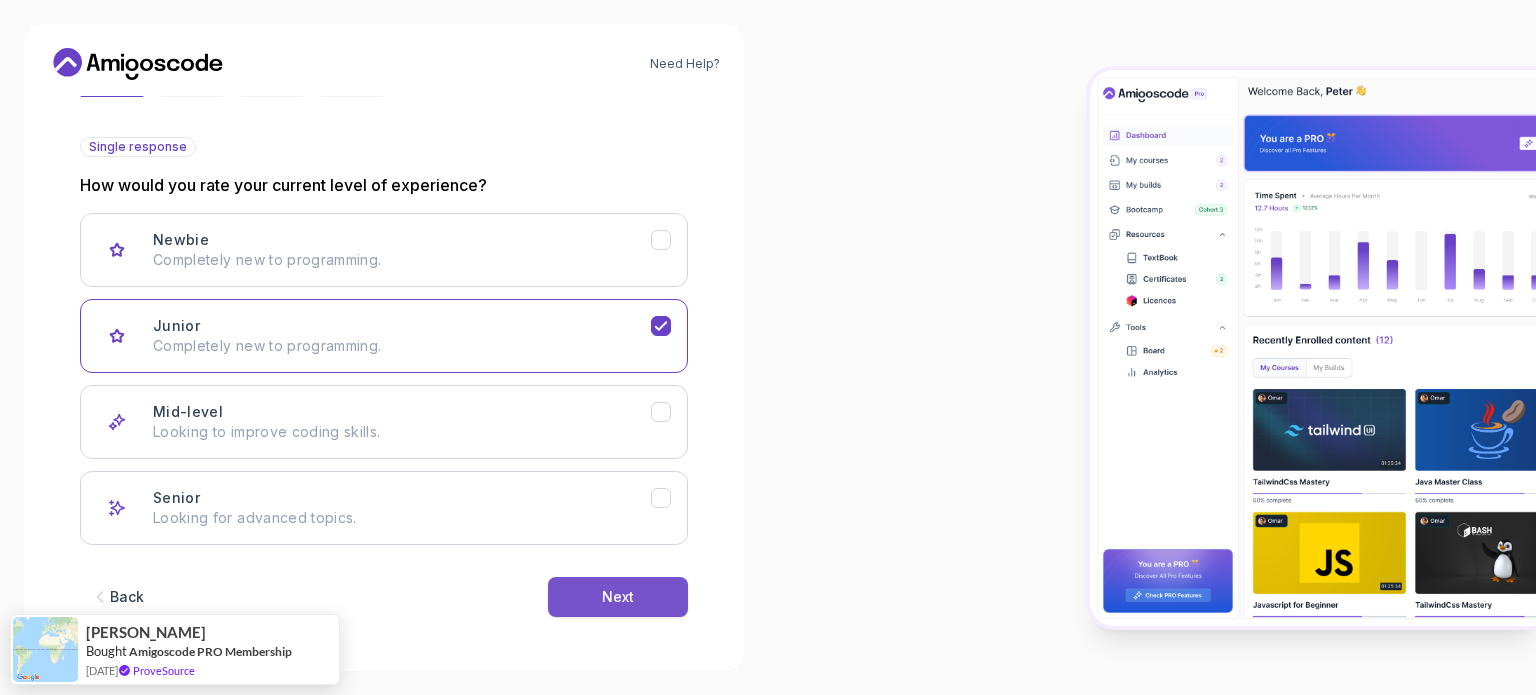 click on "Next" at bounding box center [618, 597] 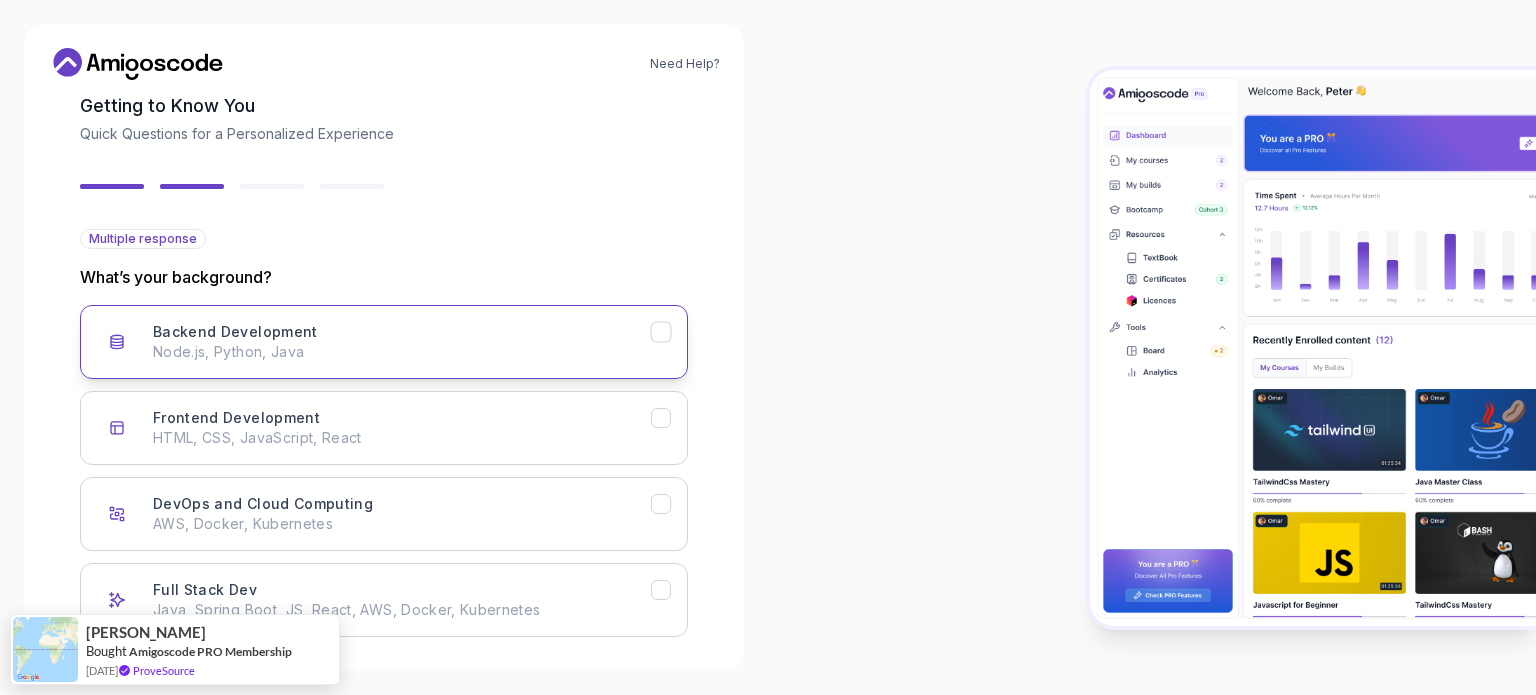 scroll, scrollTop: 200, scrollLeft: 0, axis: vertical 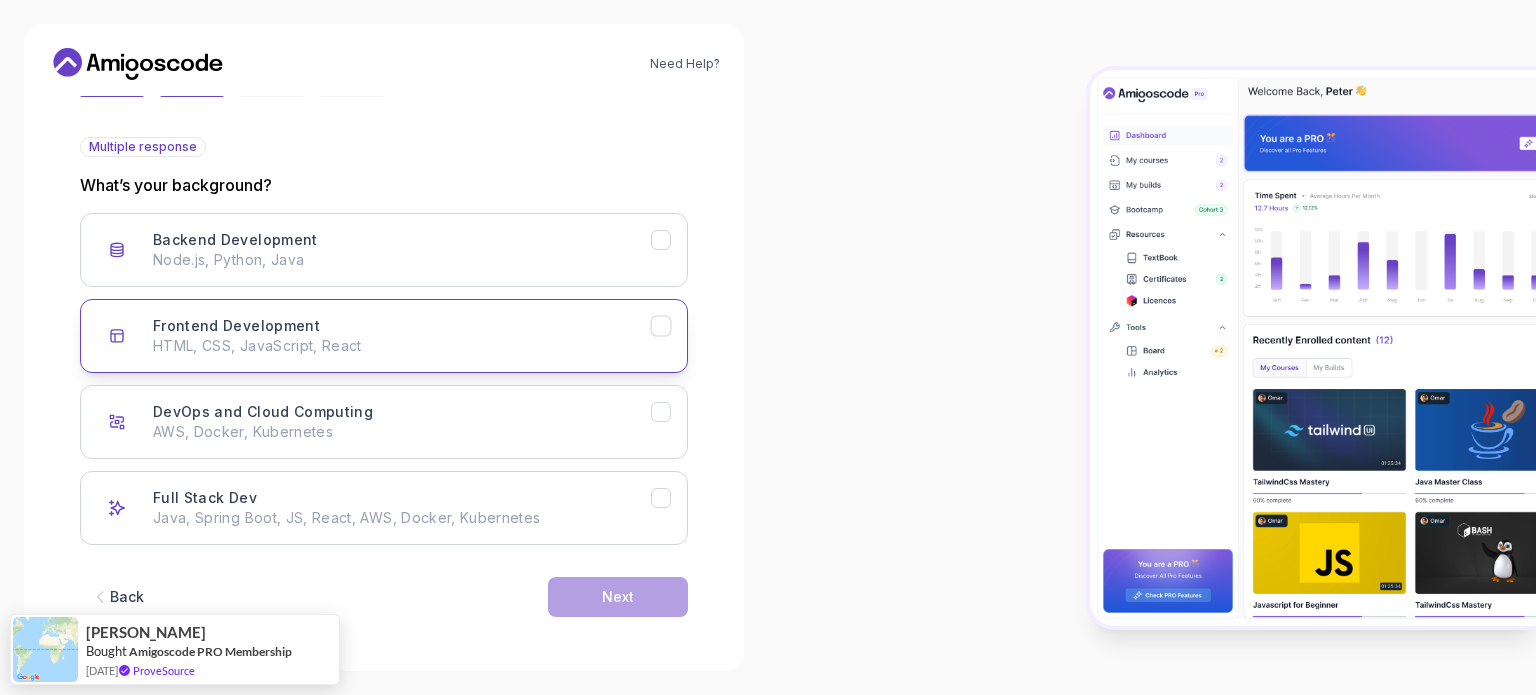 click on "Frontend Development HTML, CSS, JavaScript, React" at bounding box center (384, 336) 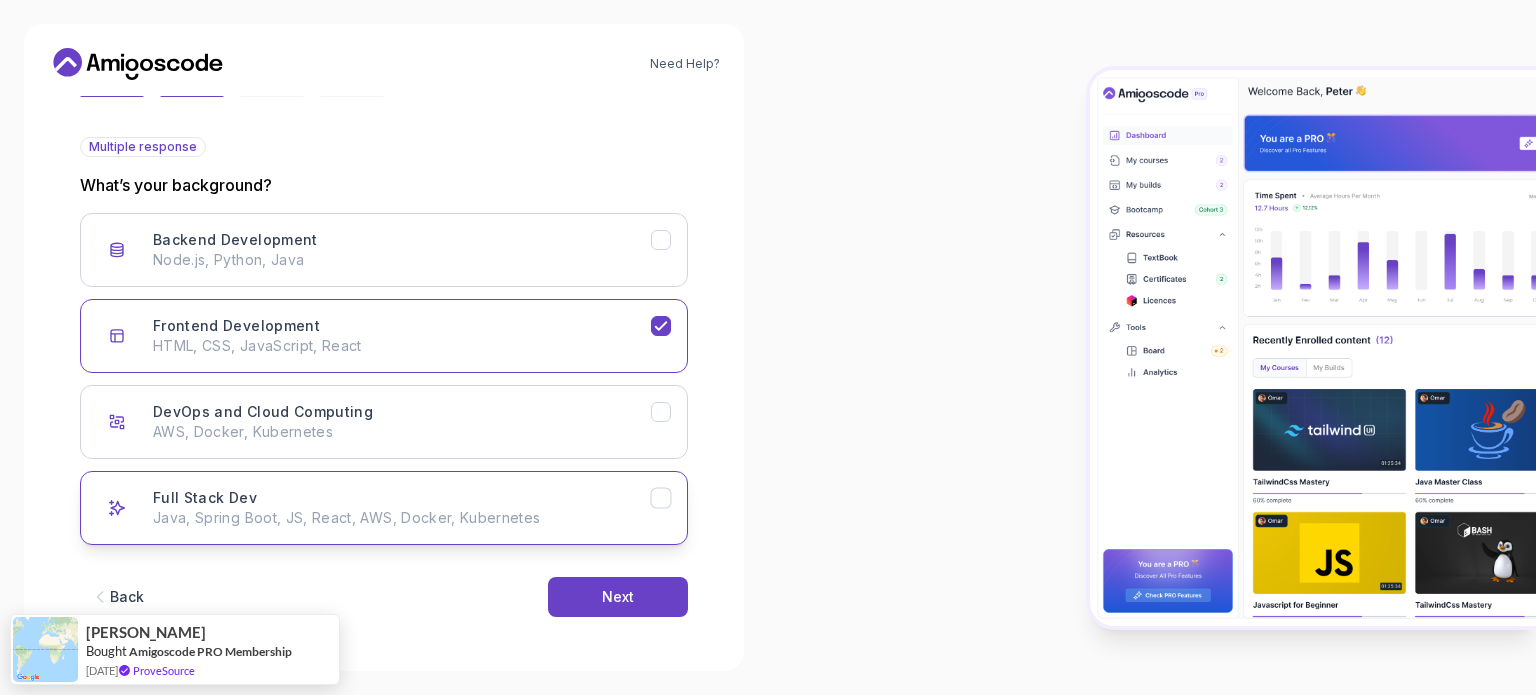 click on "Java, Spring Boot, JS, React, AWS, Docker, Kubernetes" at bounding box center [402, 518] 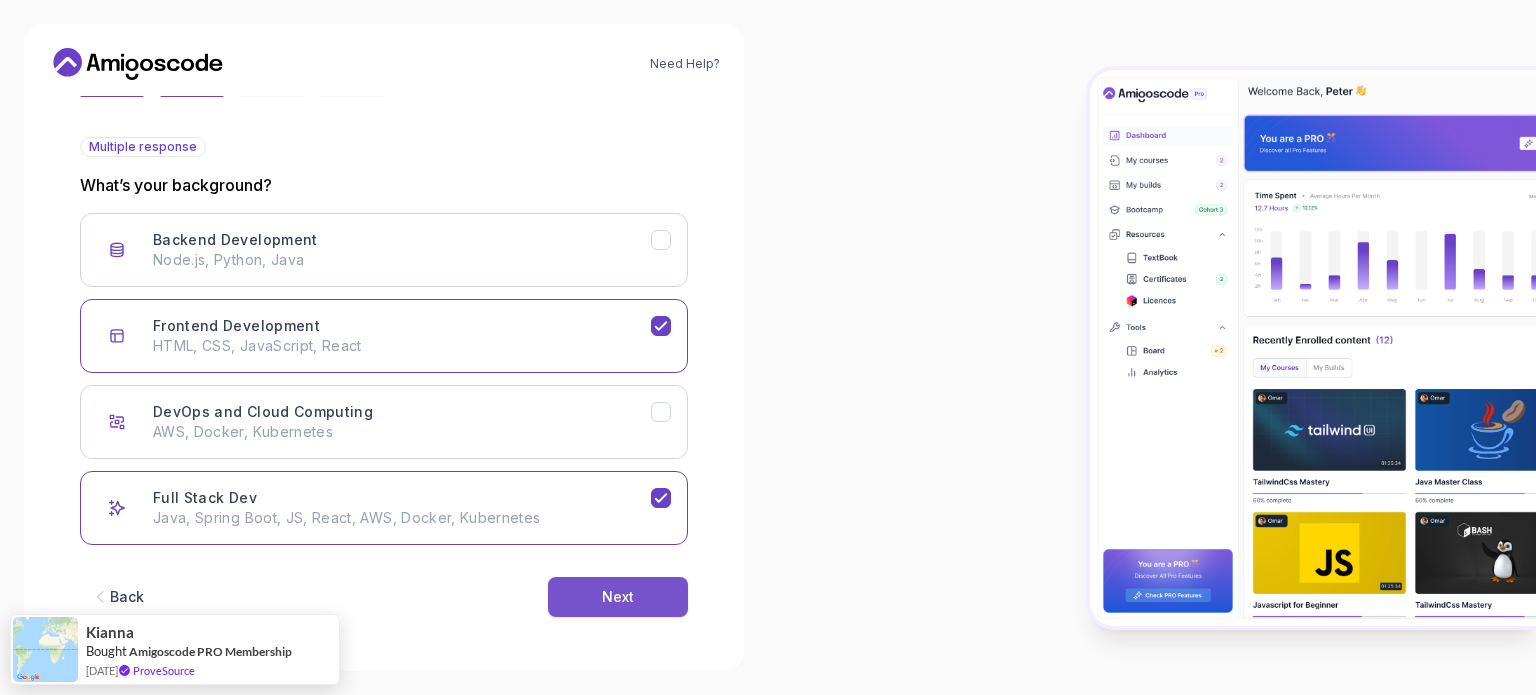 click on "Next" at bounding box center (618, 597) 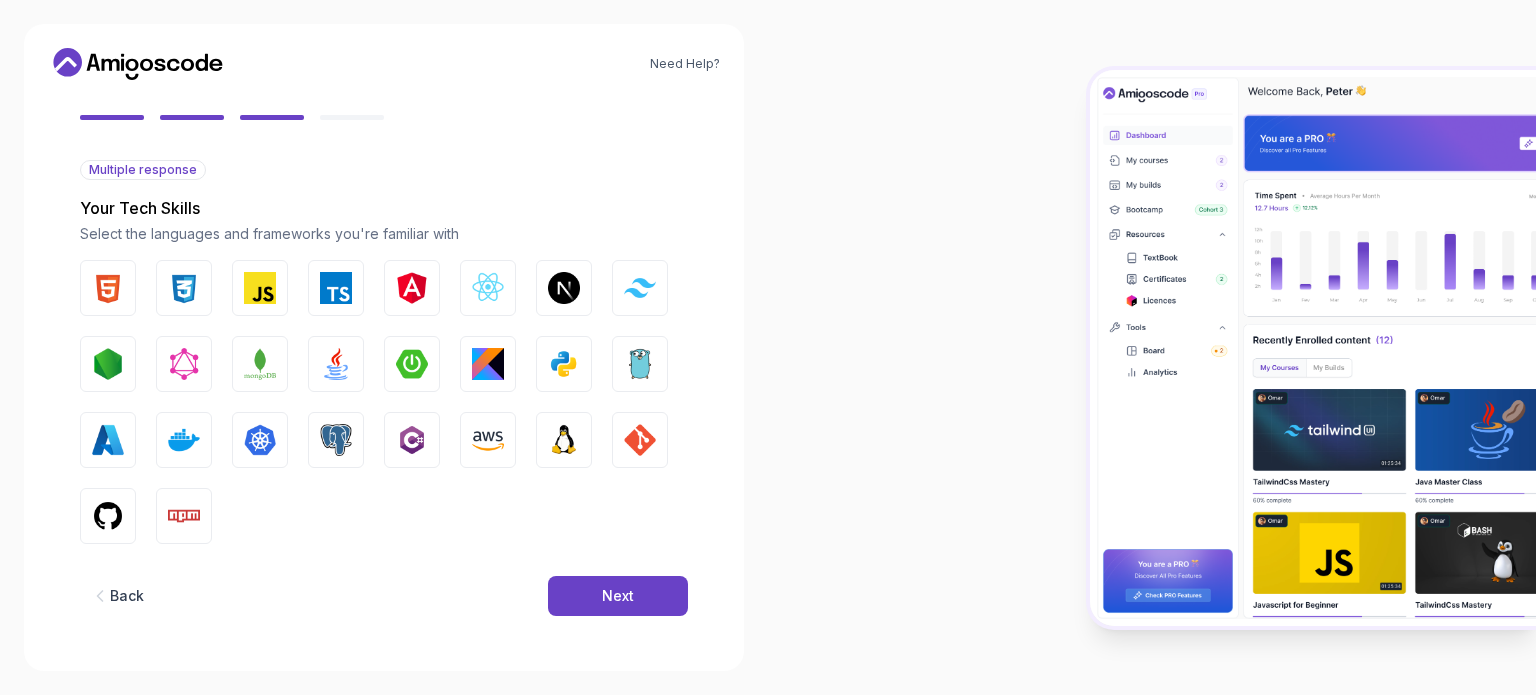 click on "Back" at bounding box center [127, 596] 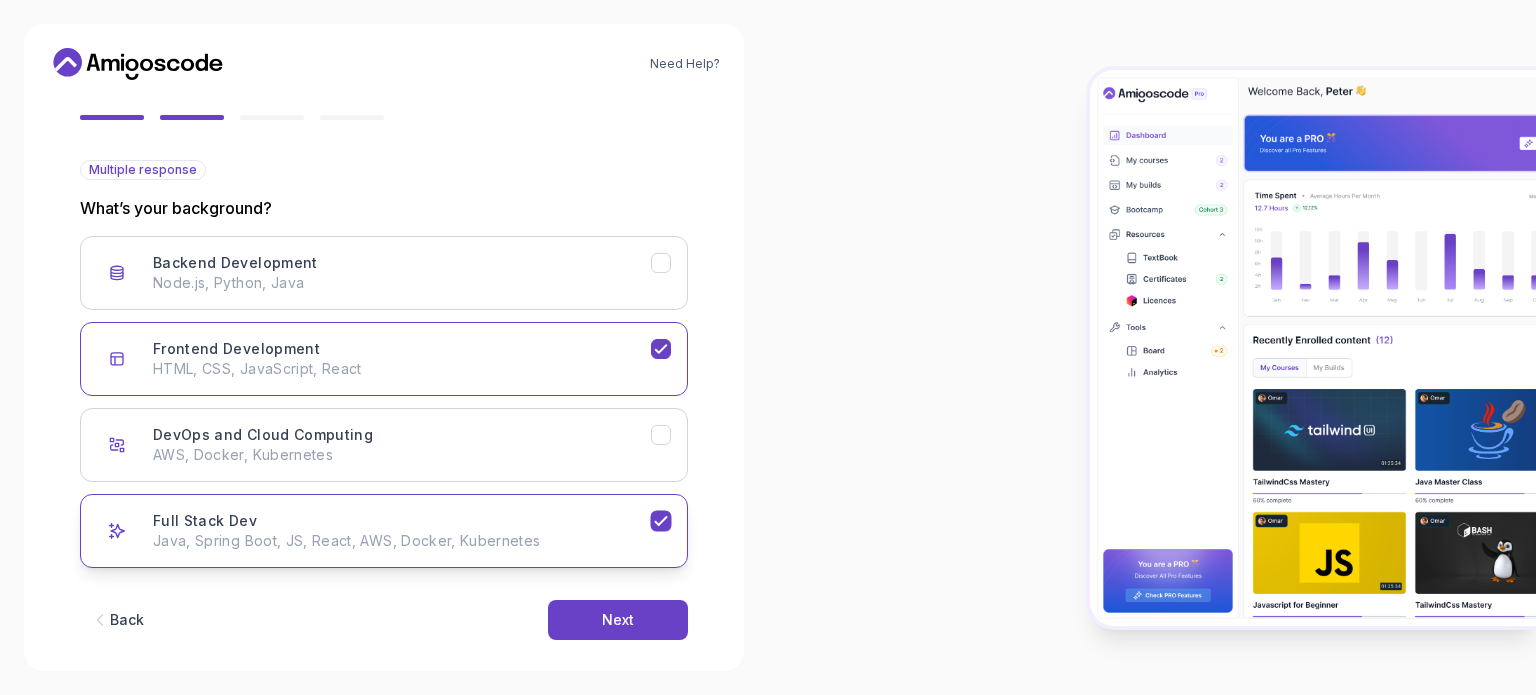 click 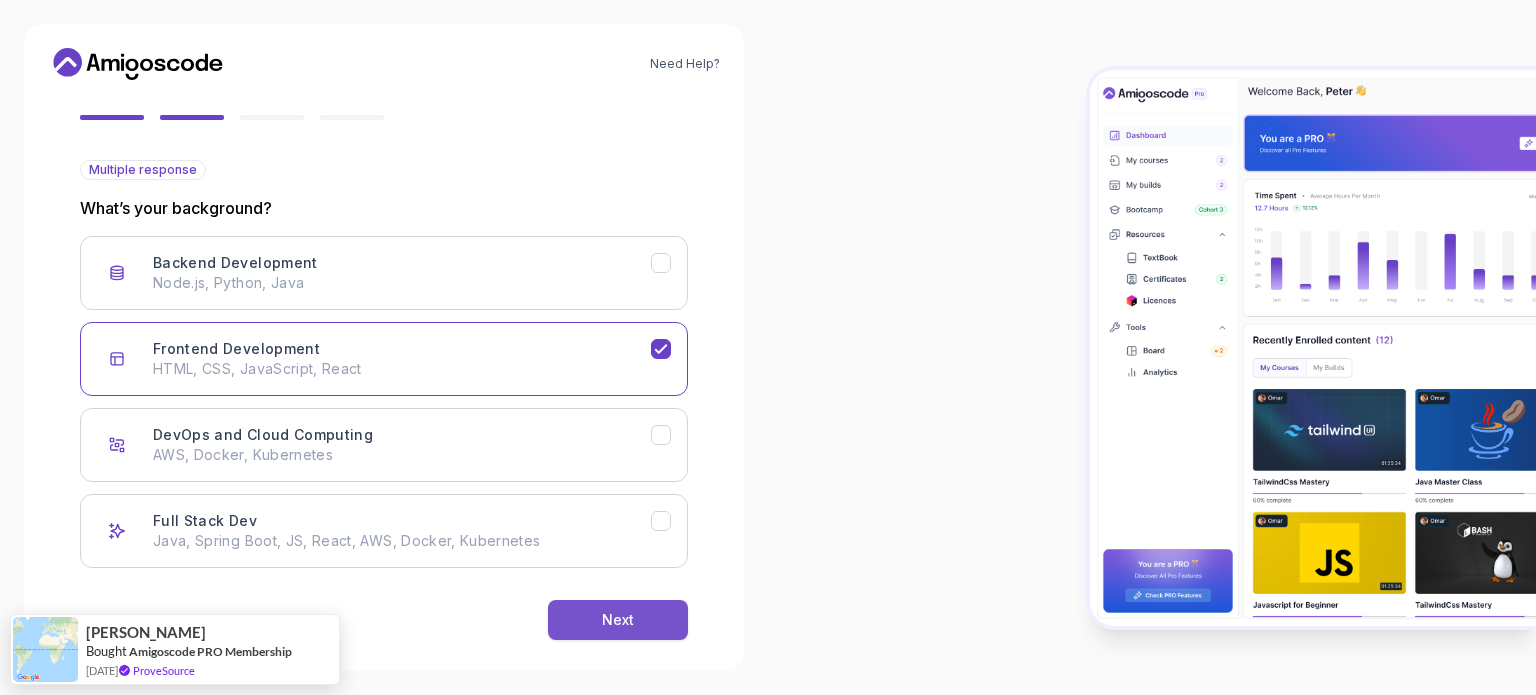 click on "Next" at bounding box center [618, 620] 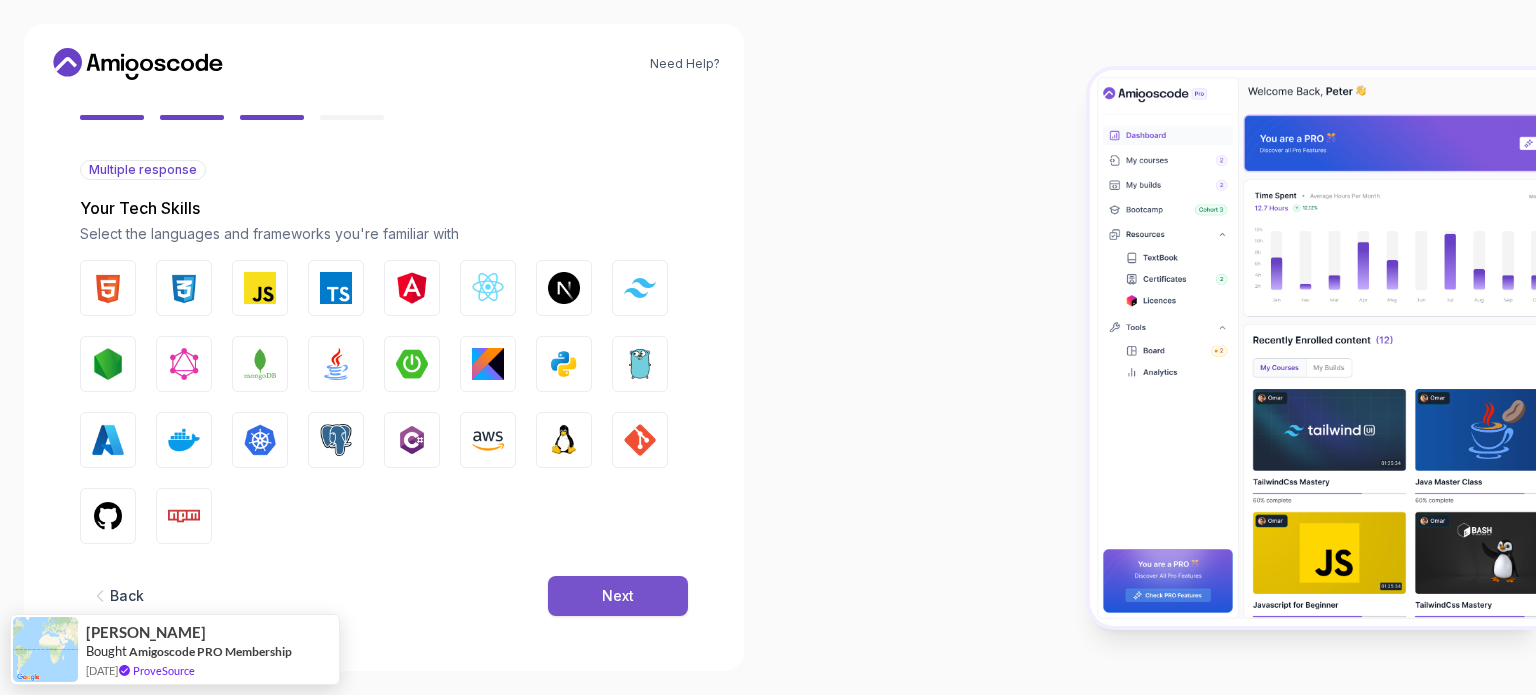click on "Next" at bounding box center [618, 596] 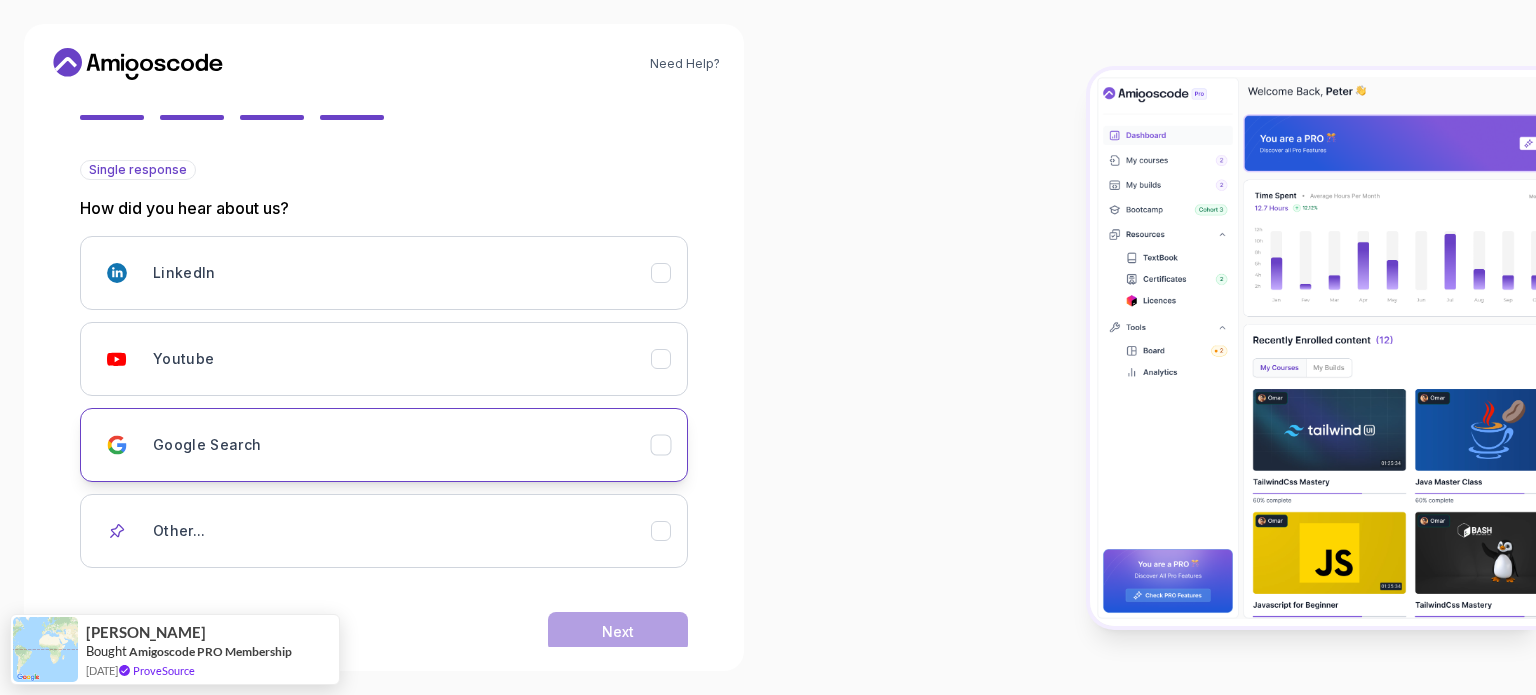 scroll, scrollTop: 212, scrollLeft: 0, axis: vertical 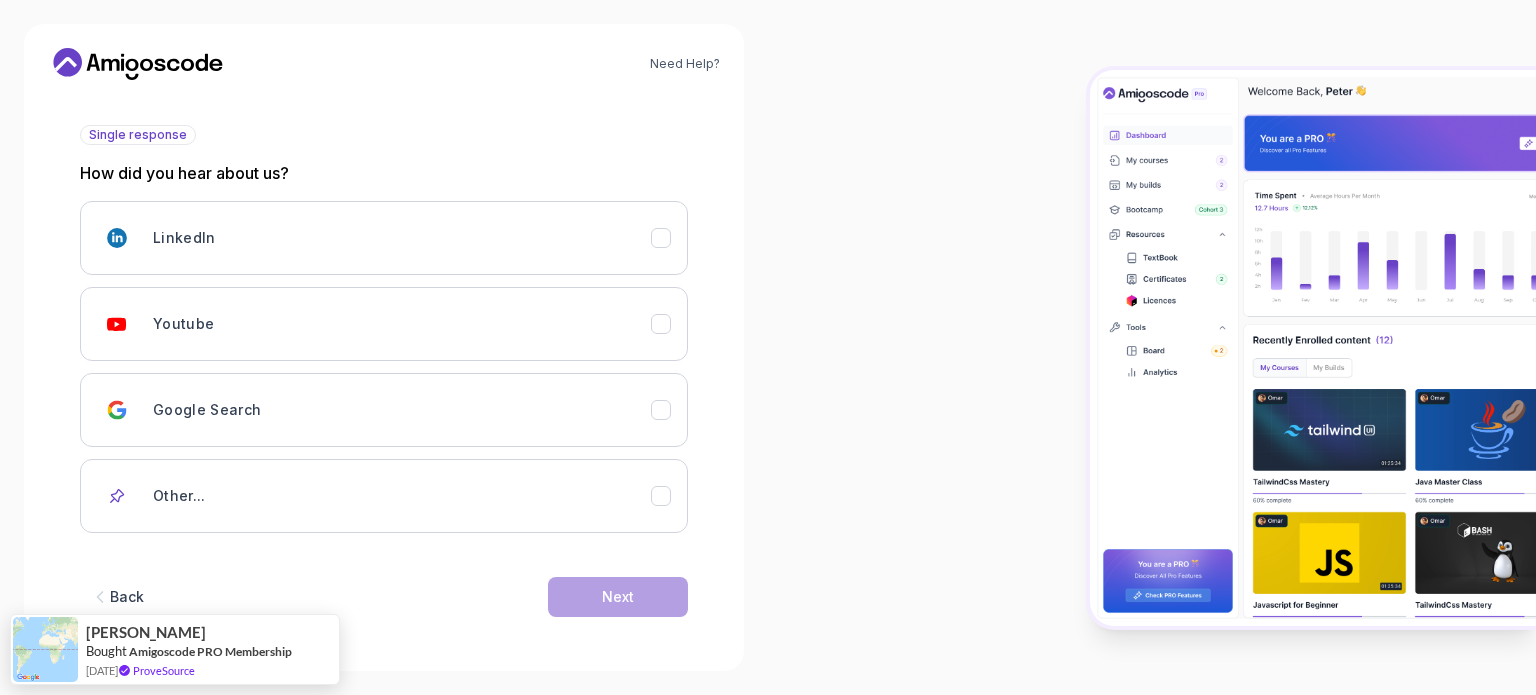 click on "Back" at bounding box center (127, 597) 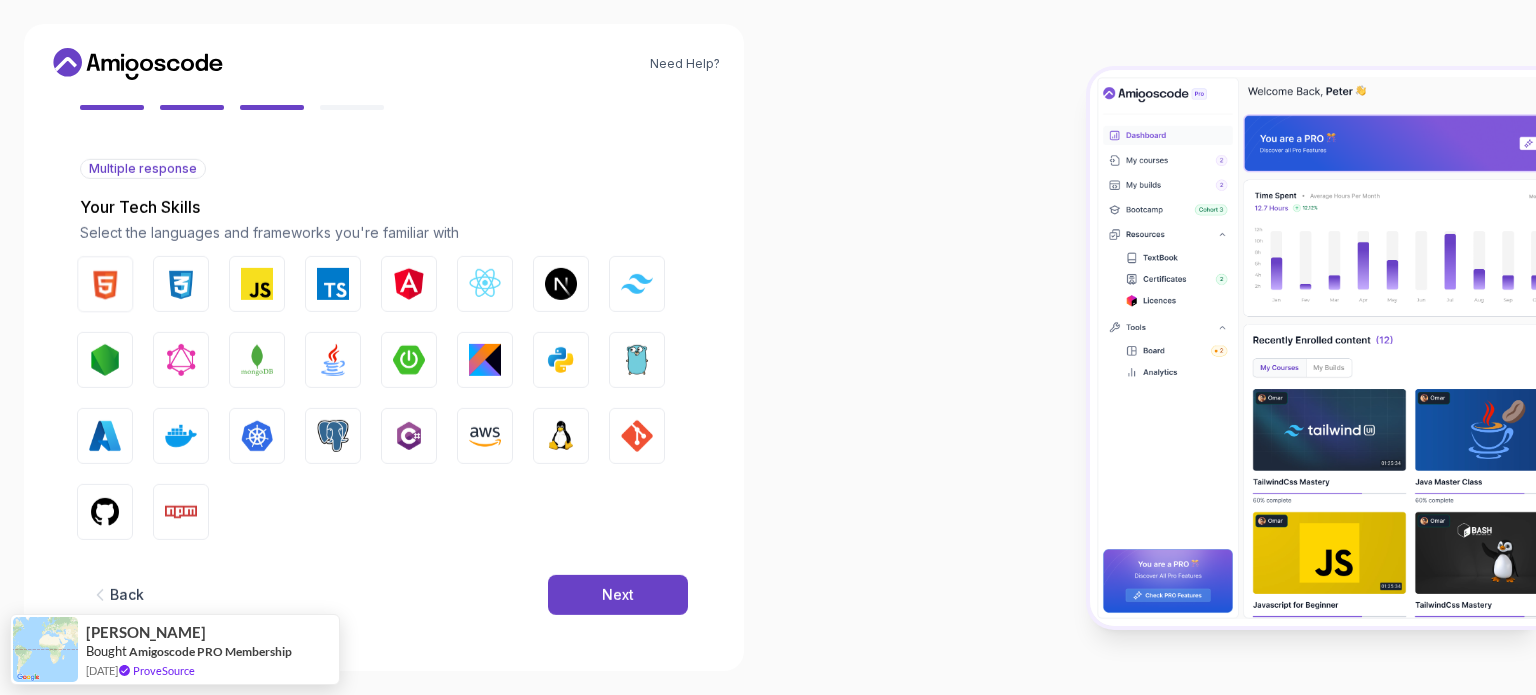 scroll, scrollTop: 177, scrollLeft: 0, axis: vertical 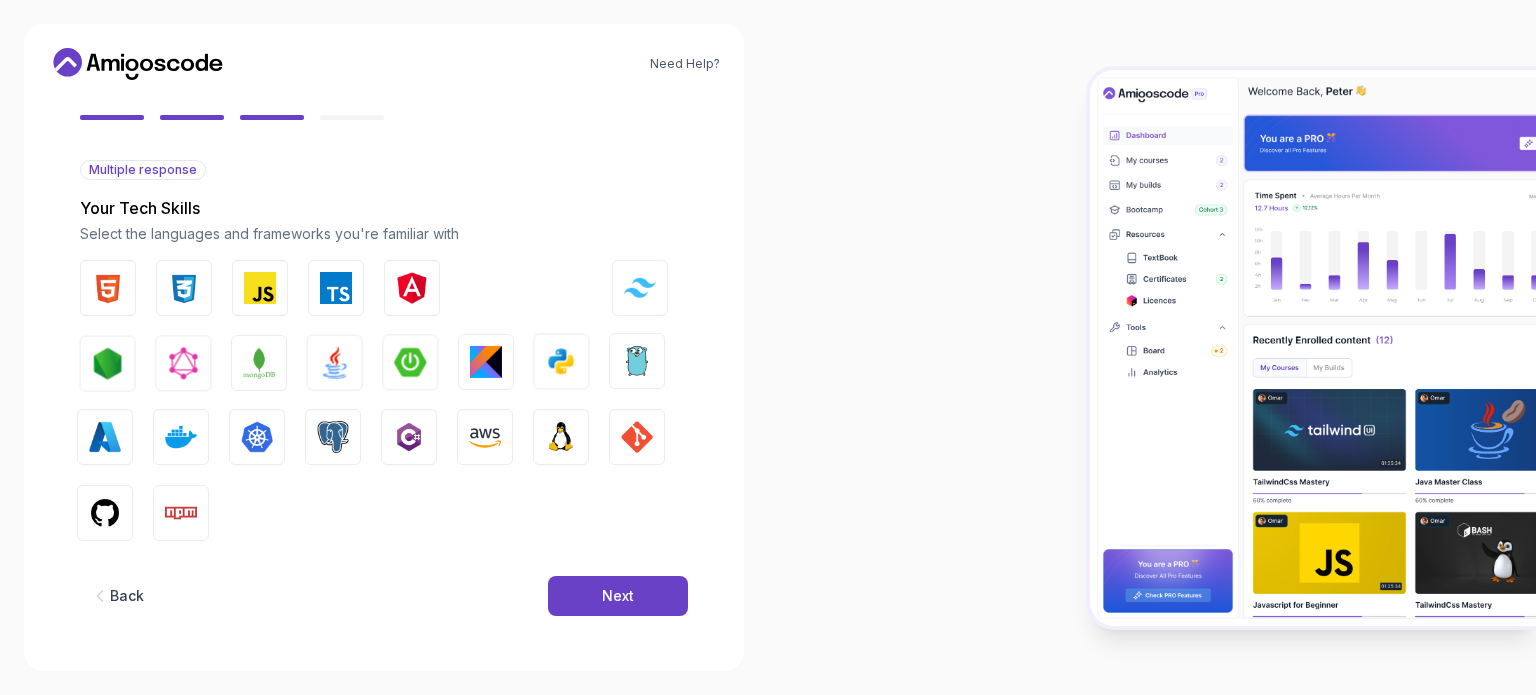 click on "Back" at bounding box center (127, 596) 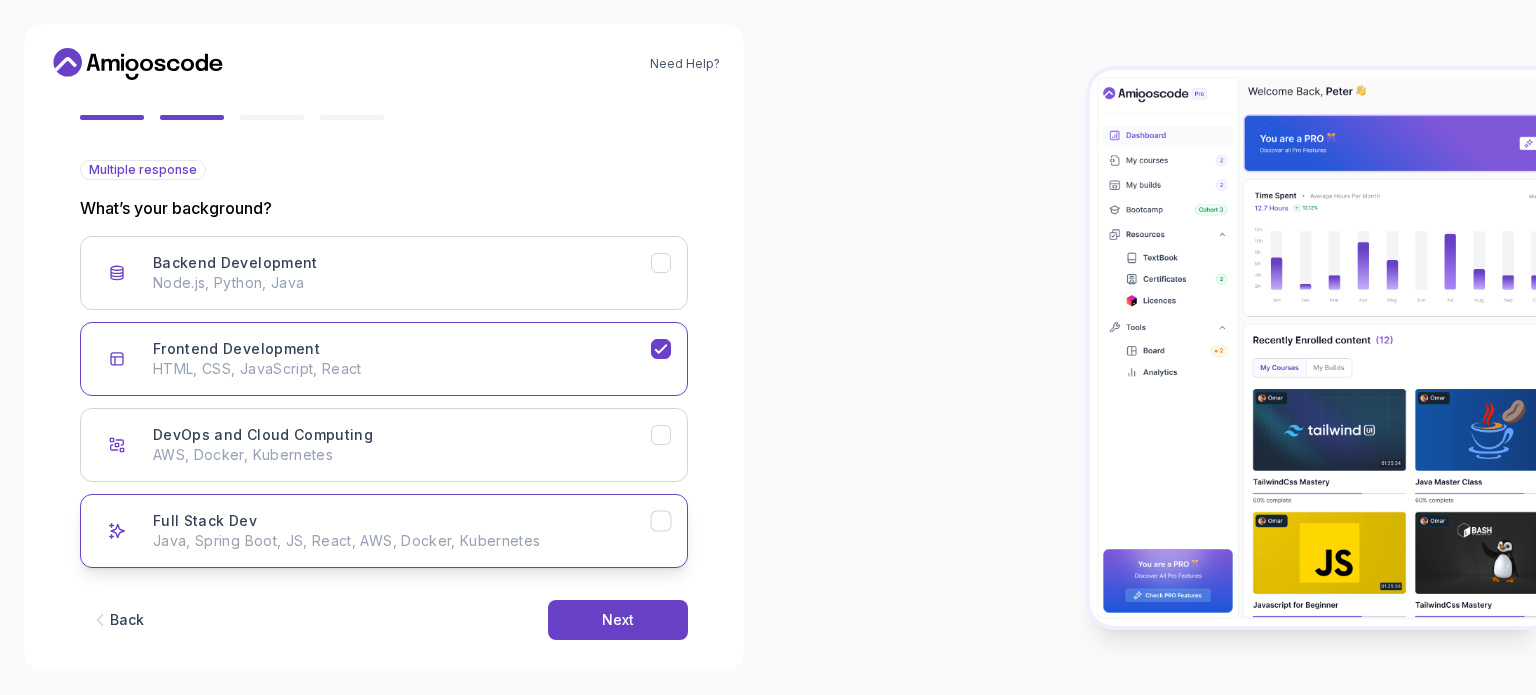 click on "Full Stack Dev Java, Spring Boot, JS, React, AWS, Docker, Kubernetes" at bounding box center [402, 531] 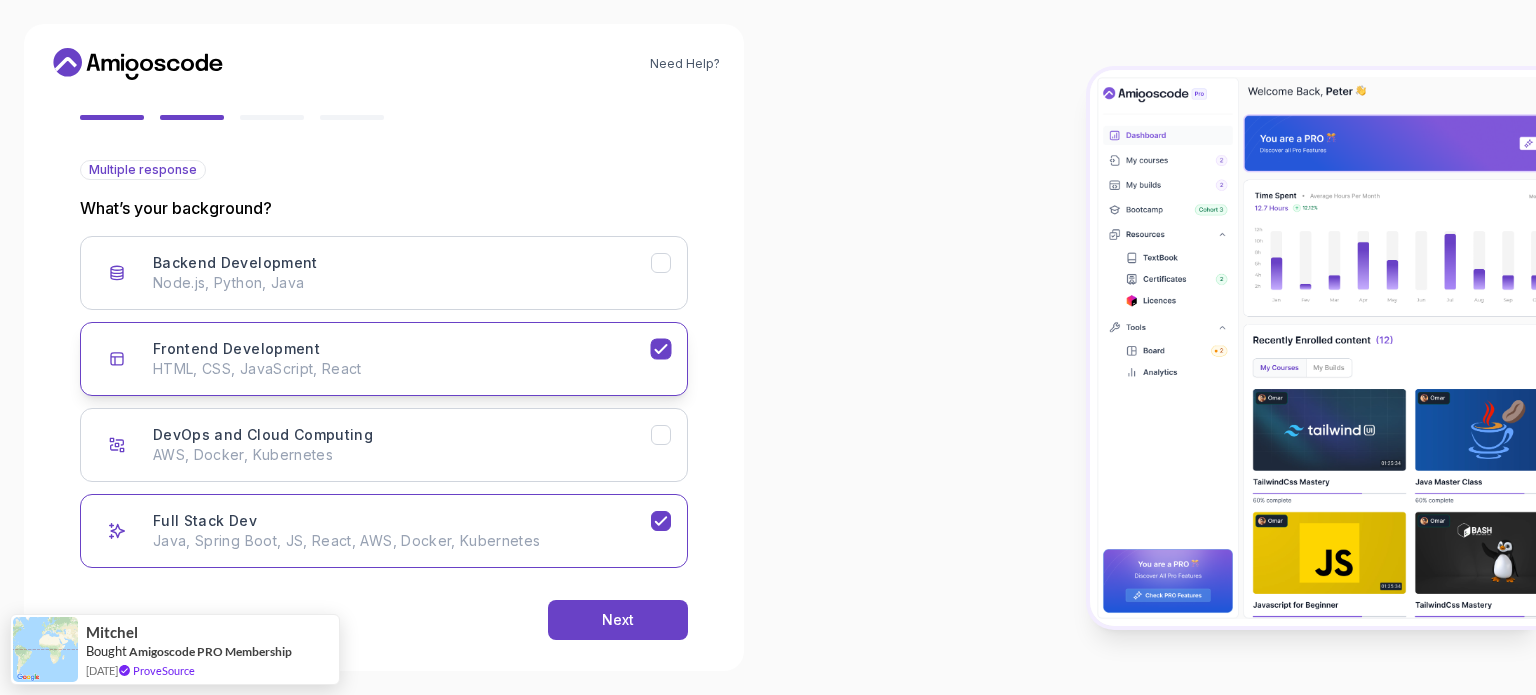 click 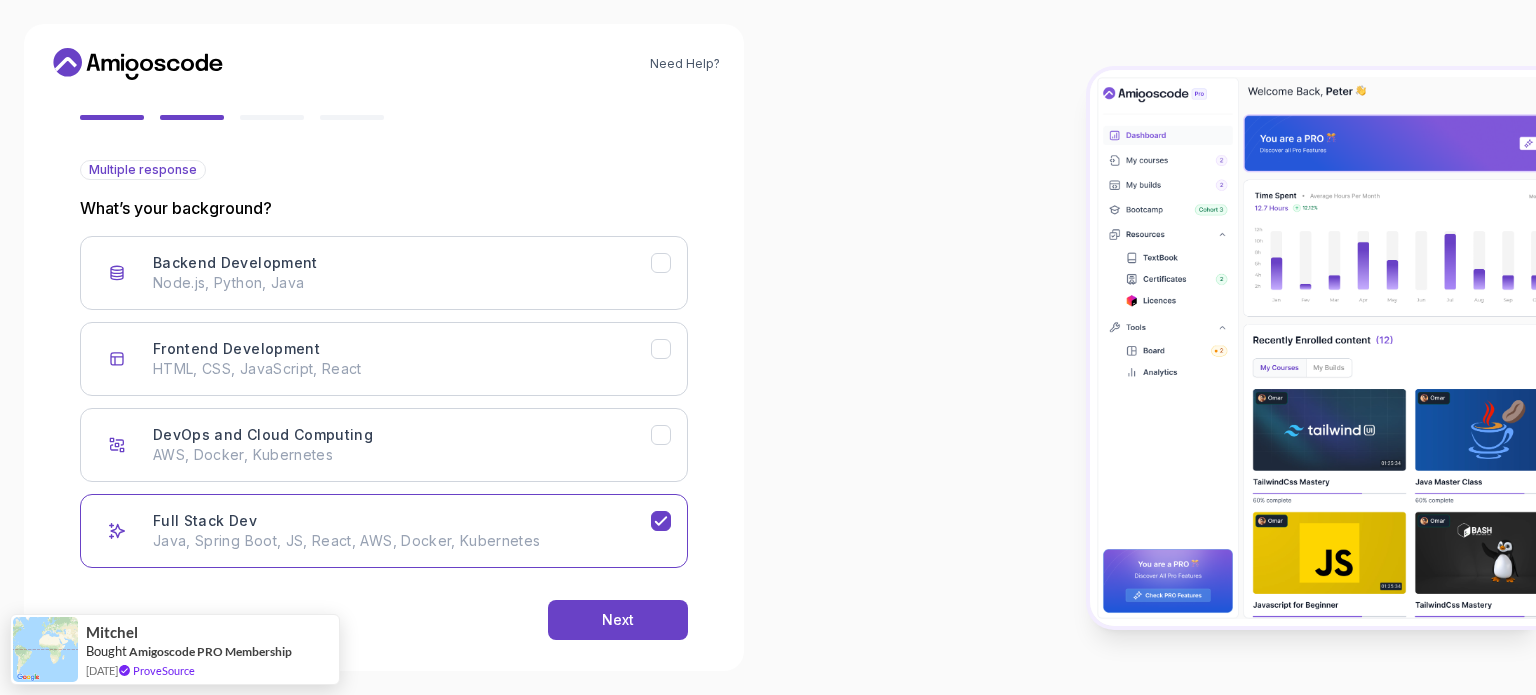 scroll, scrollTop: 200, scrollLeft: 0, axis: vertical 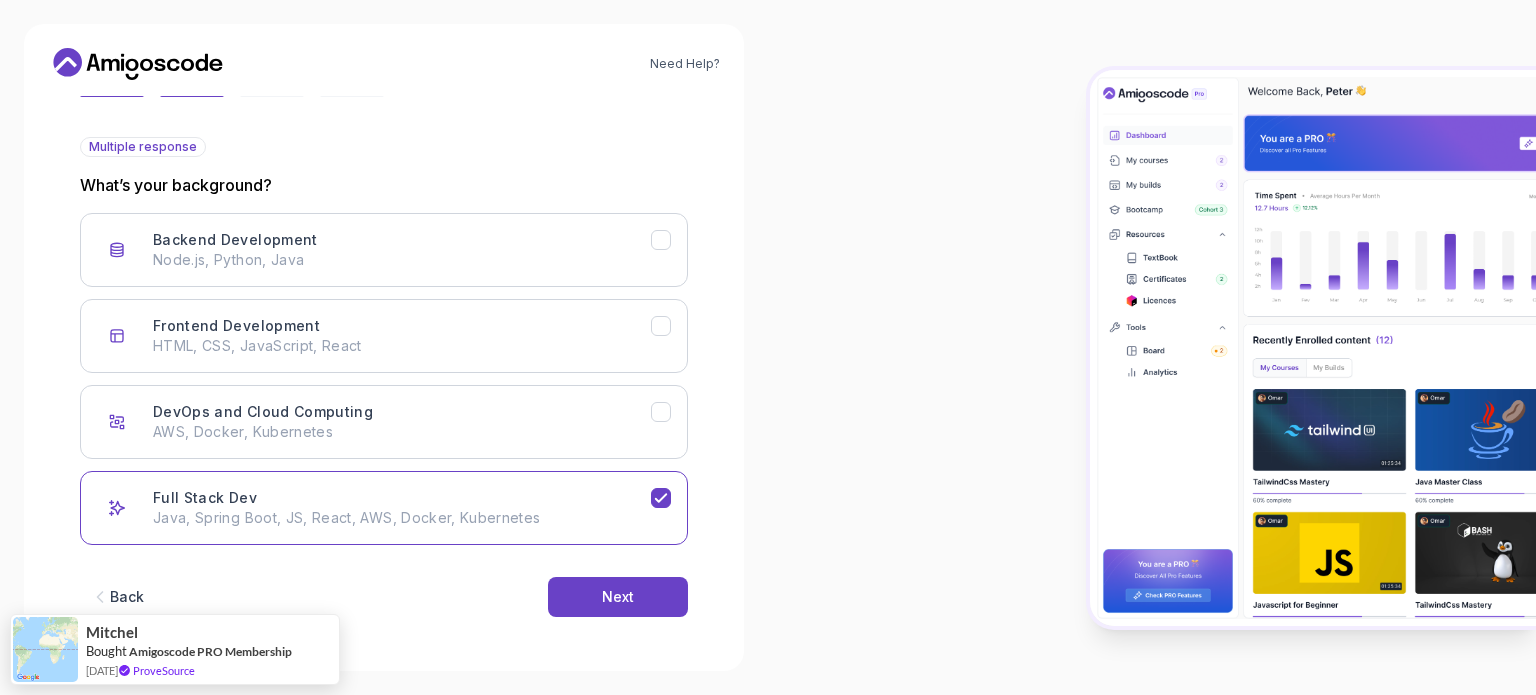 drag, startPoint x: 123, startPoint y: 604, endPoint x: 136, endPoint y: 589, distance: 19.849434 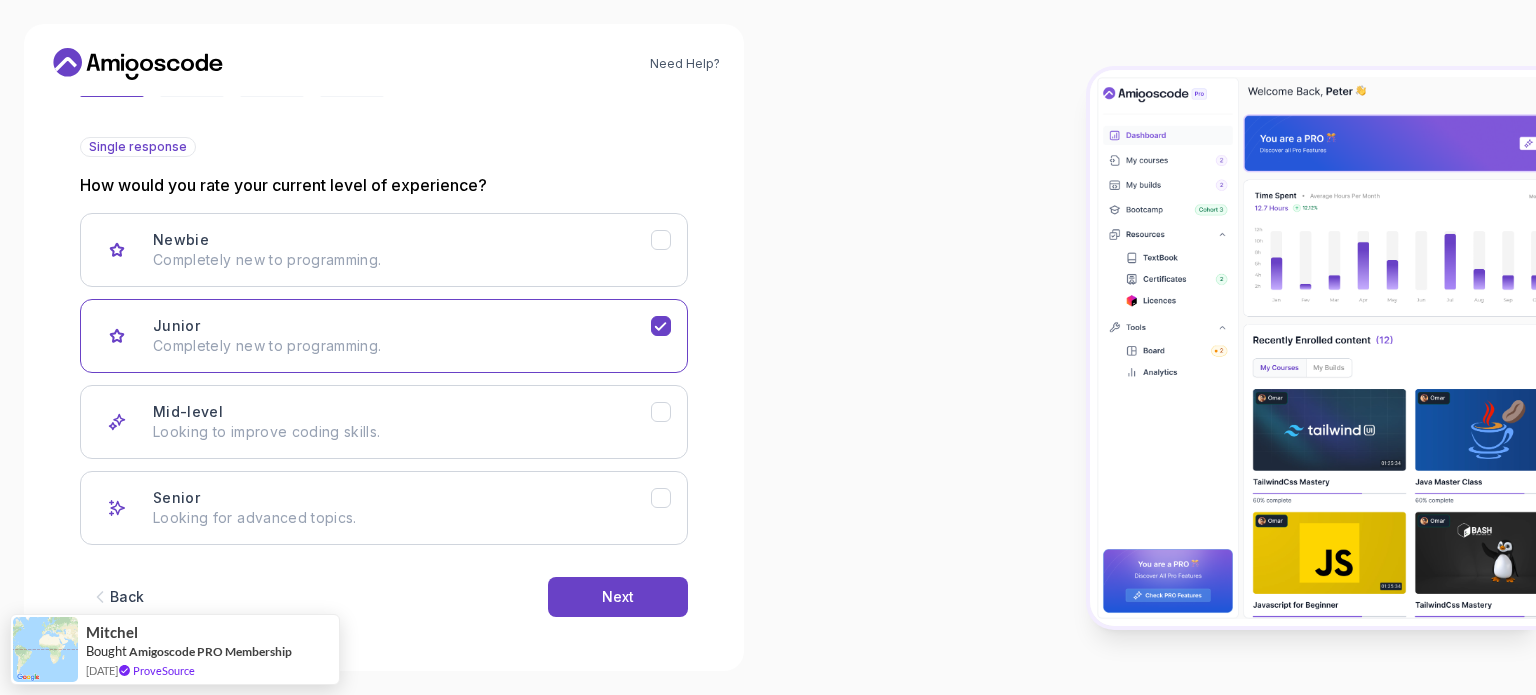 click on "Back" at bounding box center [127, 597] 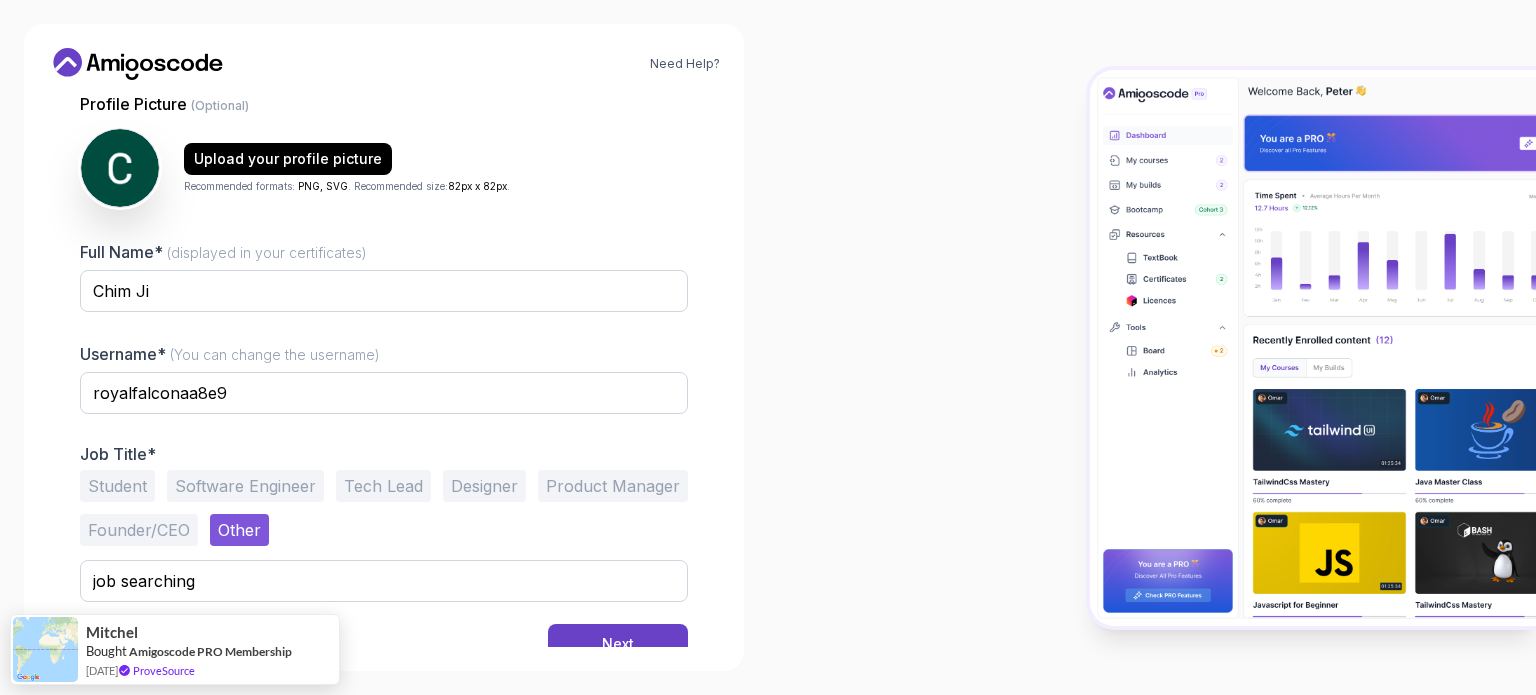 scroll, scrollTop: 216, scrollLeft: 0, axis: vertical 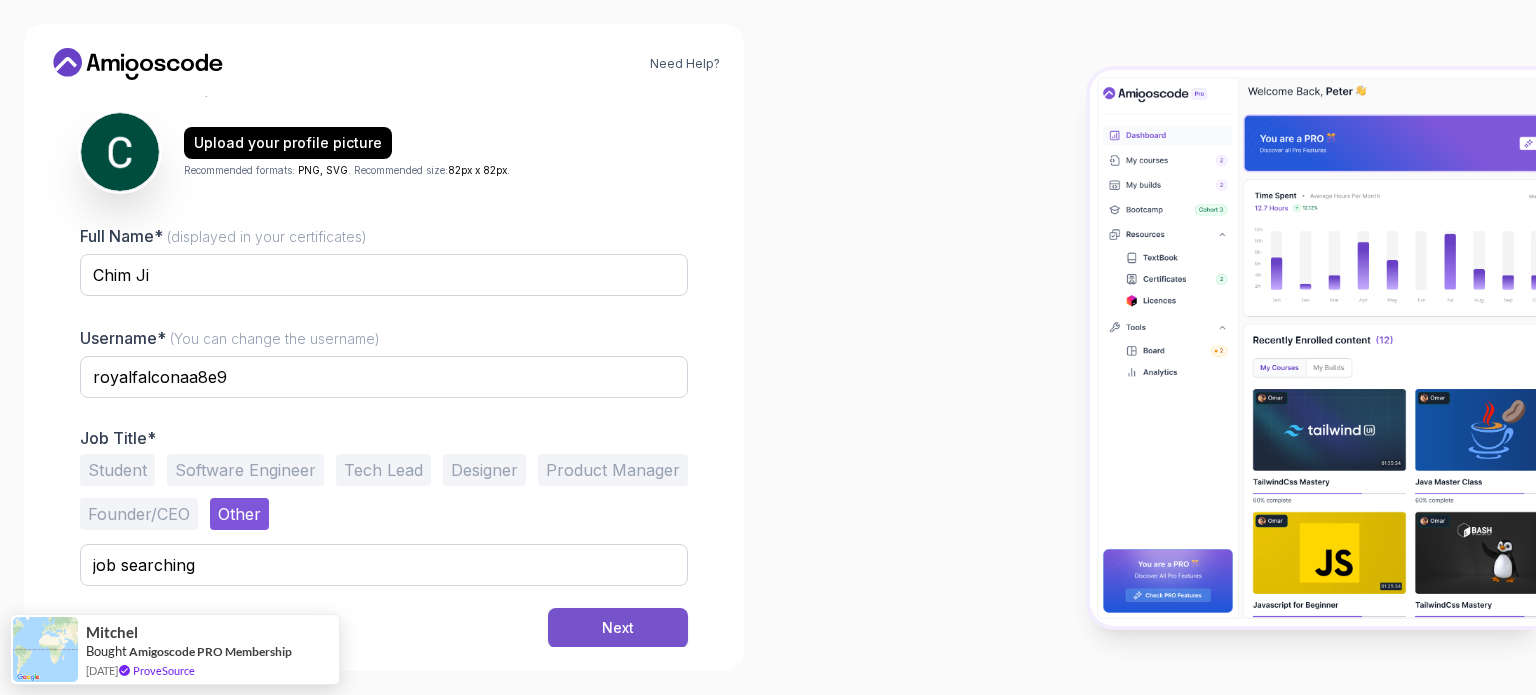 click on "Next" at bounding box center (618, 628) 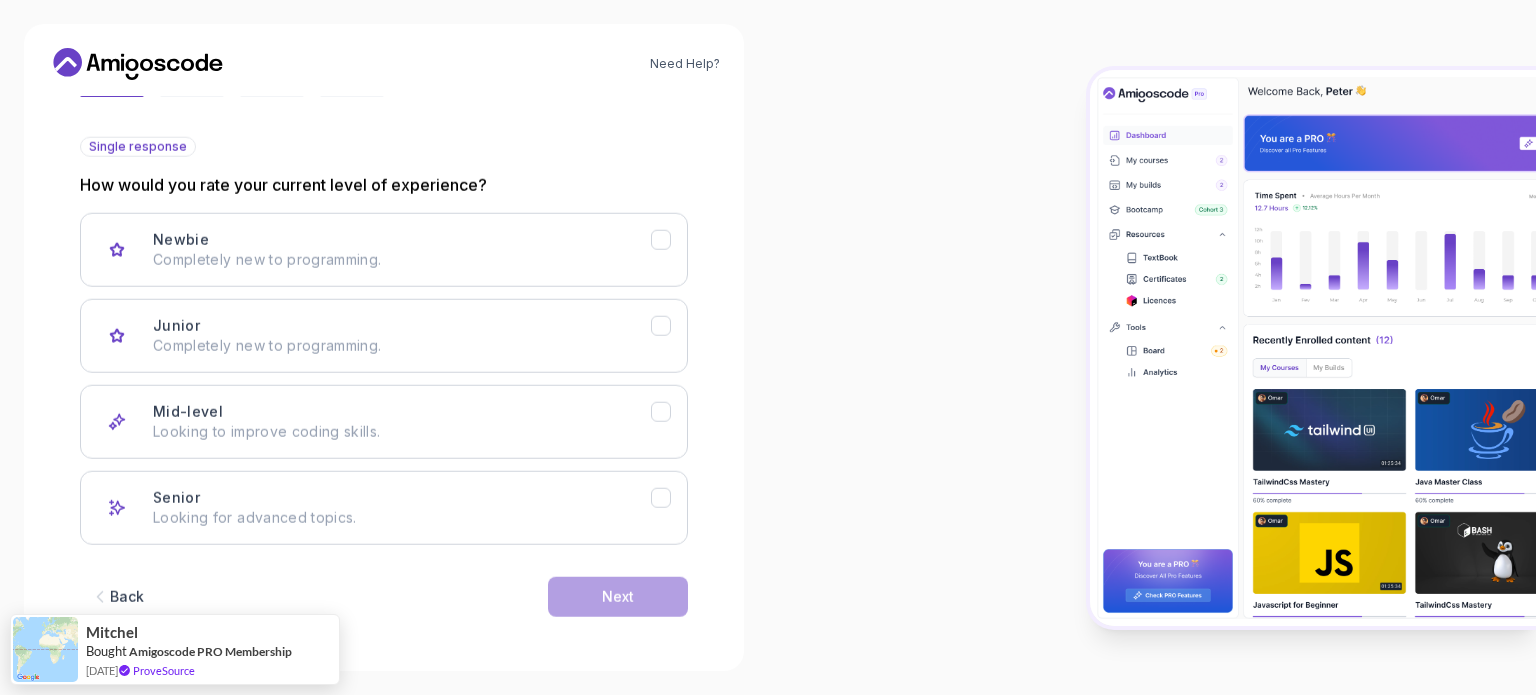 scroll, scrollTop: 200, scrollLeft: 0, axis: vertical 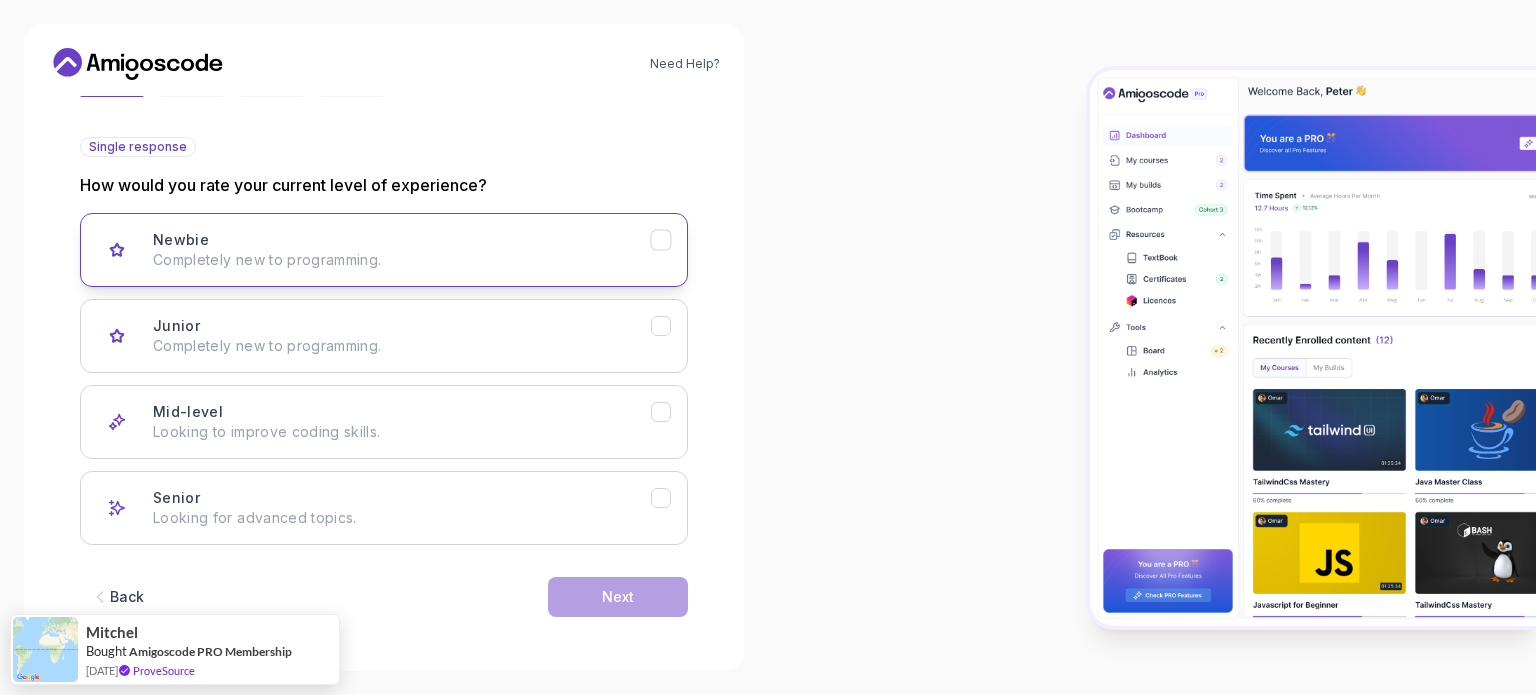 click on "Completely new to programming." at bounding box center (402, 260) 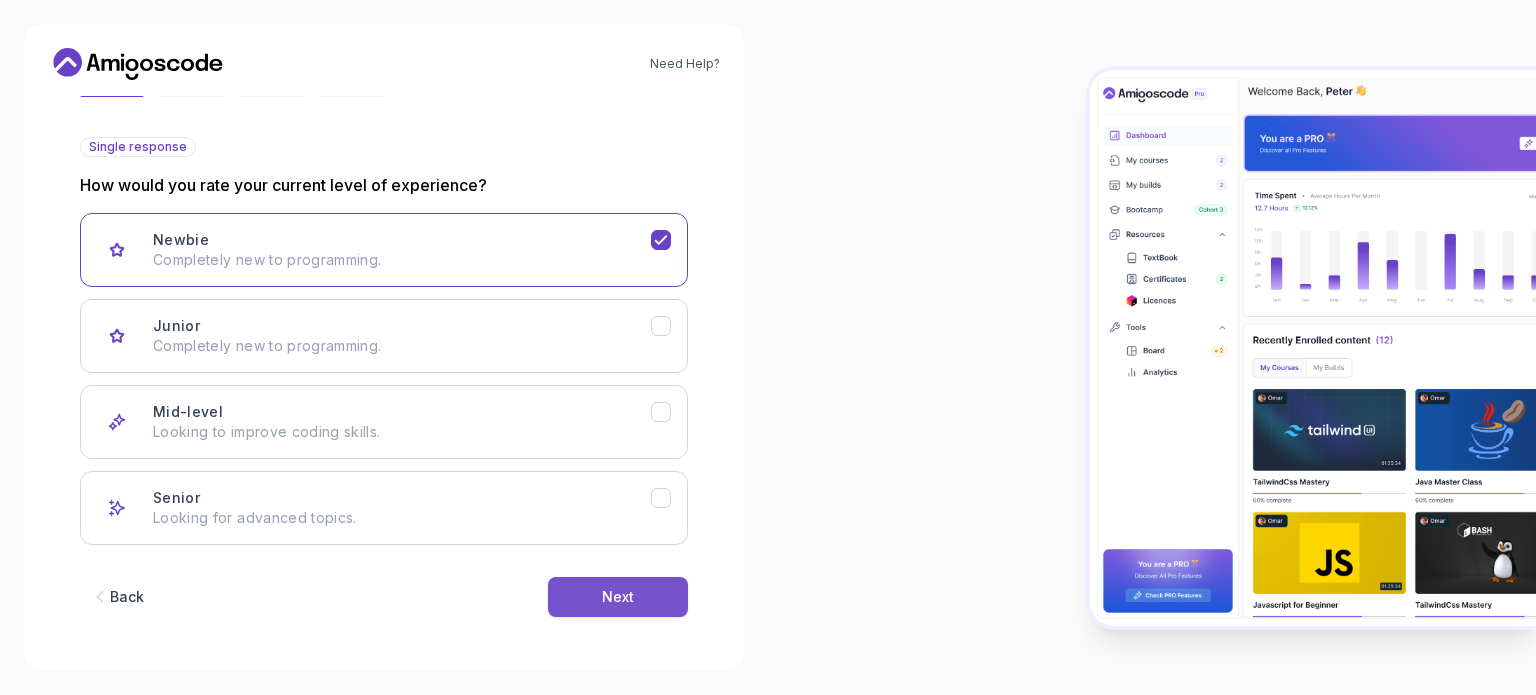 click on "Next" at bounding box center [618, 597] 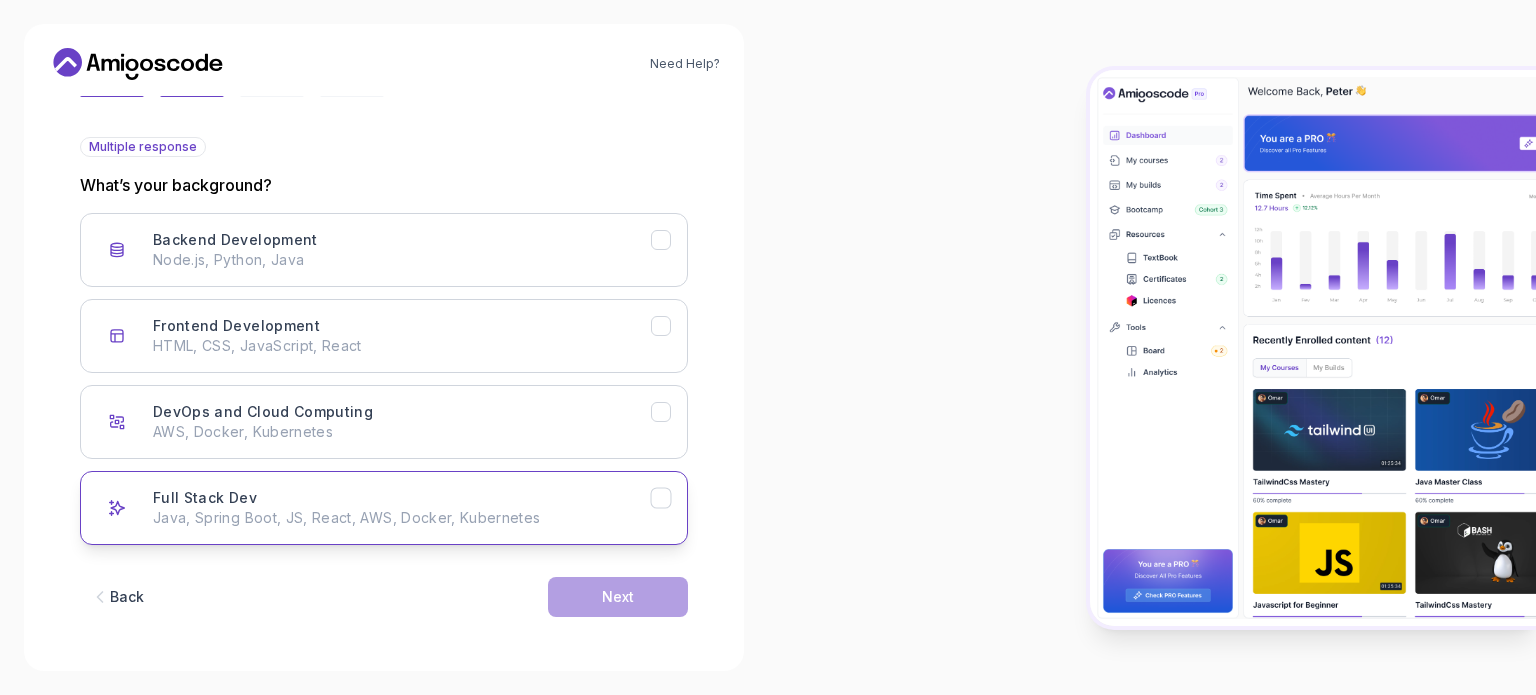 click on "Full Stack Dev Java, Spring Boot, JS, React, AWS, Docker, Kubernetes" at bounding box center (402, 508) 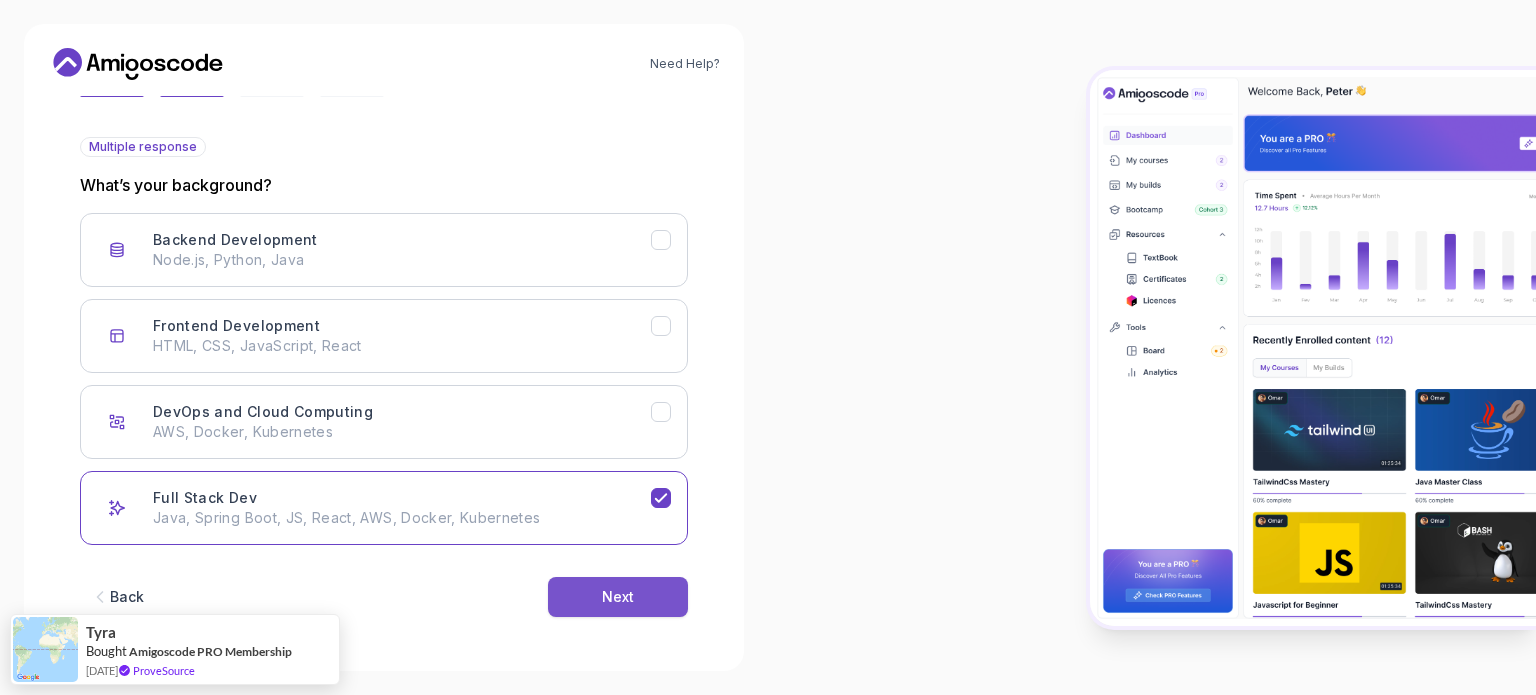 click on "Next" at bounding box center (618, 597) 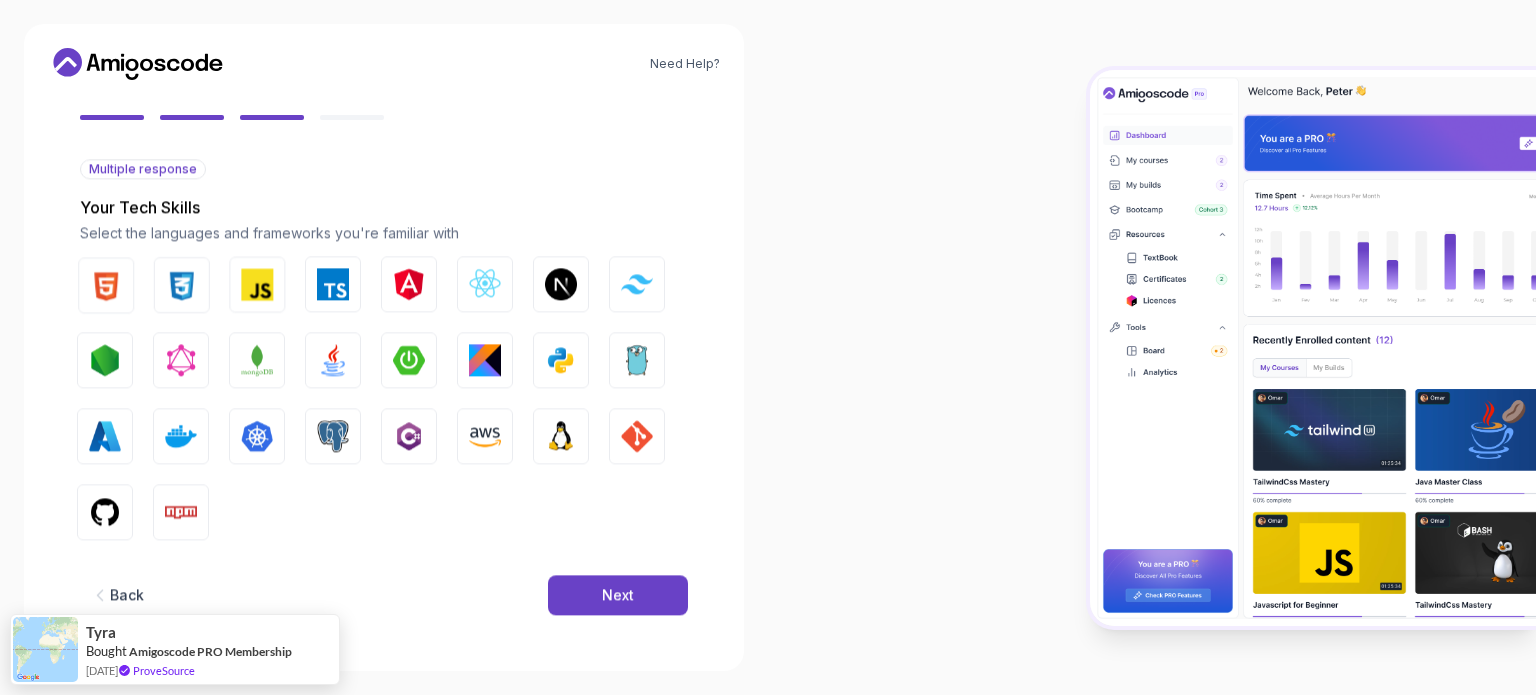 scroll, scrollTop: 177, scrollLeft: 0, axis: vertical 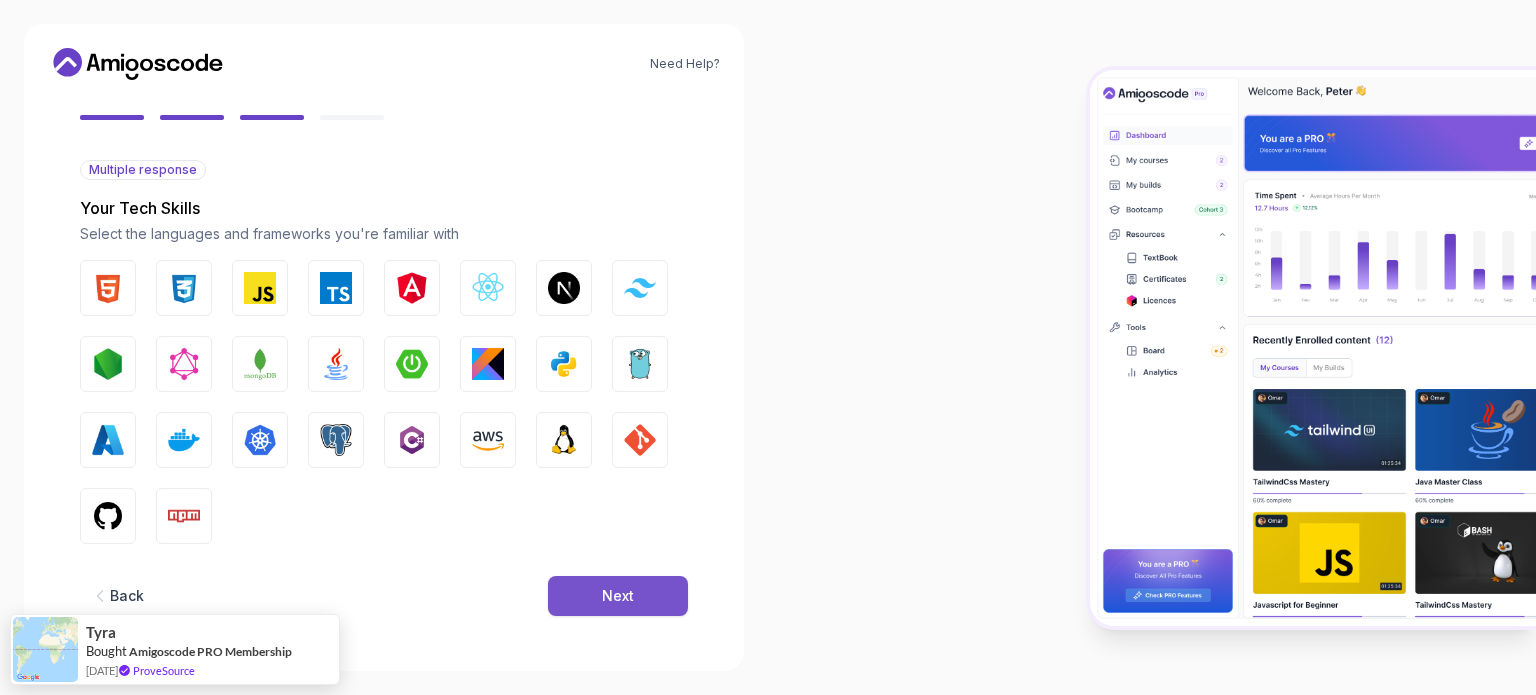 click on "Next" at bounding box center (618, 596) 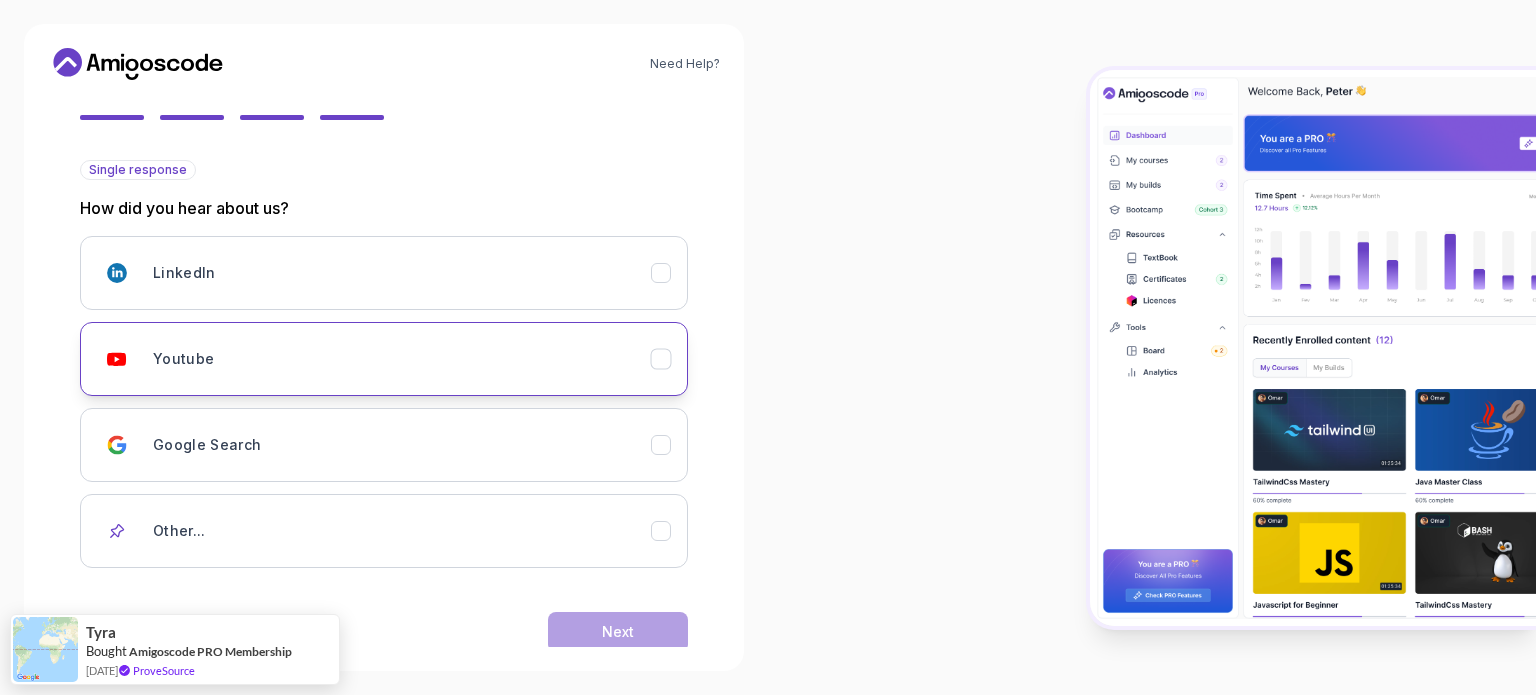 click on "Youtube" at bounding box center [402, 359] 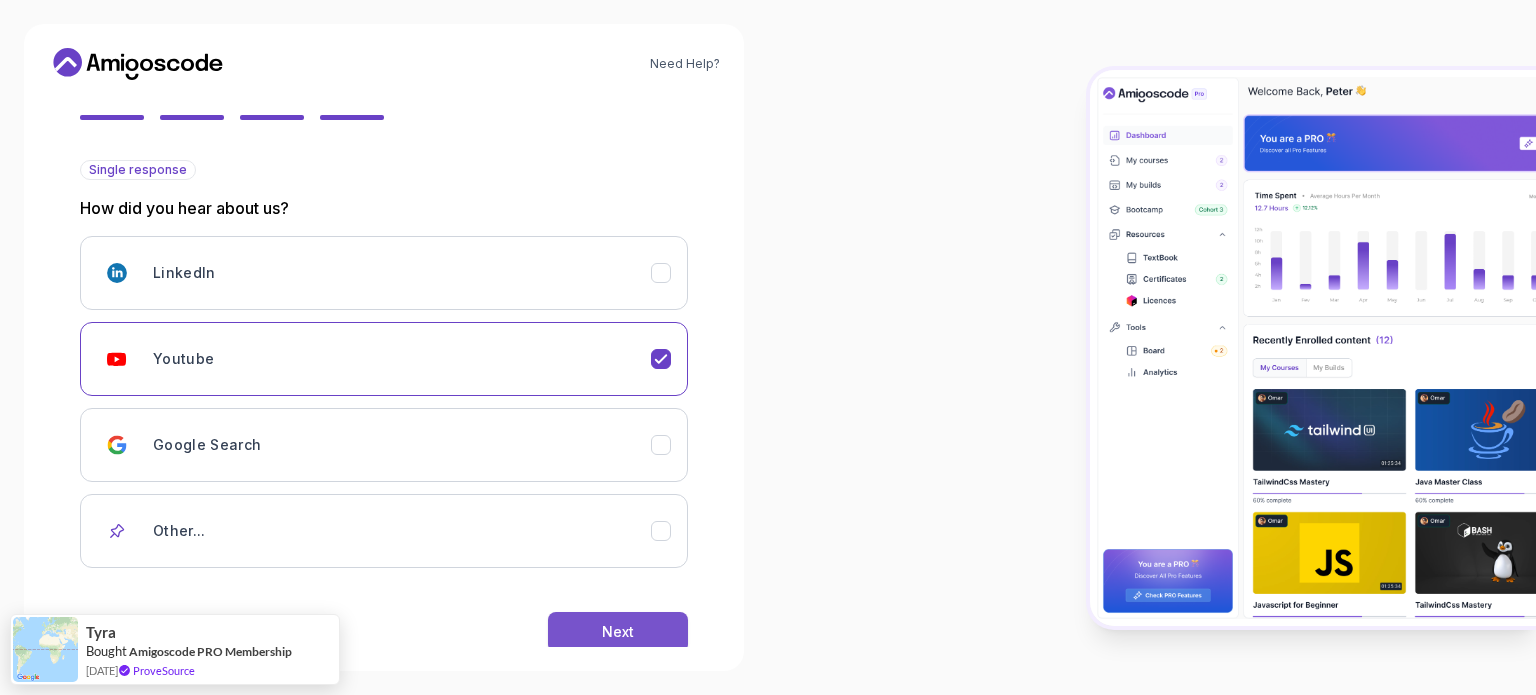 click on "Next" at bounding box center [618, 632] 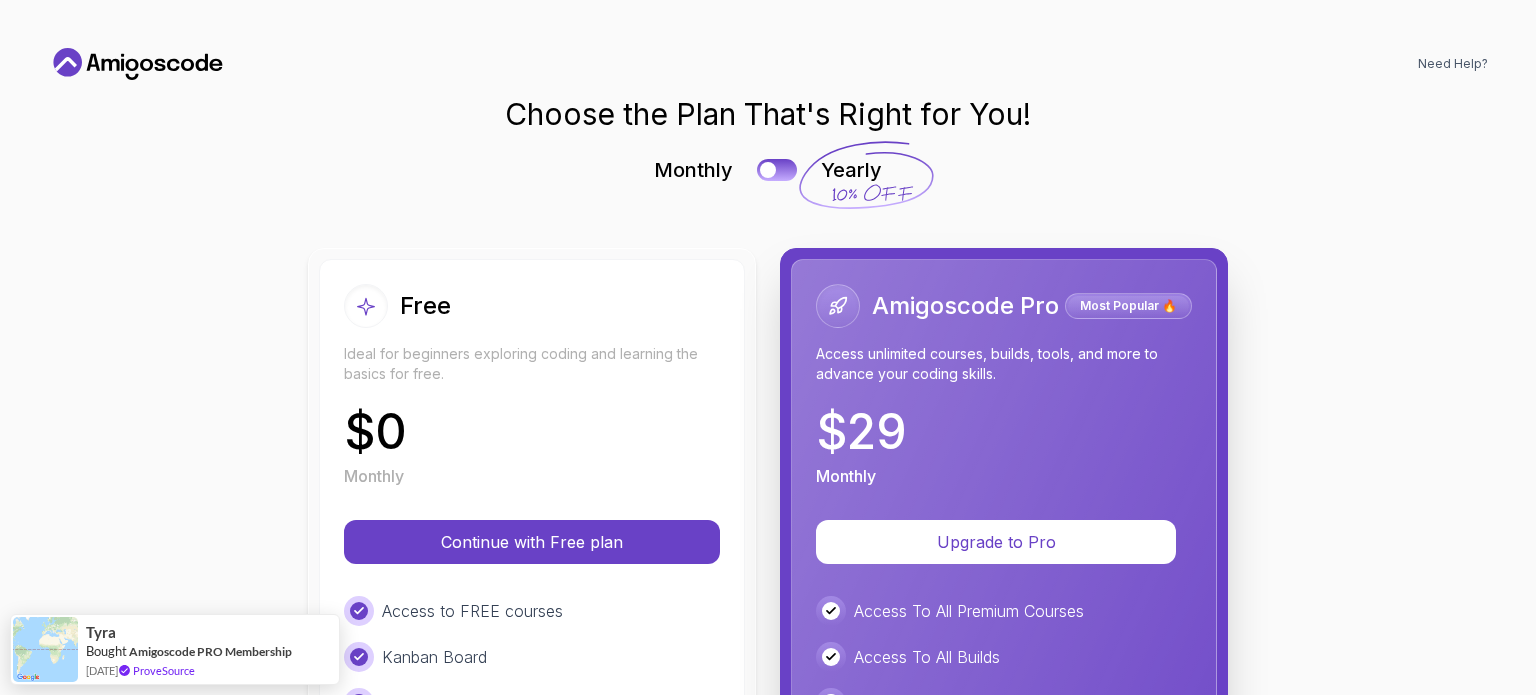 scroll, scrollTop: 0, scrollLeft: 0, axis: both 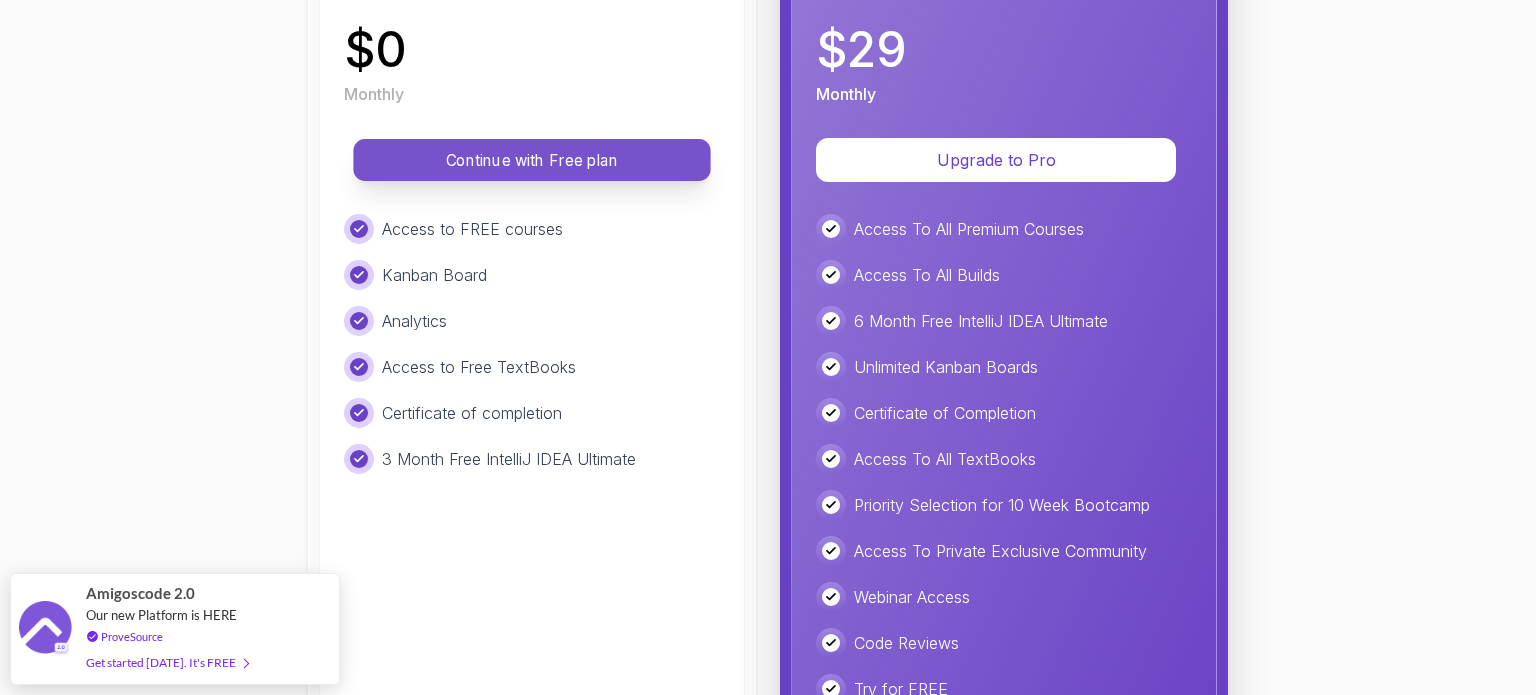 click on "Continue with Free plan" at bounding box center [532, 160] 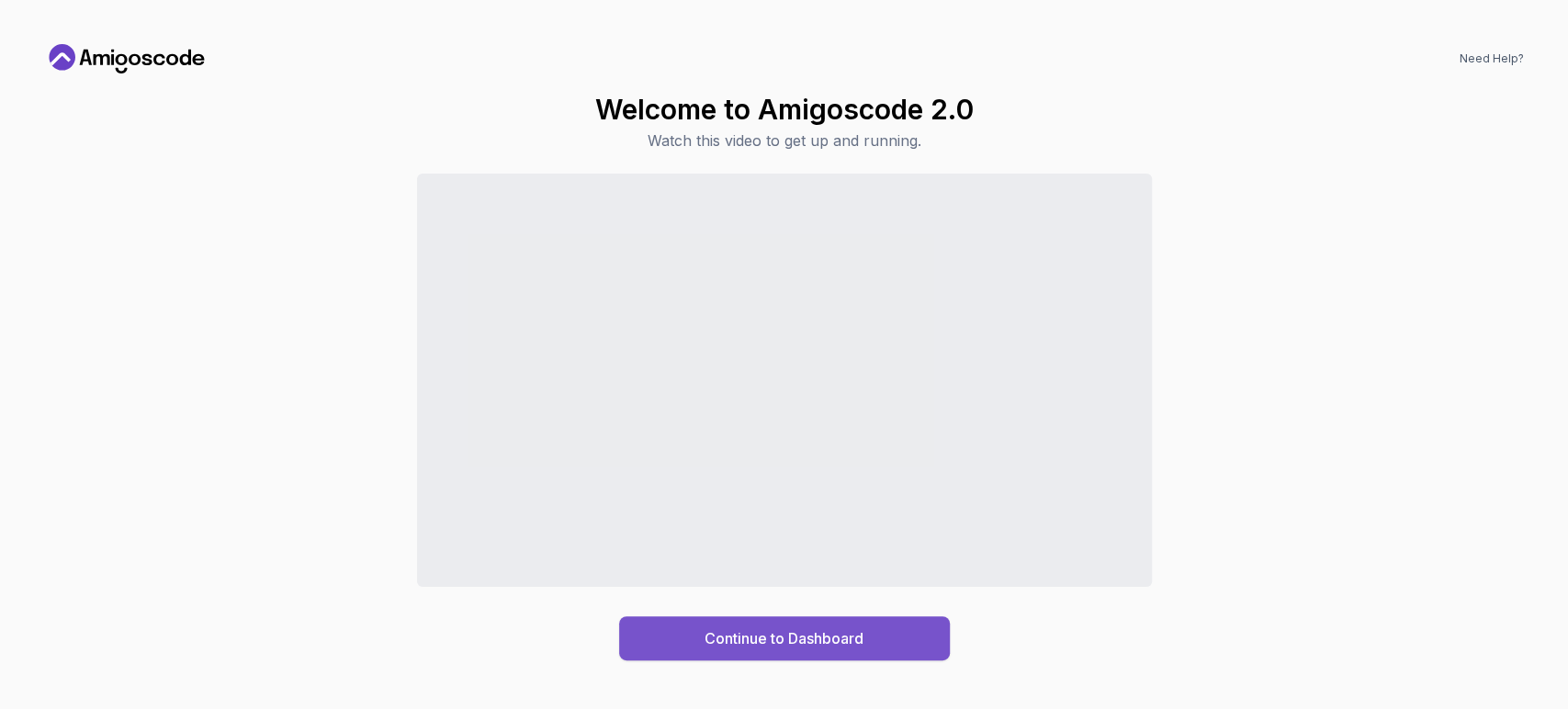 click on "Continue to Dashboard" at bounding box center (784, 638) 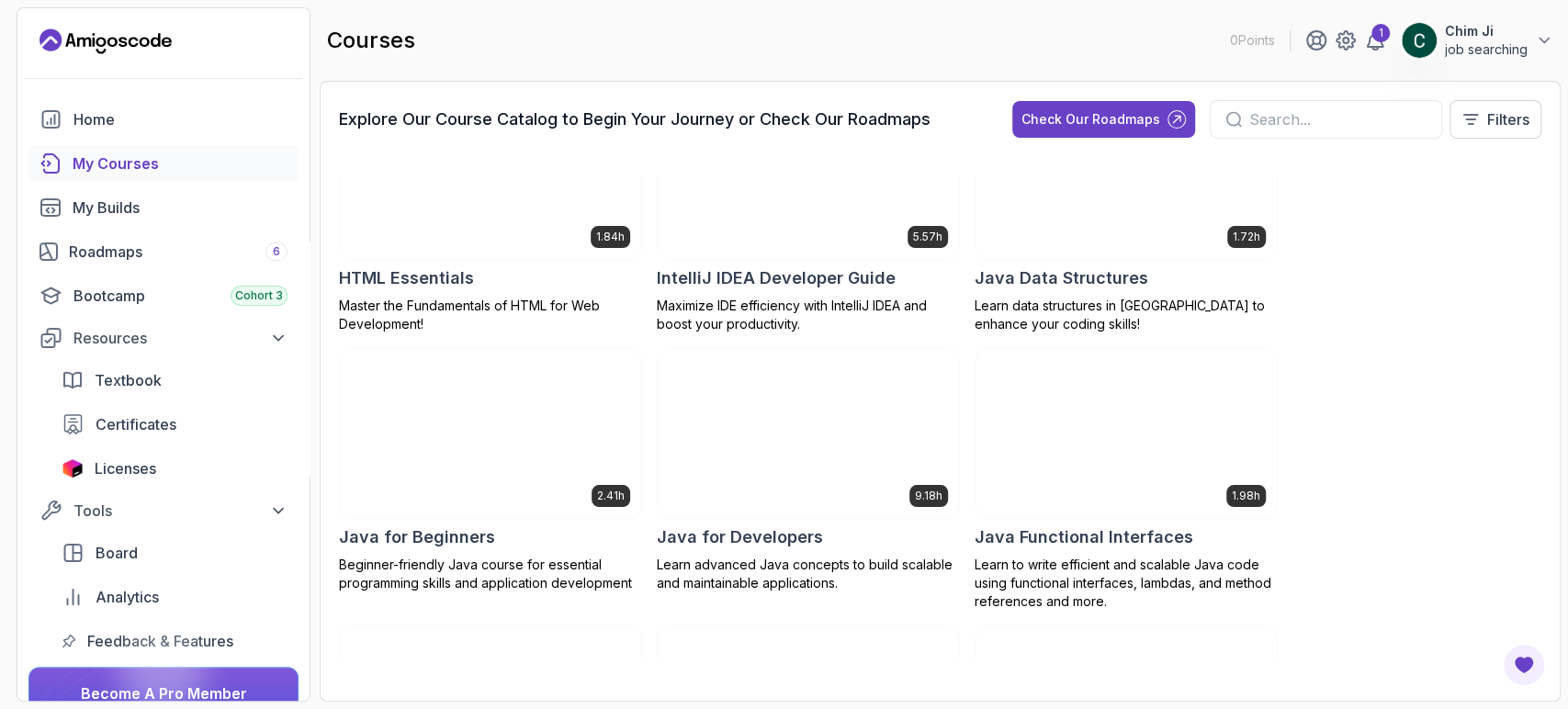 scroll, scrollTop: 1261, scrollLeft: 0, axis: vertical 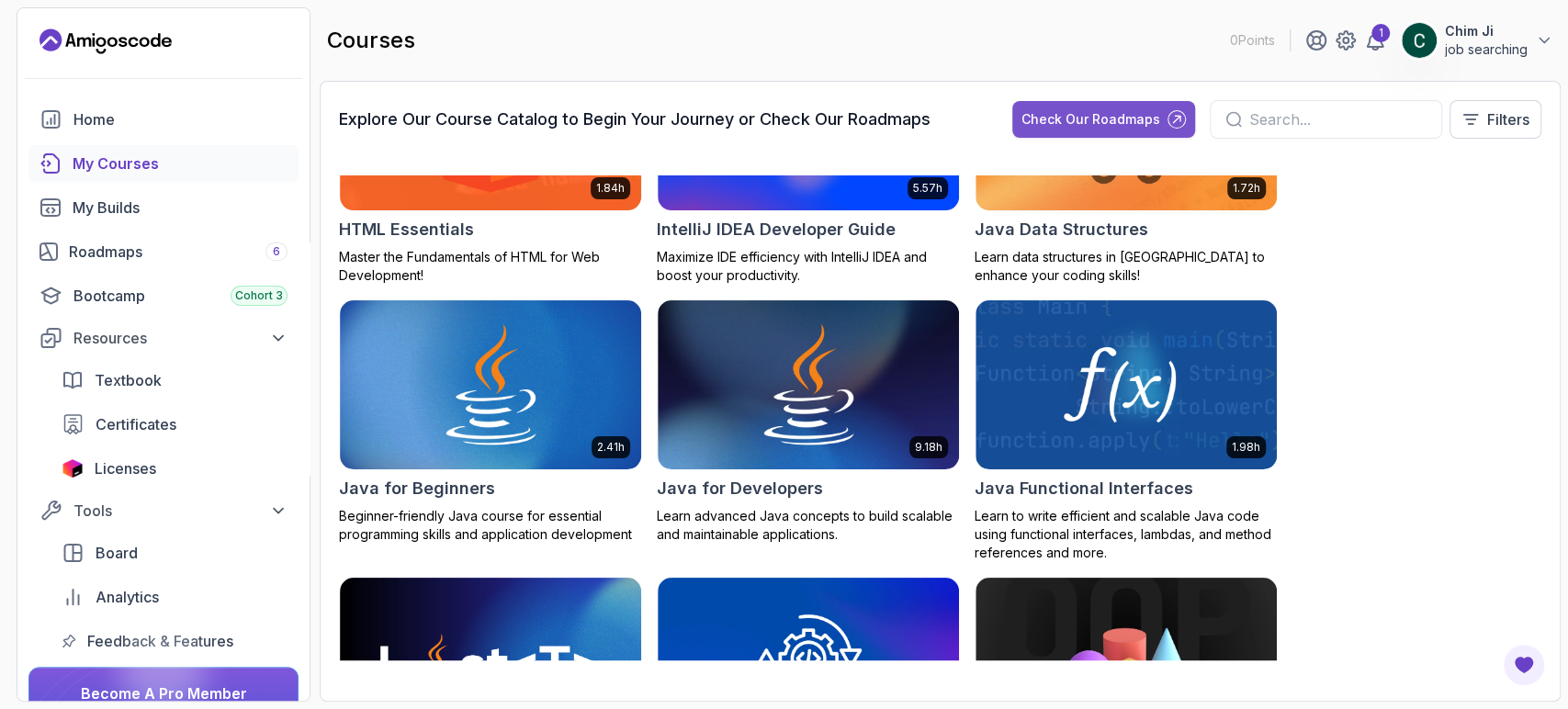 click on "Check Our Roadmaps" at bounding box center [1090, 119] 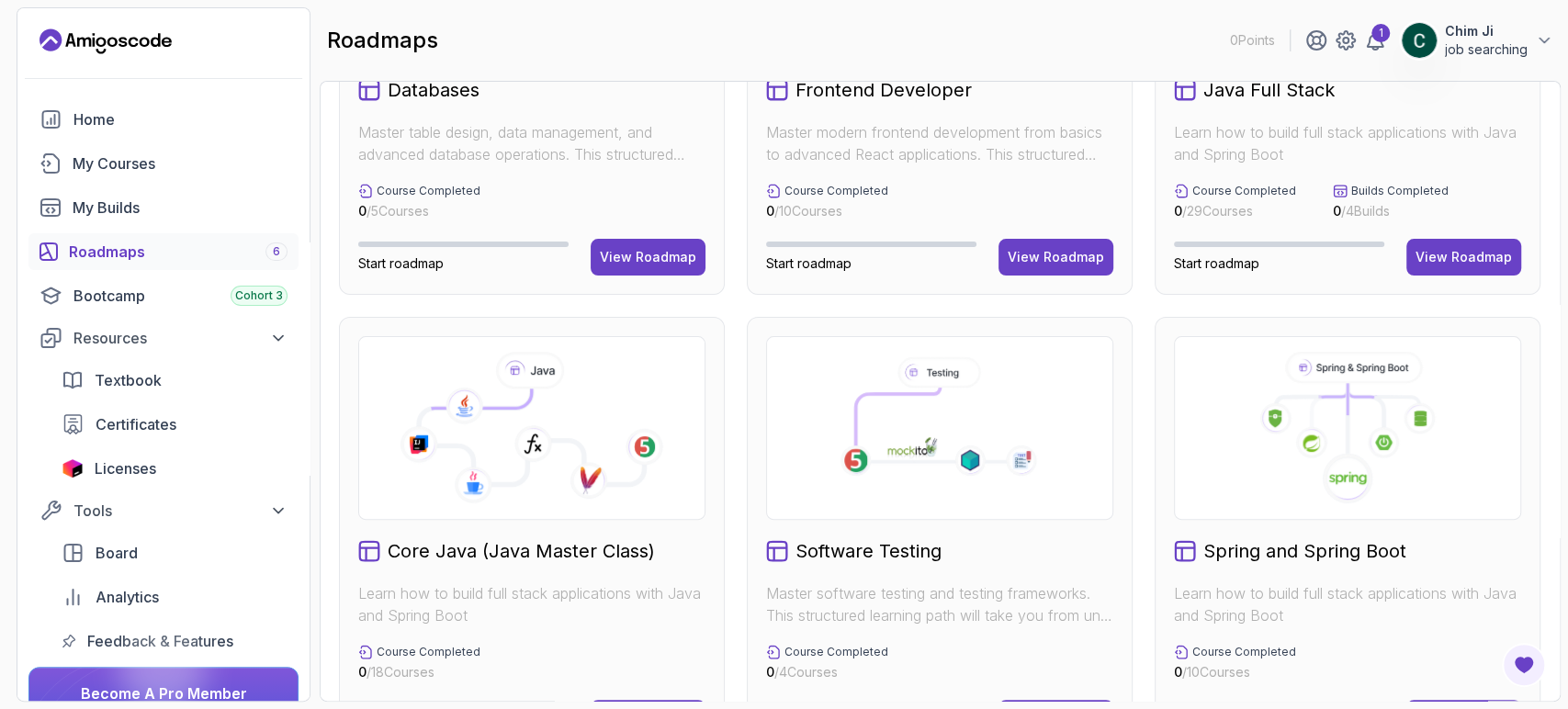 scroll, scrollTop: 316, scrollLeft: 0, axis: vertical 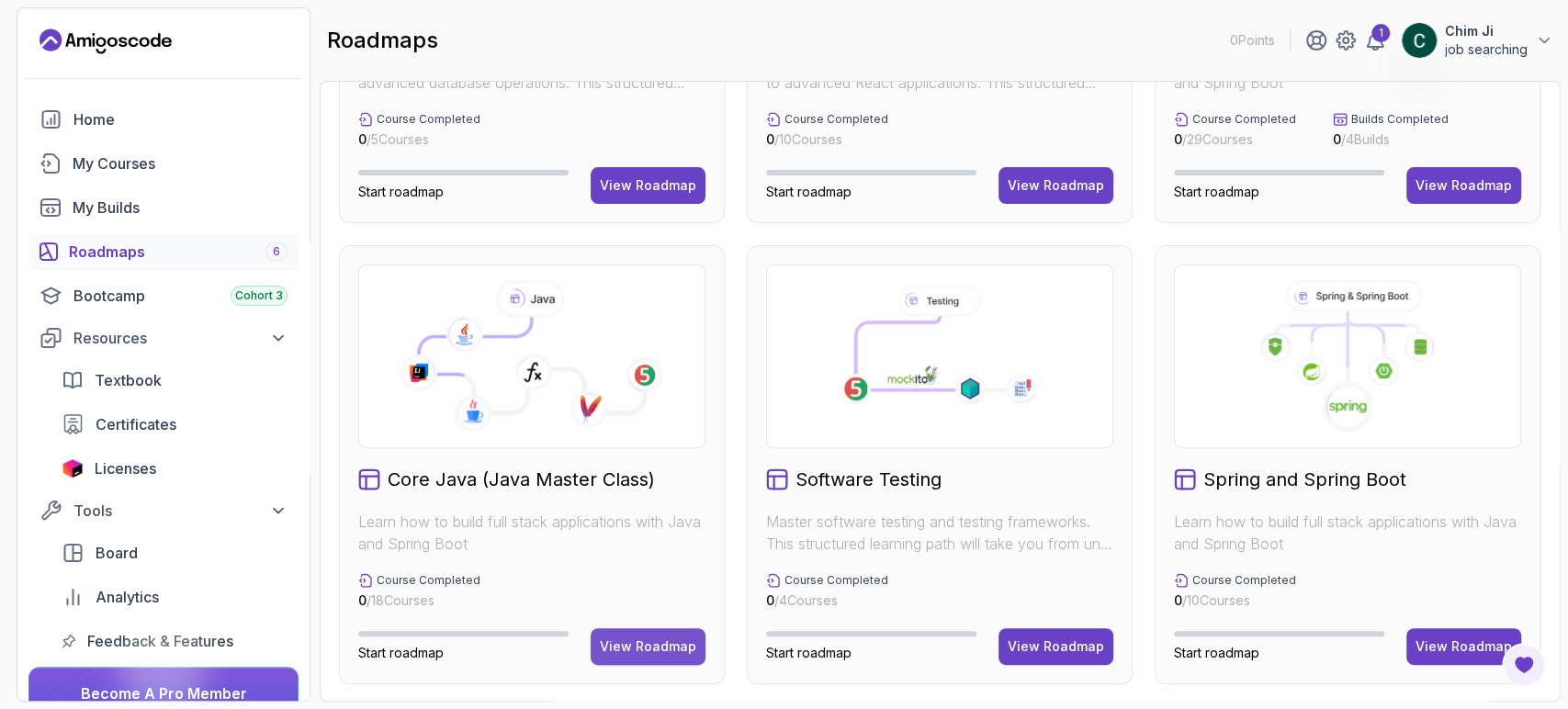 click on "View Roadmap" at bounding box center (648, 647) 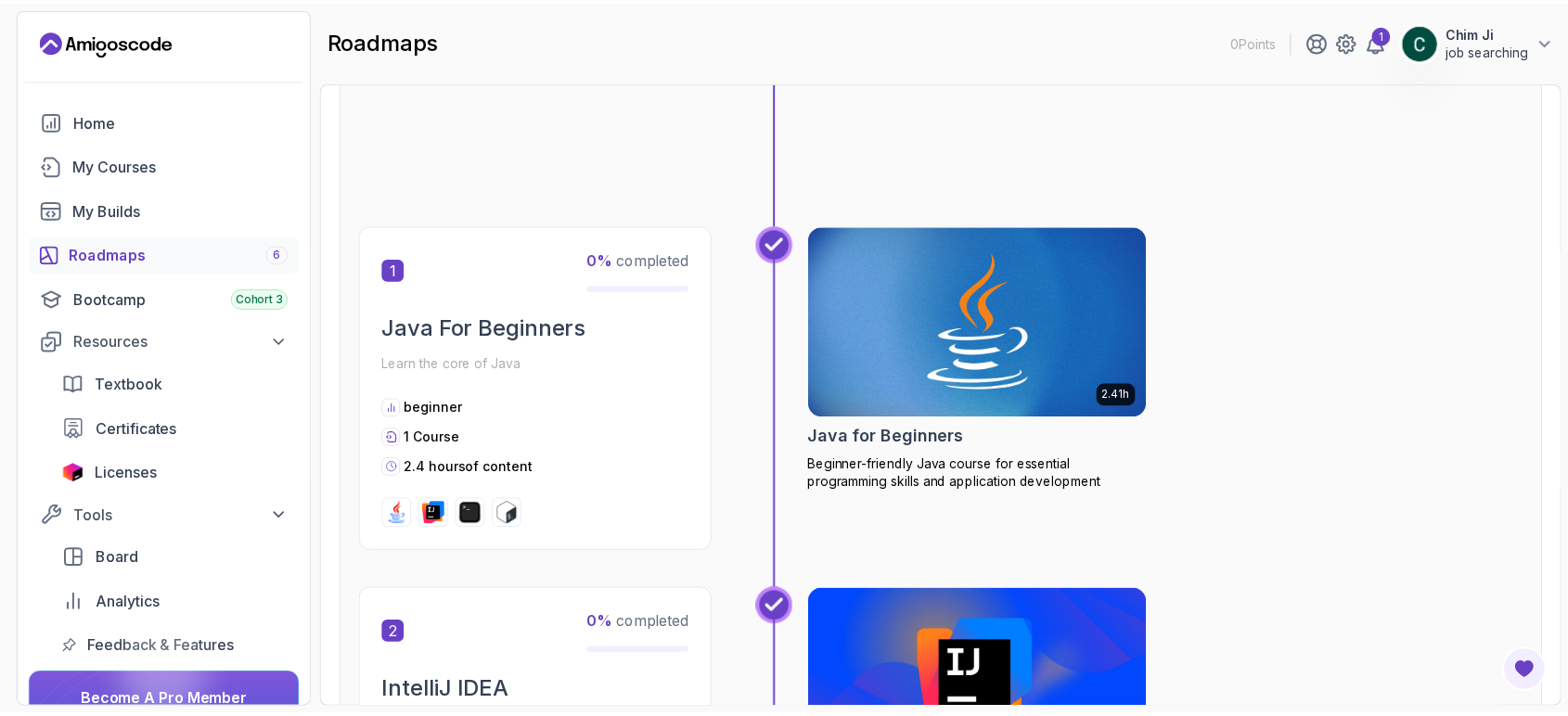 scroll, scrollTop: 311, scrollLeft: 0, axis: vertical 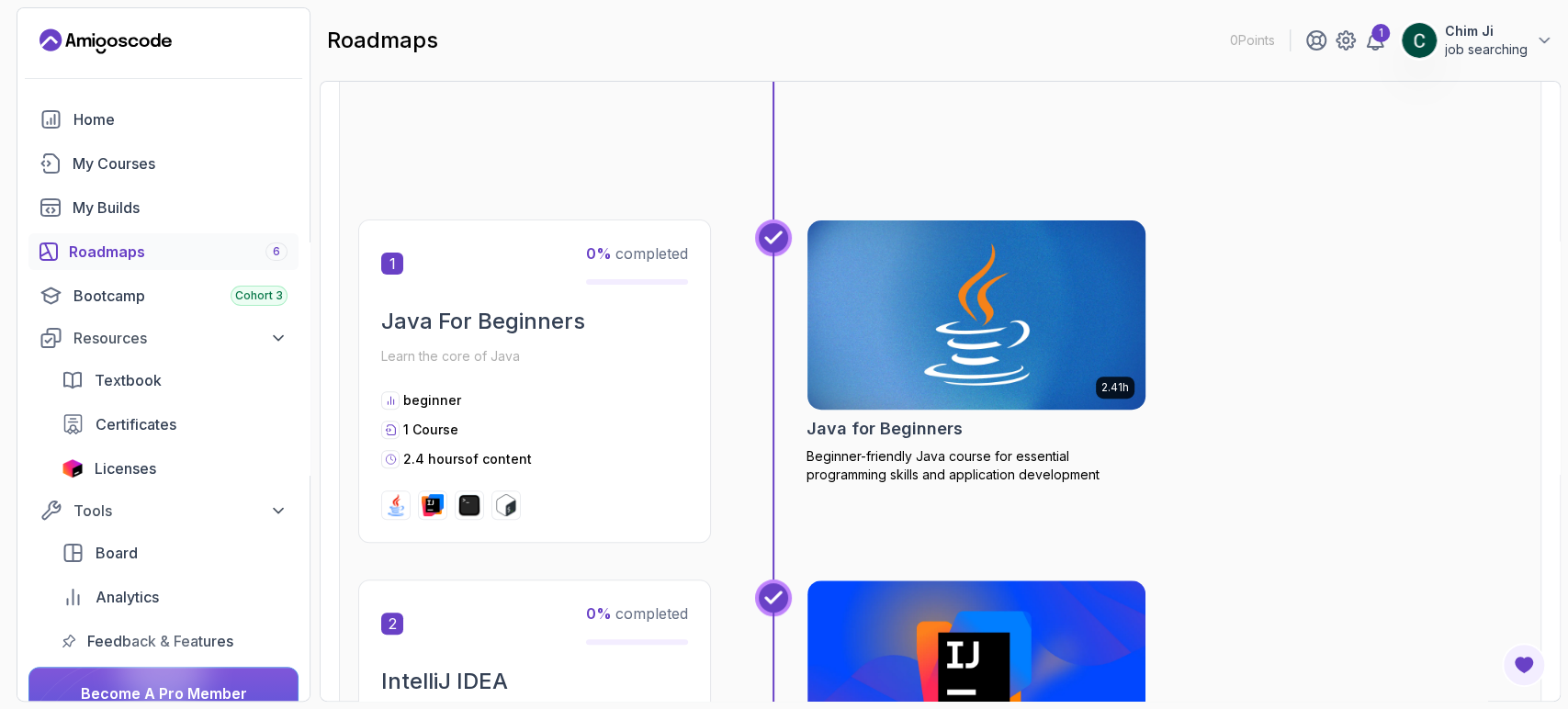 click at bounding box center [976, 315] 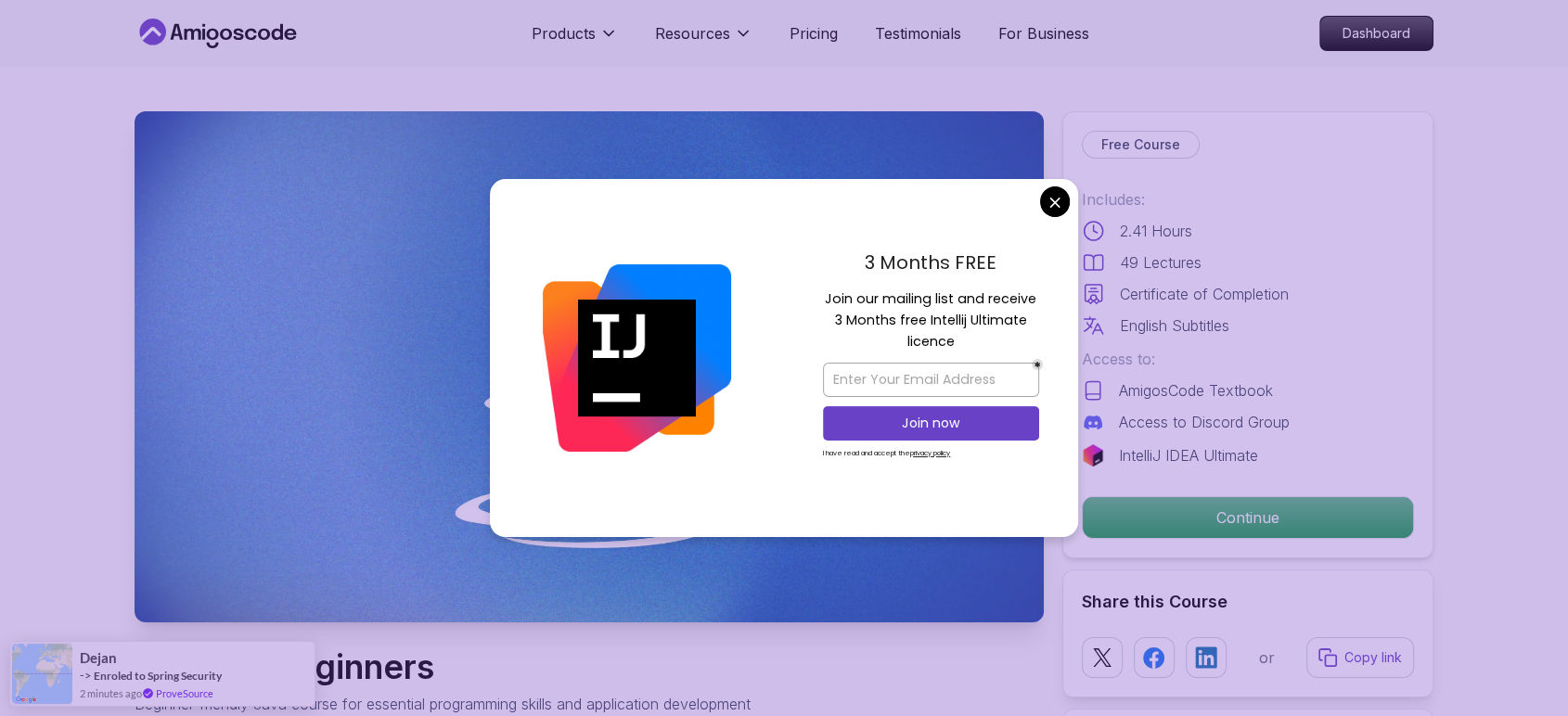 click on "Free Course Includes: 2.41 Hours 49 Lectures Certificate of Completion English Subtitles Access to: AmigosCode Textbook Access to Discord Group IntelliJ IDEA Ultimate Continue" at bounding box center (1248, 335) 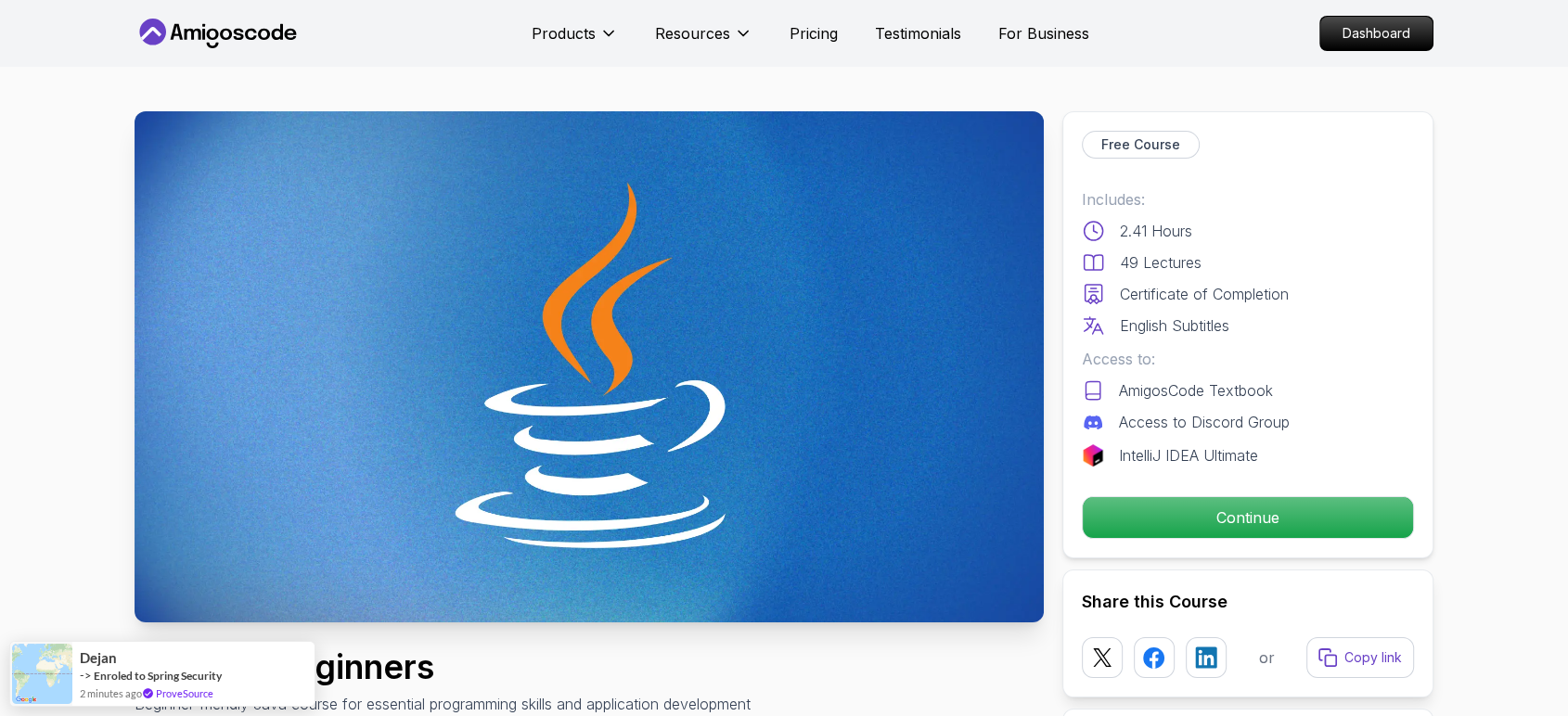 click on "Products Resources Pricing Testimonials For Business Dashboard Products Resources Pricing Testimonials For Business Dashboard Java for Beginners Beginner-friendly Java course for essential programming skills and application development Mama Samba Braima Djalo  /   Instructor Free Course Includes: 2.41 Hours 49 Lectures Certificate of Completion English Subtitles Access to: AmigosCode Textbook Access to Discord Group IntelliJ IDEA Ultimate Continue Share this Course or Copy link Got a Team of 5 or More? With one subscription, give your entire team access to all courses and features. Check our Business Plan Mama Samba Braima Djalo  /   Instructor What you will learn java intellij terminal bash Java Usages - Learn the various applications and use cases of Java in the real world. Compiled vs Interpreted, Static vs Dynamic Typing - Understand the differences between compiled and interpreted languages, and static vs dynamic typing. Java Version History - Explore the evolution of Java through its different versions." at bounding box center (784, 3769) 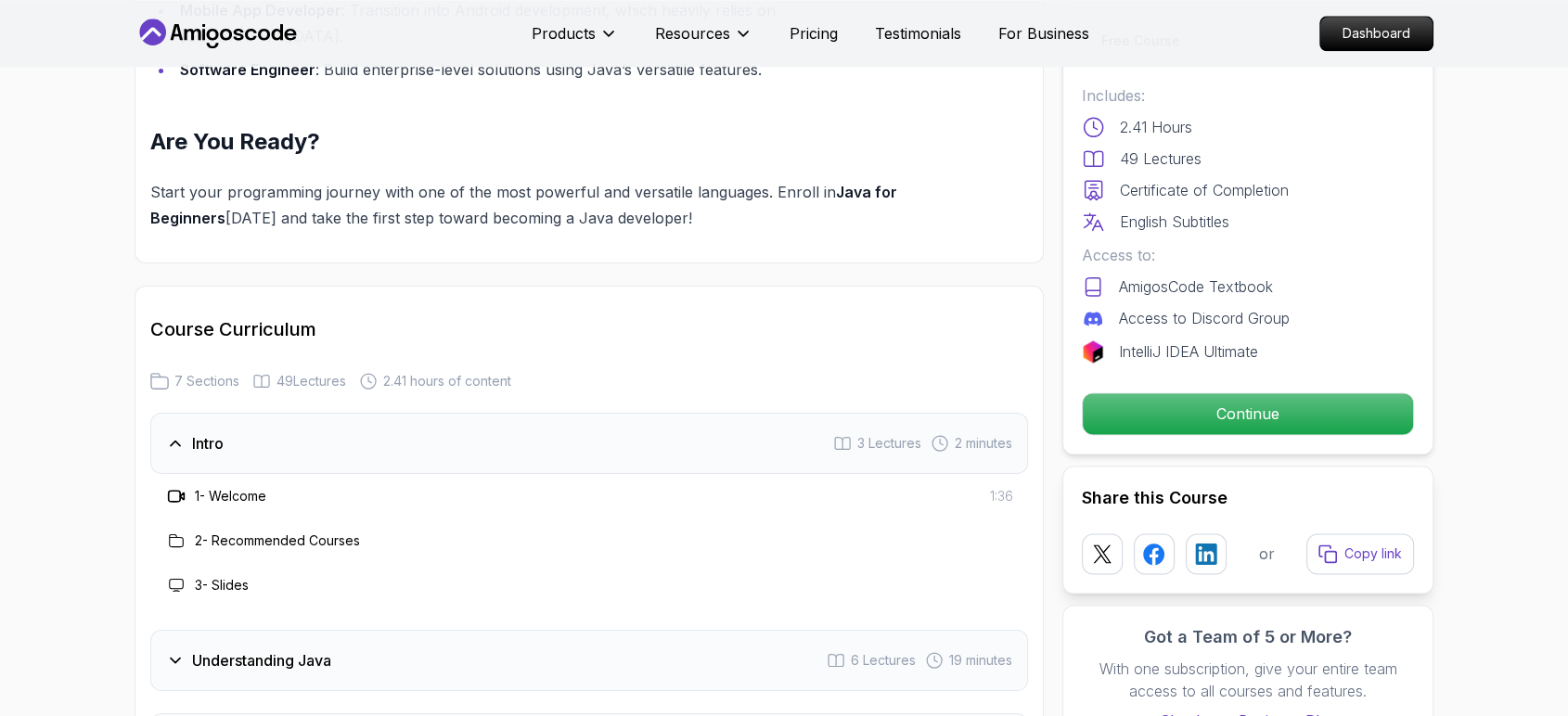 scroll, scrollTop: 2382, scrollLeft: 0, axis: vertical 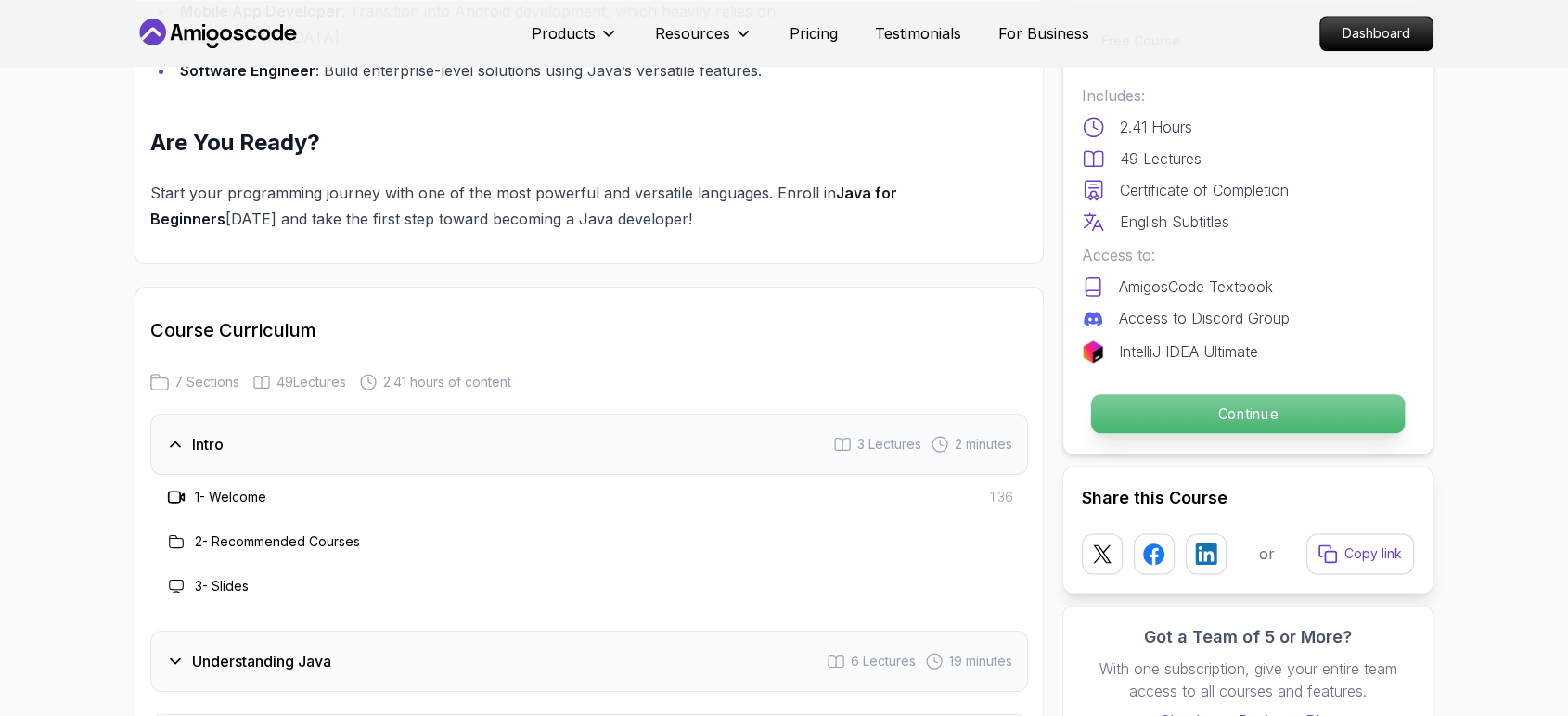 click on "Continue" at bounding box center (1248, 414) 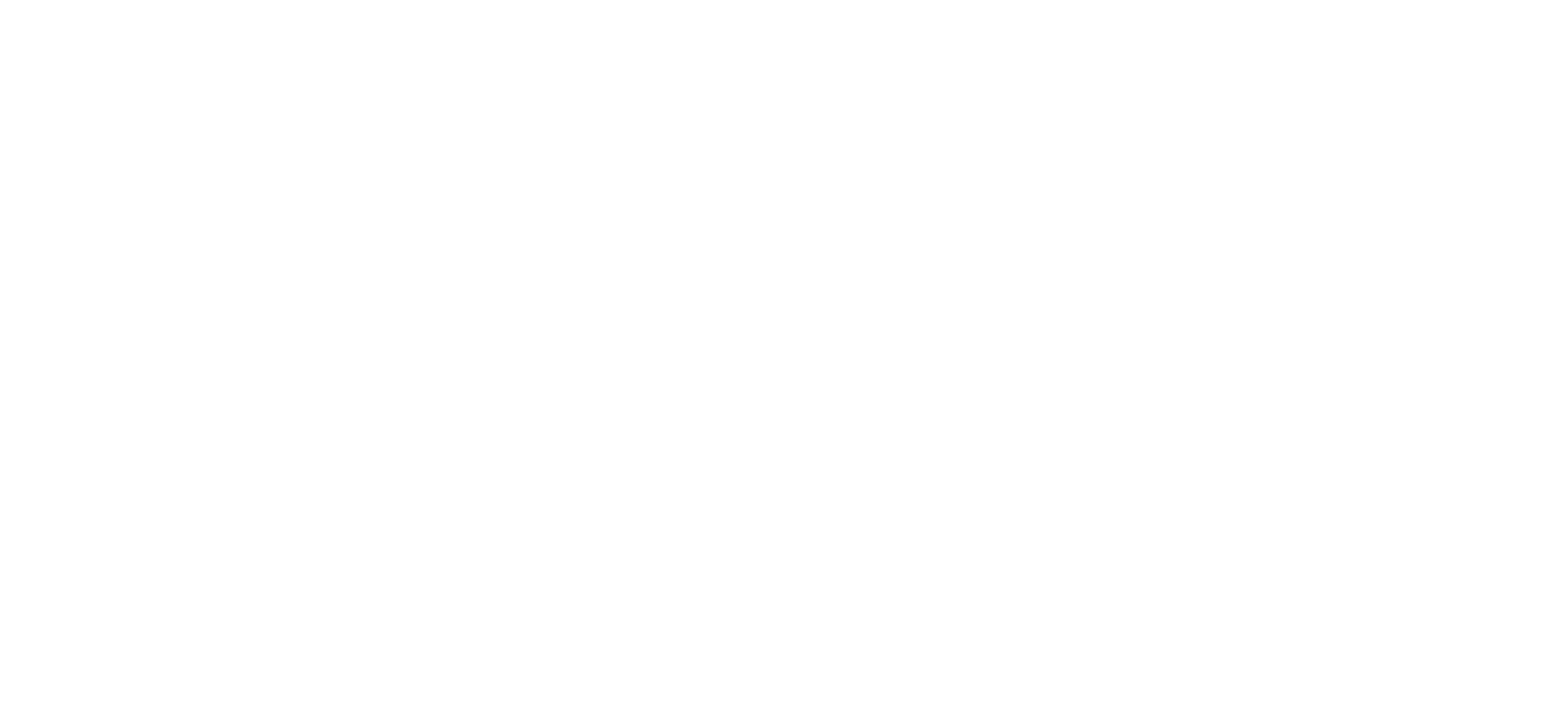 scroll, scrollTop: 0, scrollLeft: 0, axis: both 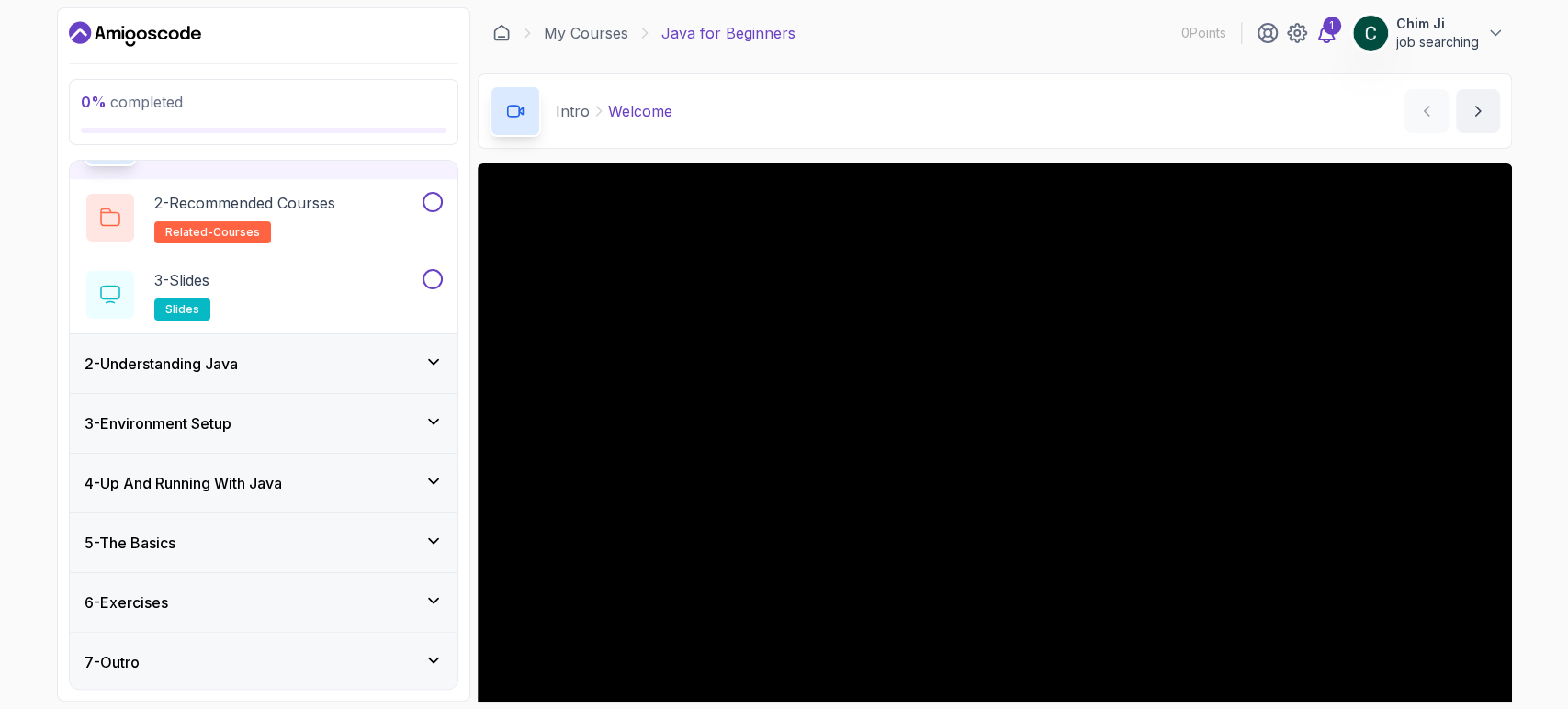 click 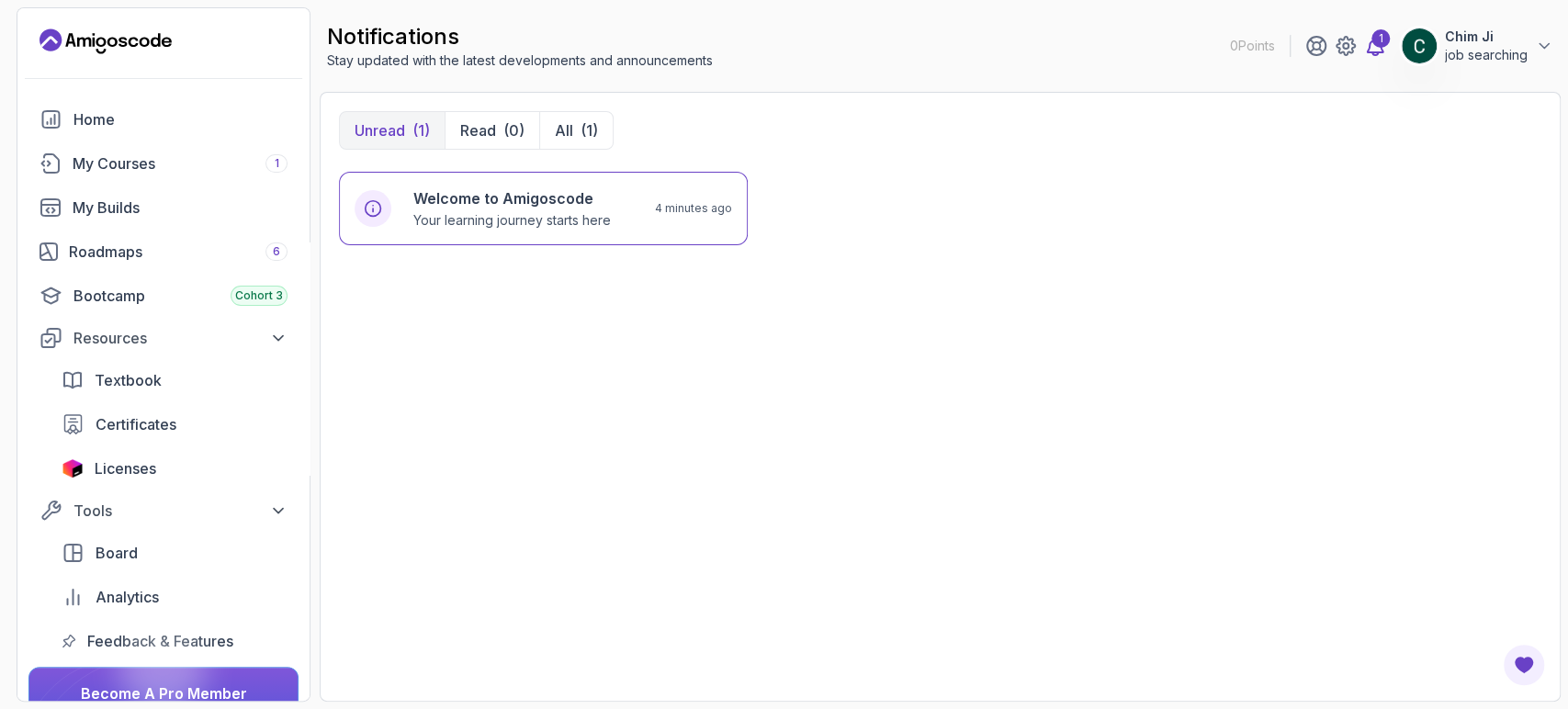 click on "1" at bounding box center [1381, 39] 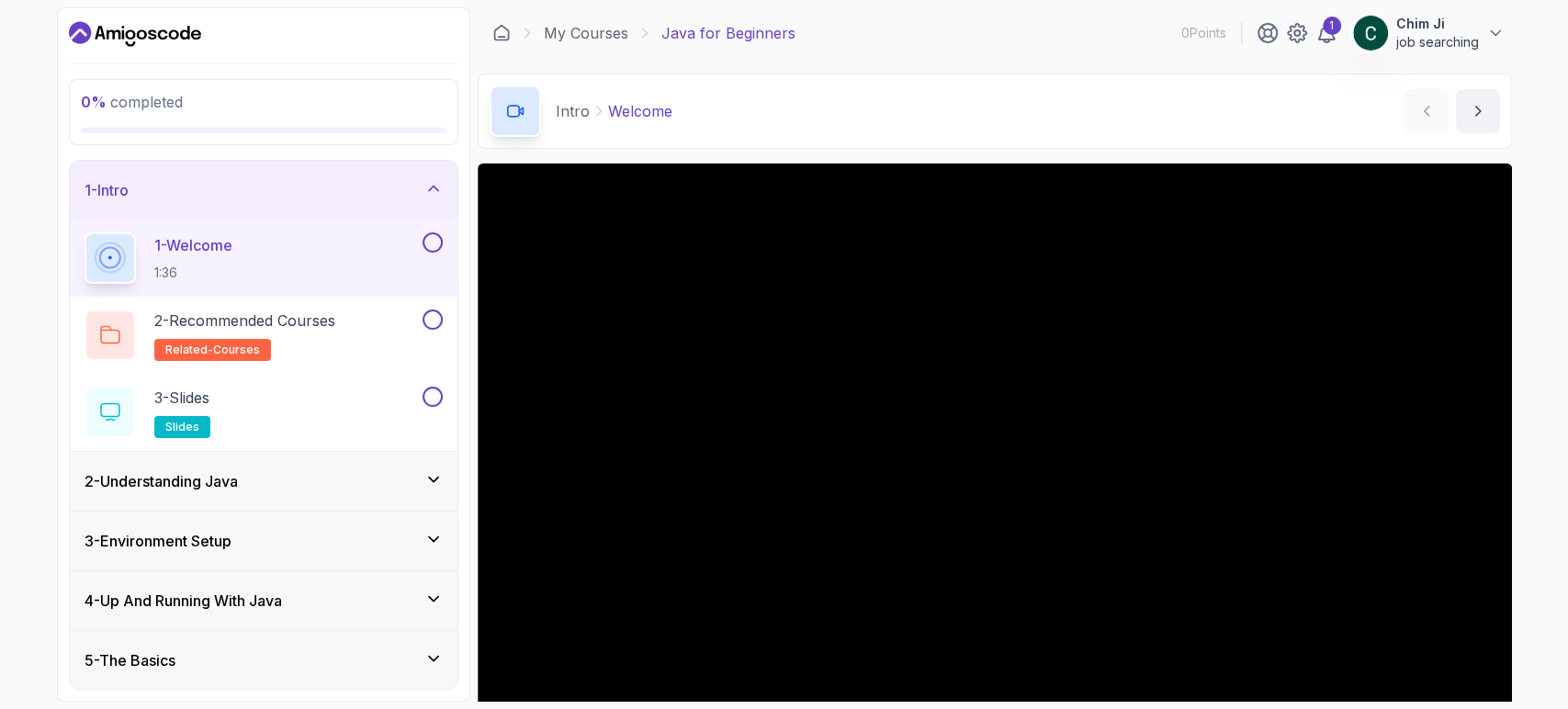 scroll, scrollTop: 154, scrollLeft: 0, axis: vertical 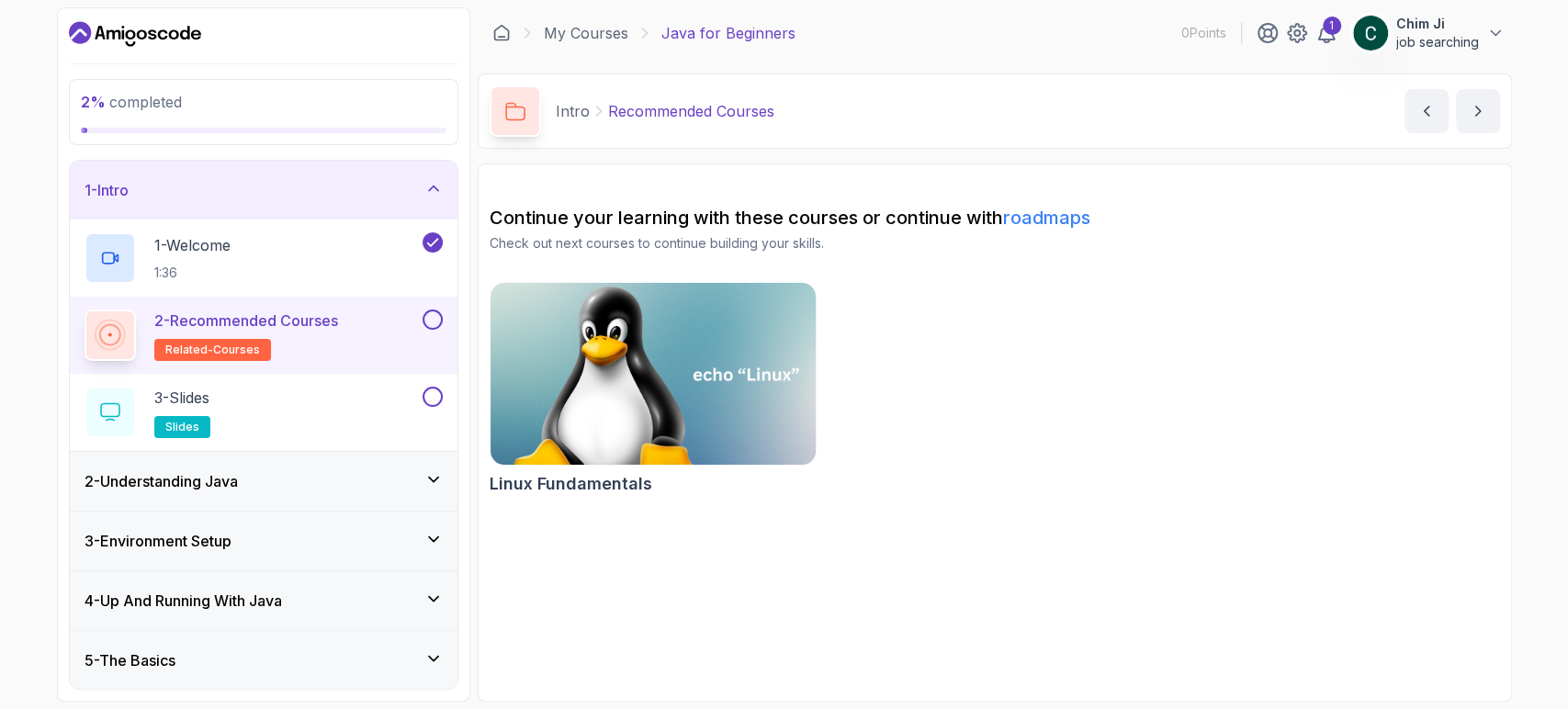 click at bounding box center (653, 374) 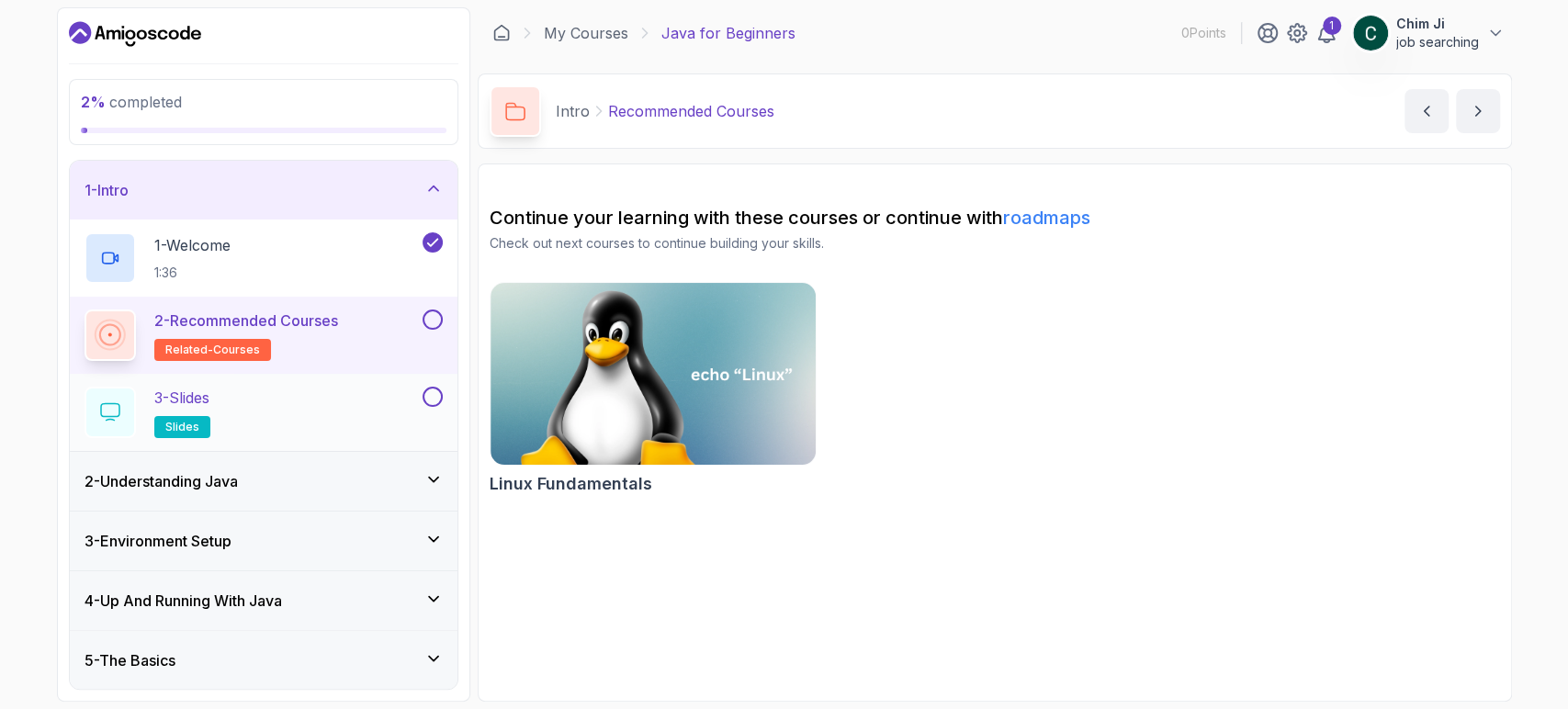 click on "3  -  Slides slides" at bounding box center (252, 412) 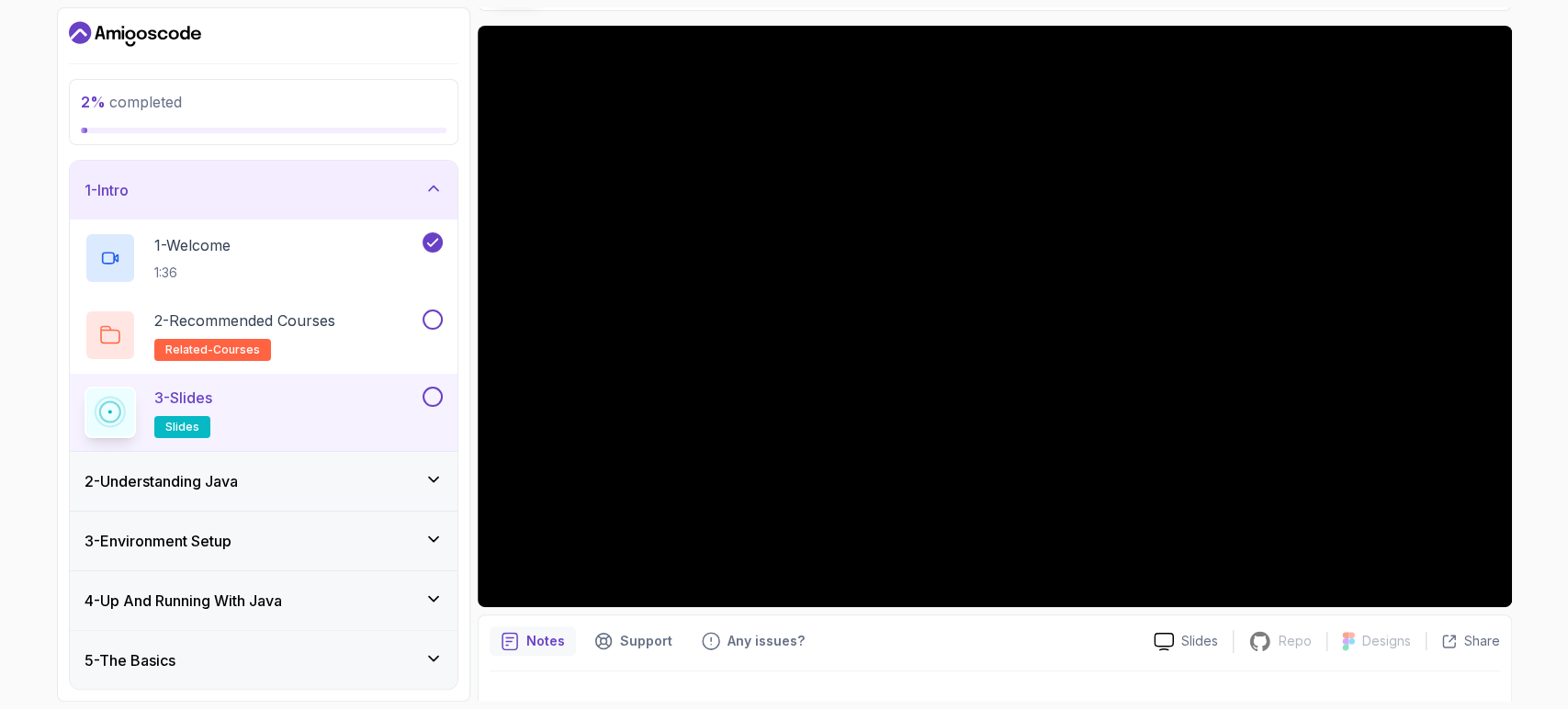 scroll, scrollTop: 140, scrollLeft: 0, axis: vertical 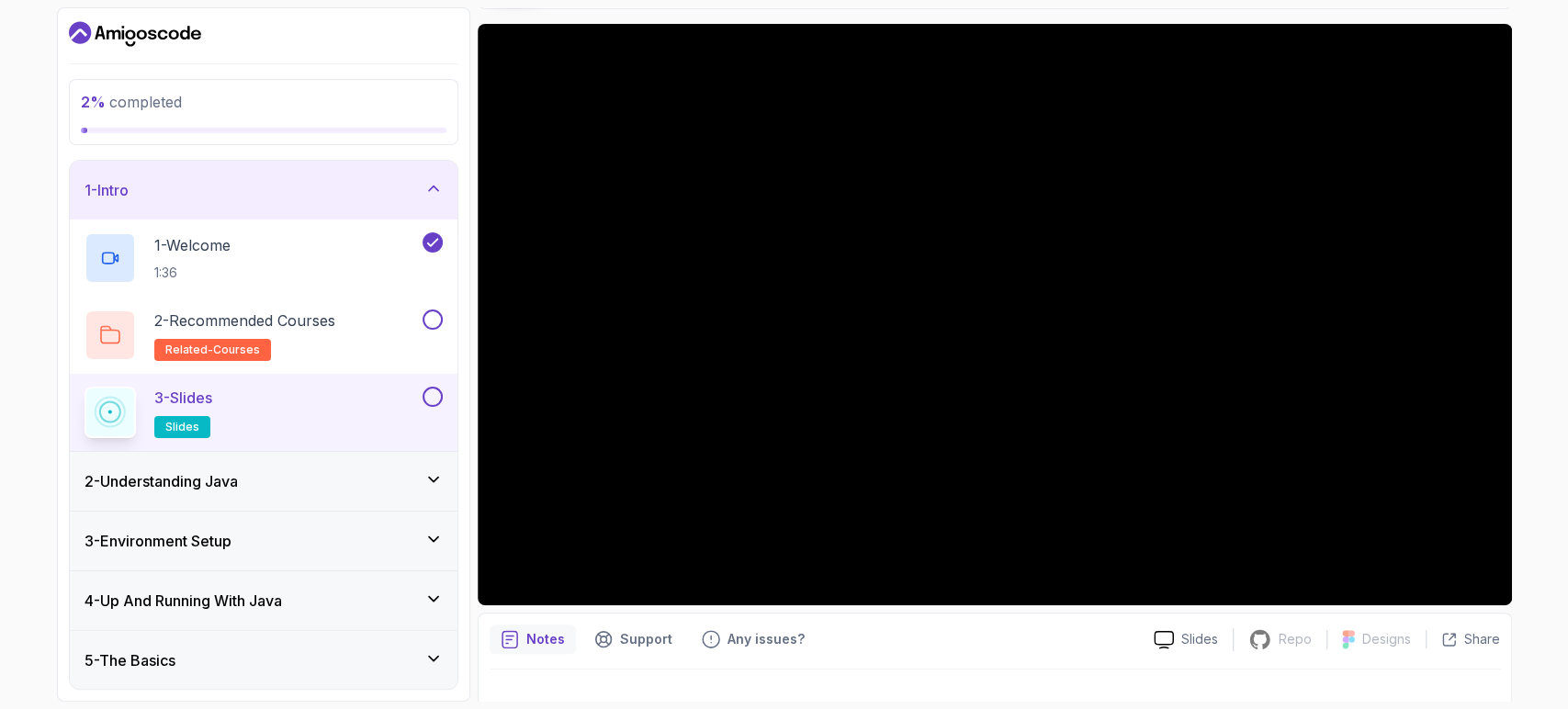 type 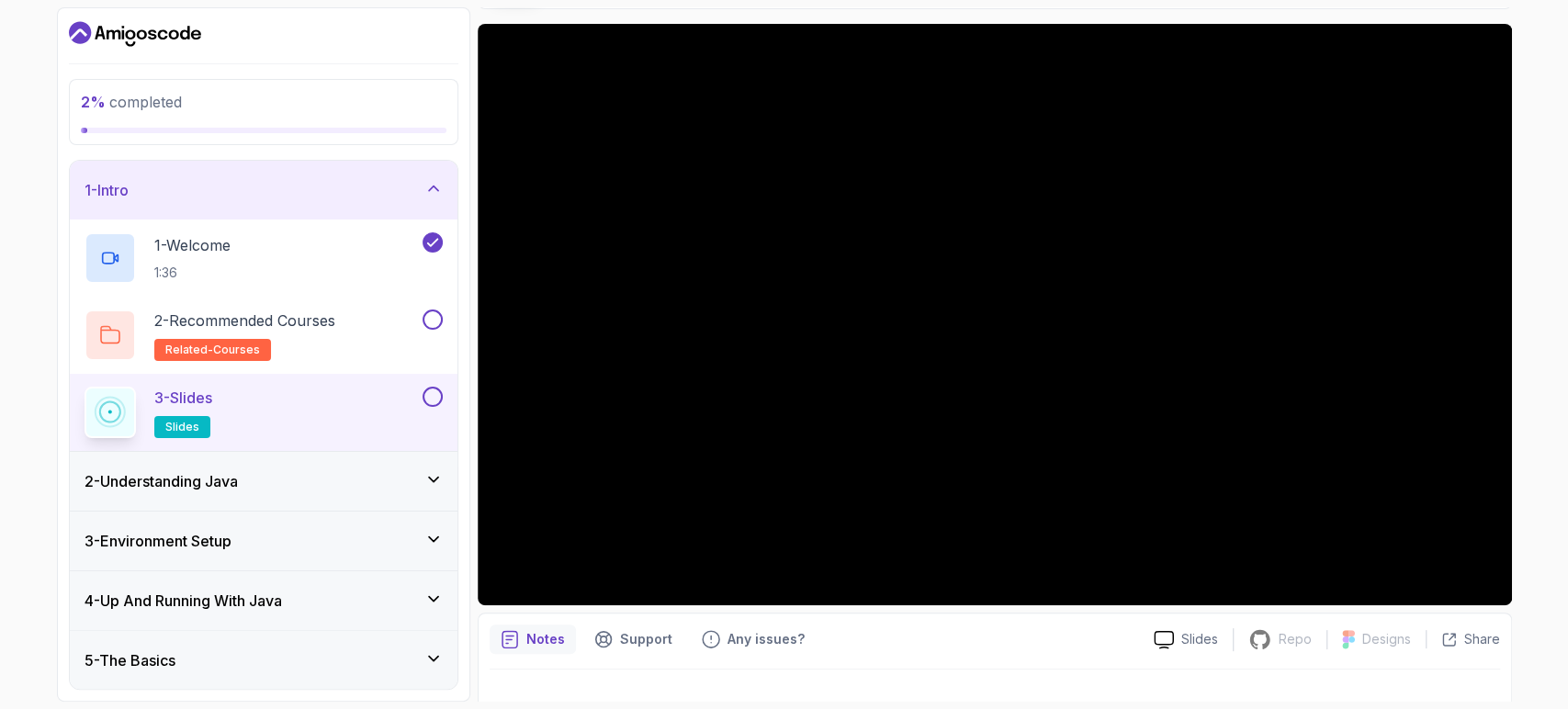 click on "2  -  Understanding Java" at bounding box center (264, 481) 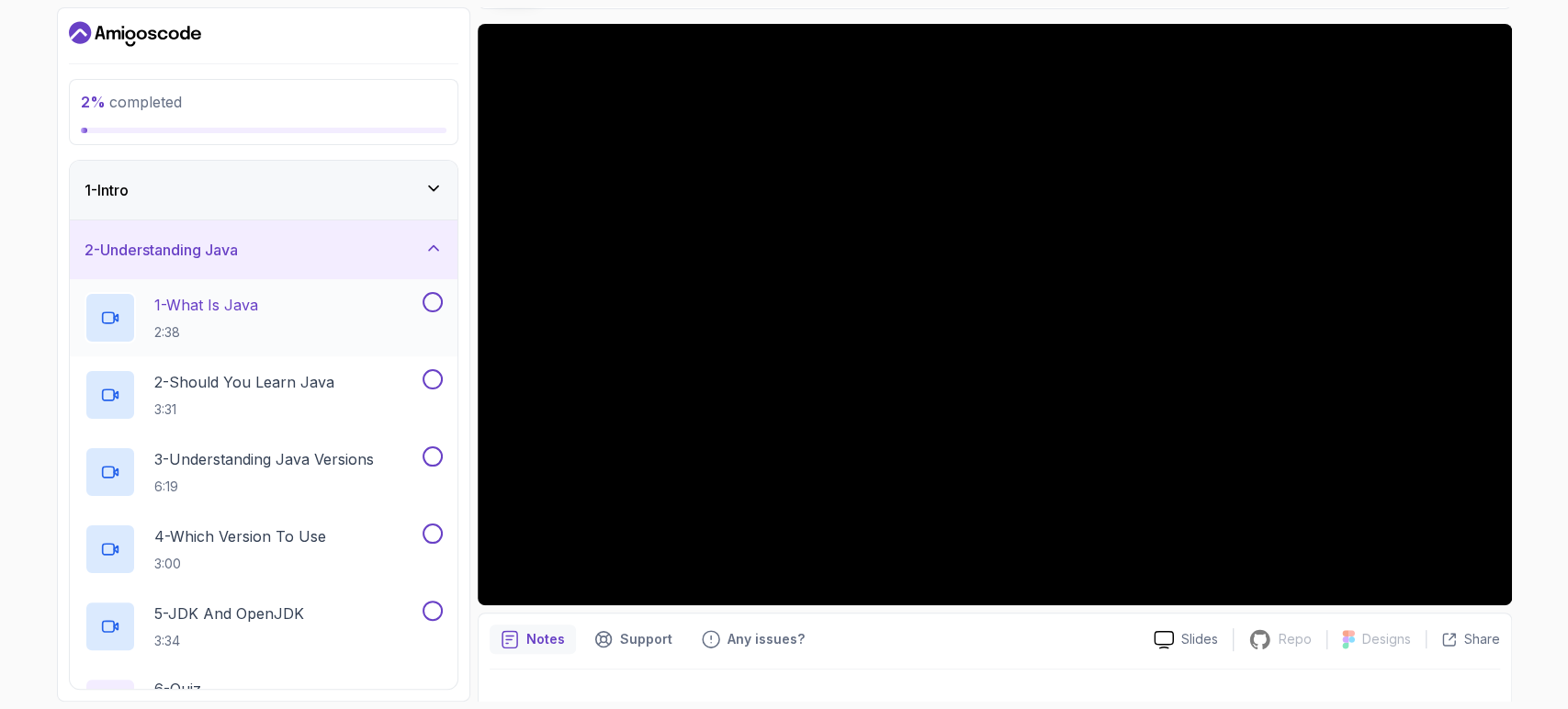 click on "1  -  What Is Java 2:38" at bounding box center (252, 318) 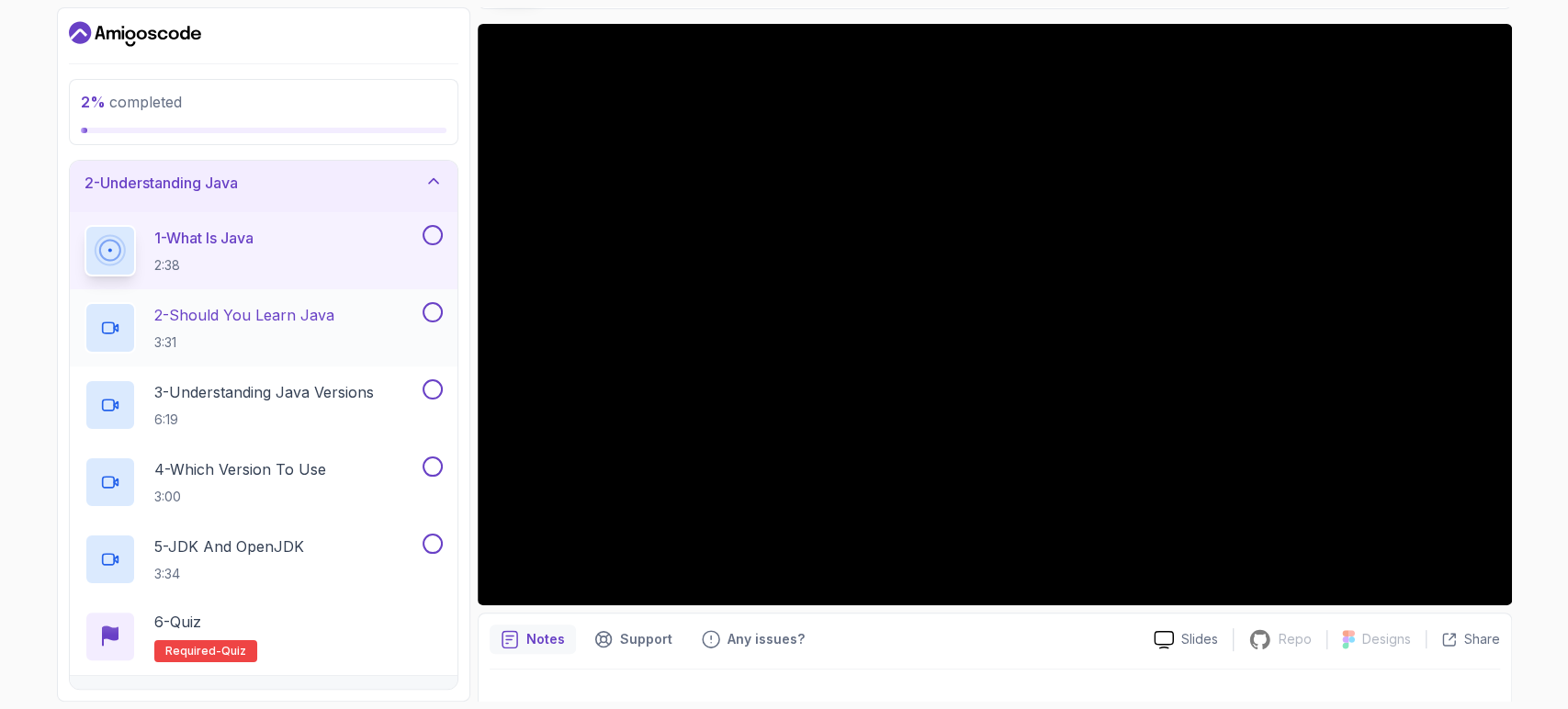 scroll, scrollTop: 0, scrollLeft: 0, axis: both 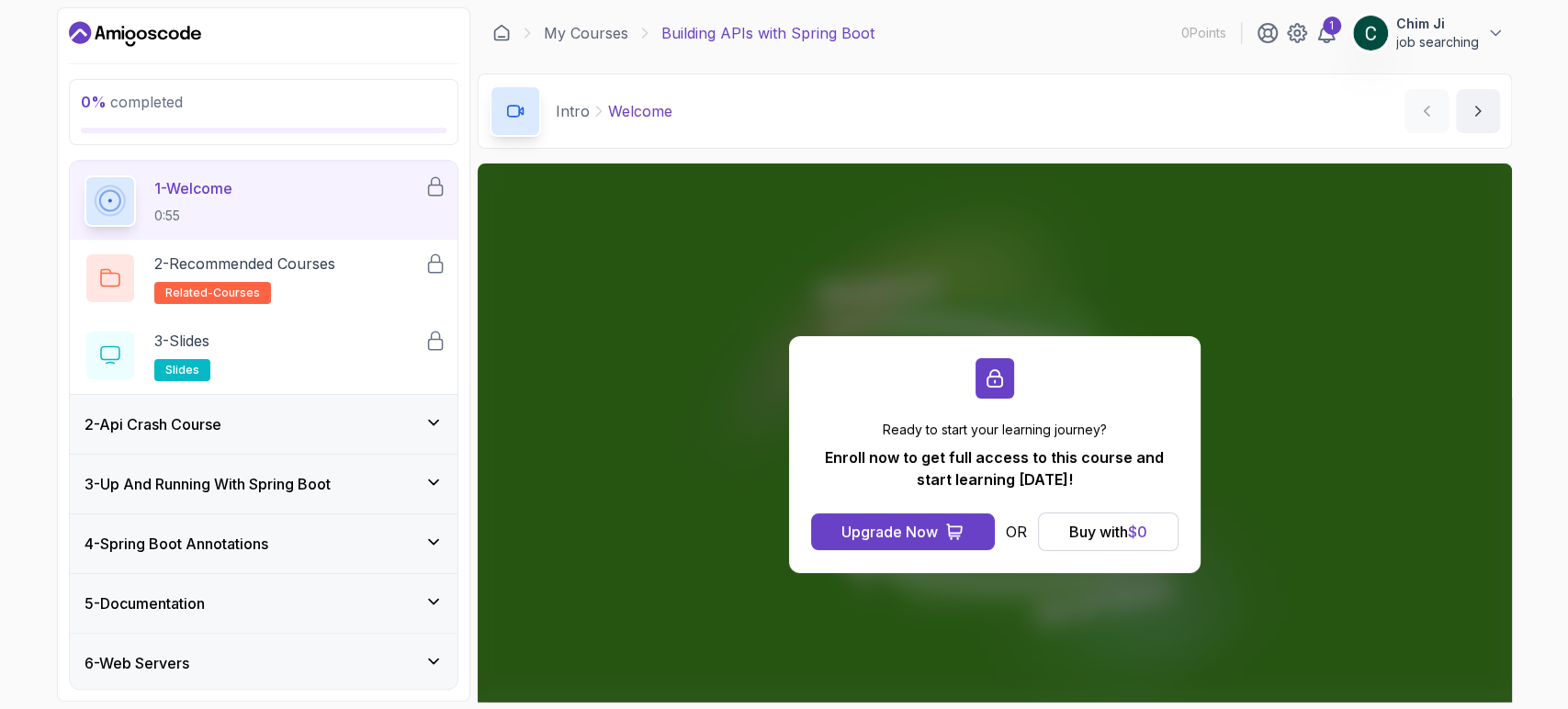 click on "2  -  Api Crash Course" at bounding box center [264, 424] 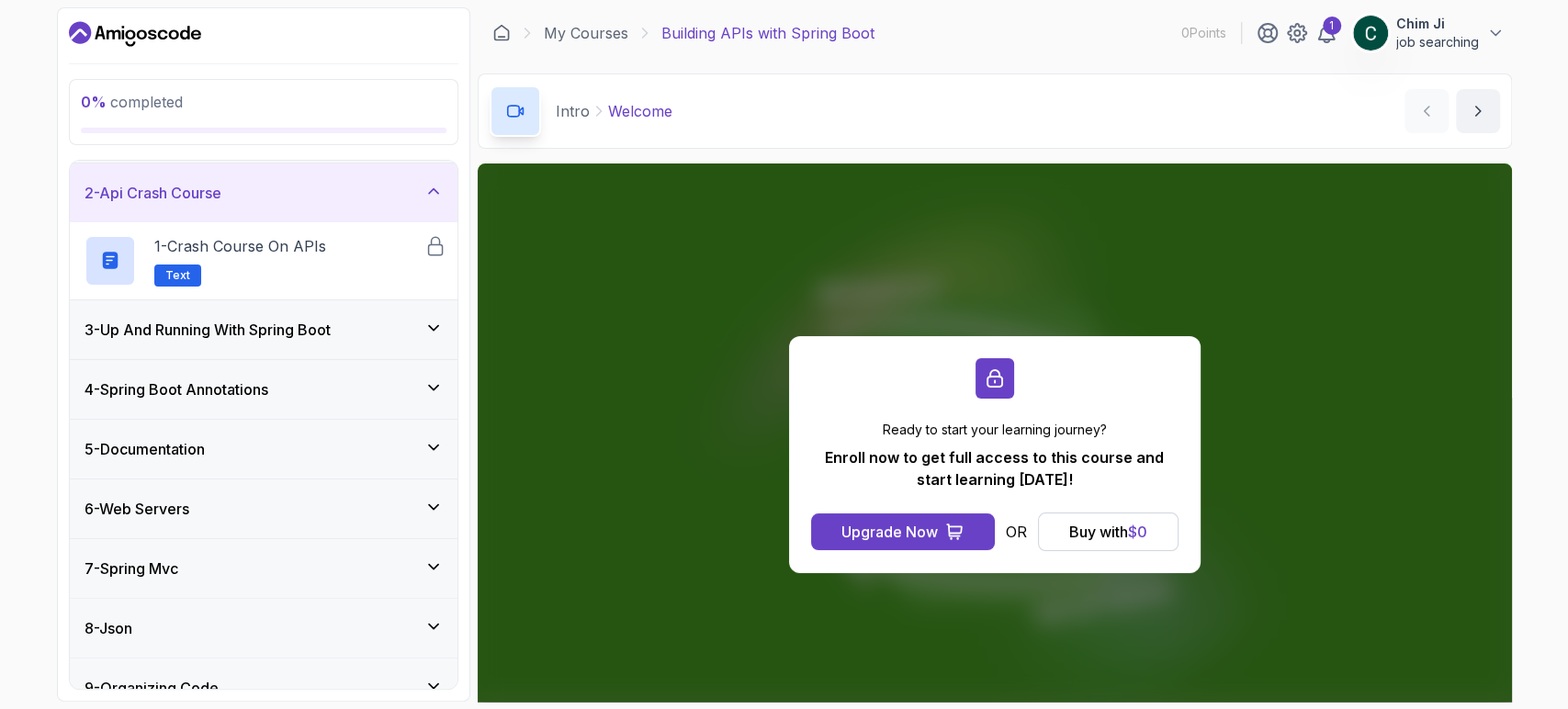 click on "2  -  Api Crash Course" at bounding box center (264, 193) 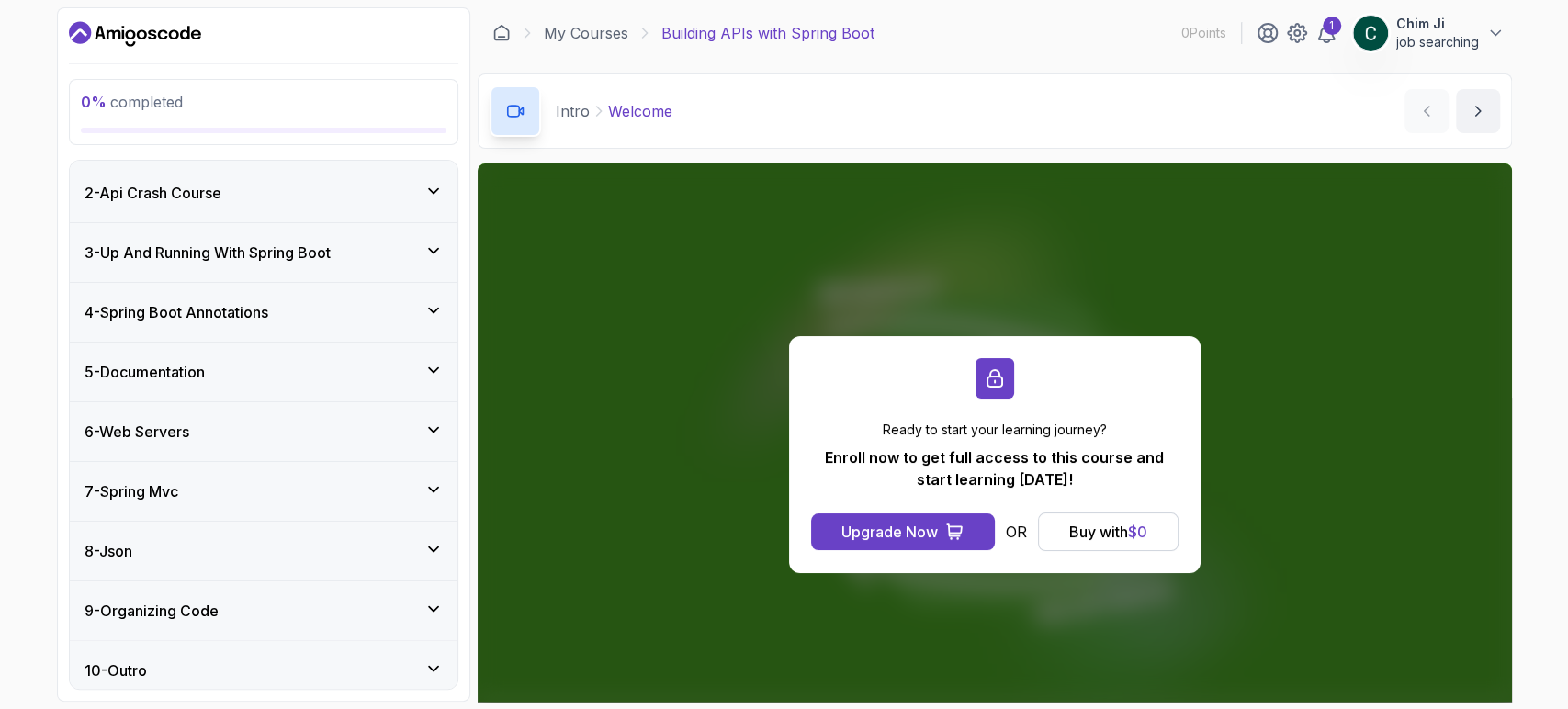 scroll, scrollTop: 0, scrollLeft: 0, axis: both 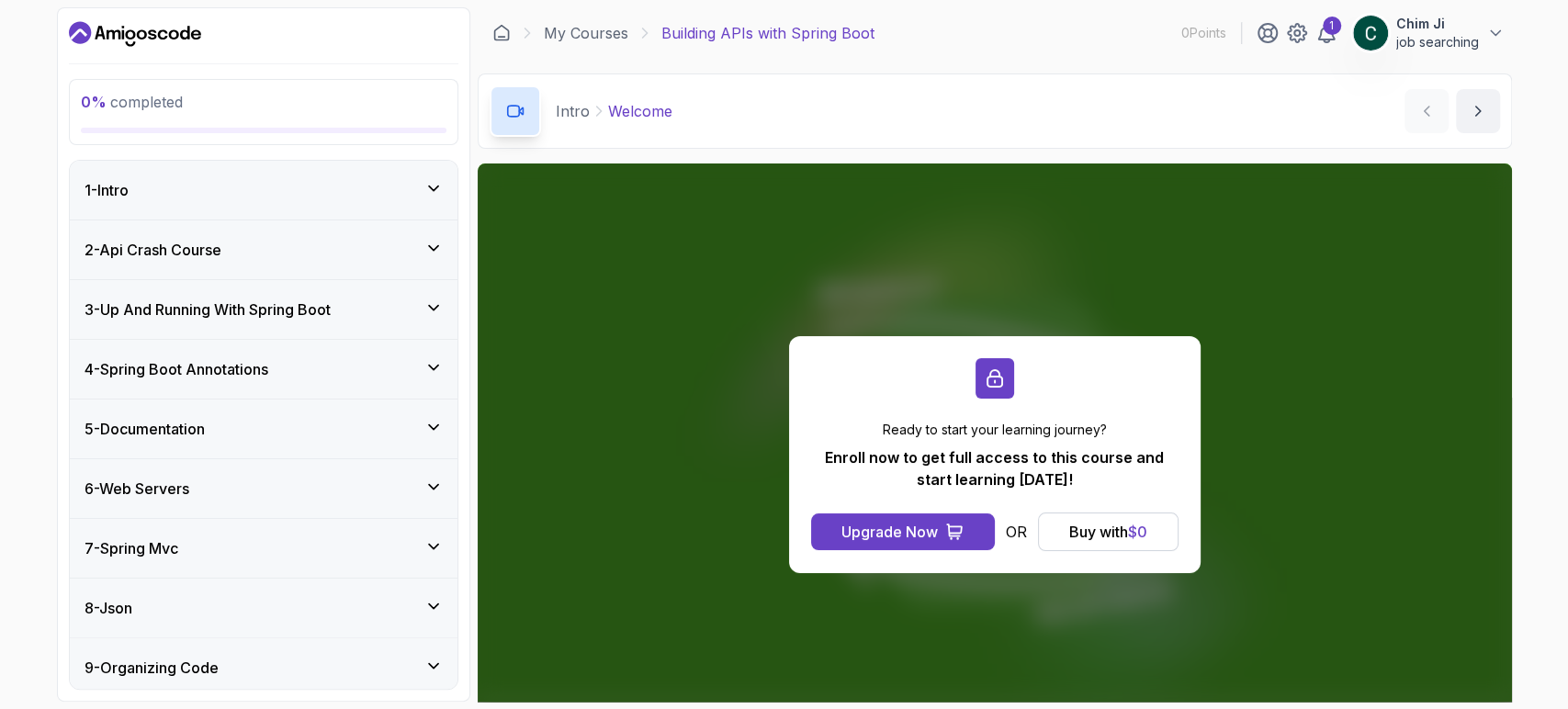click on "2  -  Api Crash Course" at bounding box center (264, 250) 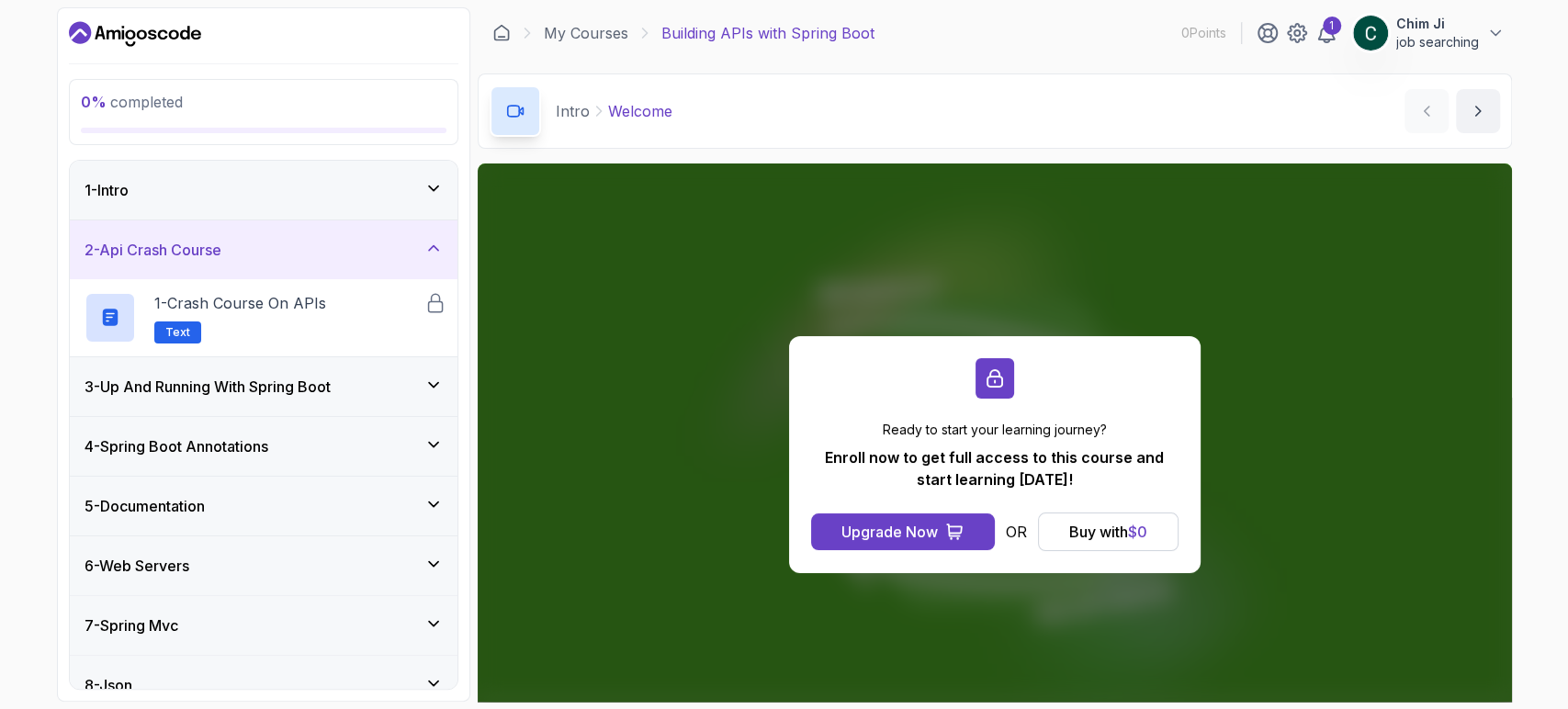 click on "3  -  Up And Running With Spring Boot" at bounding box center [264, 387] 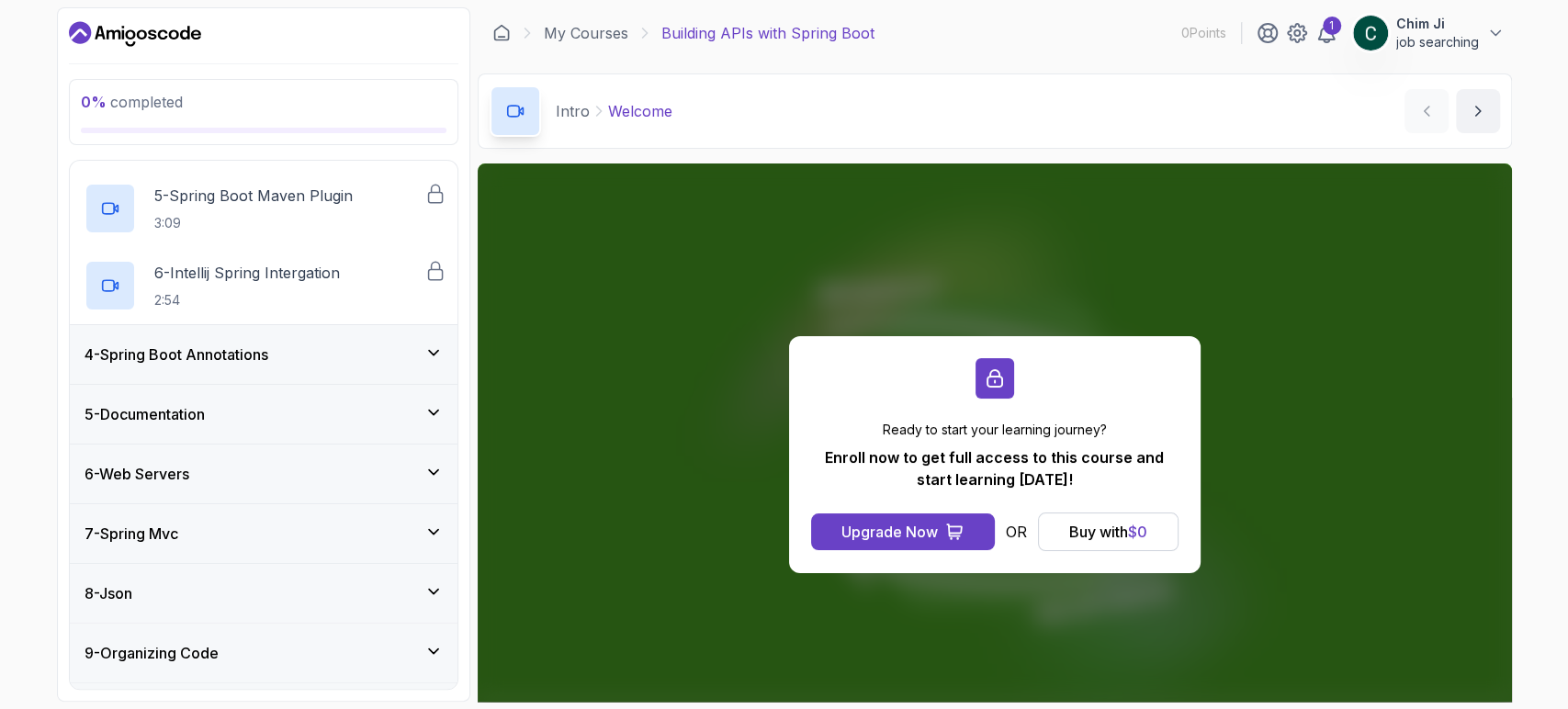 scroll, scrollTop: 484, scrollLeft: 0, axis: vertical 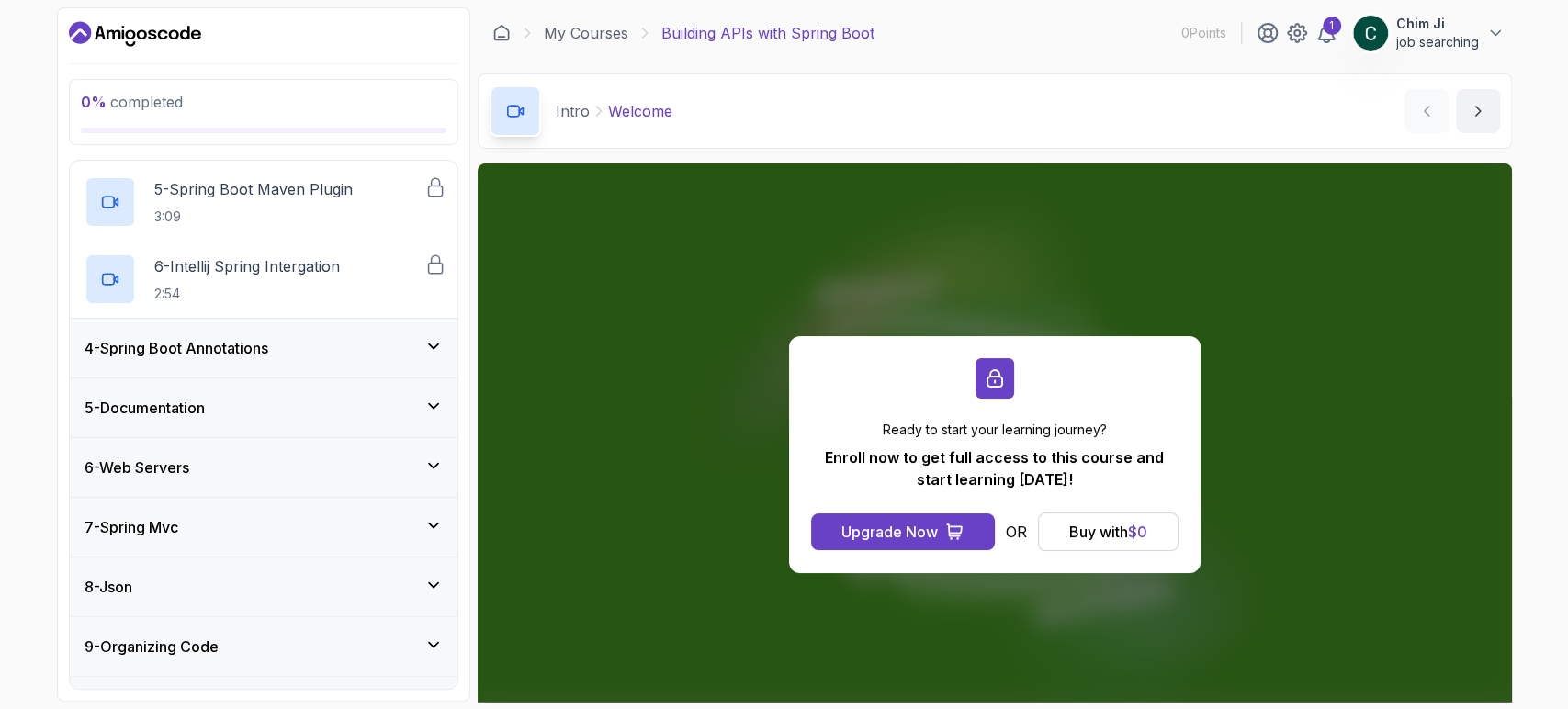 click on "4  -  Spring Boot Annotations" at bounding box center (264, 348) 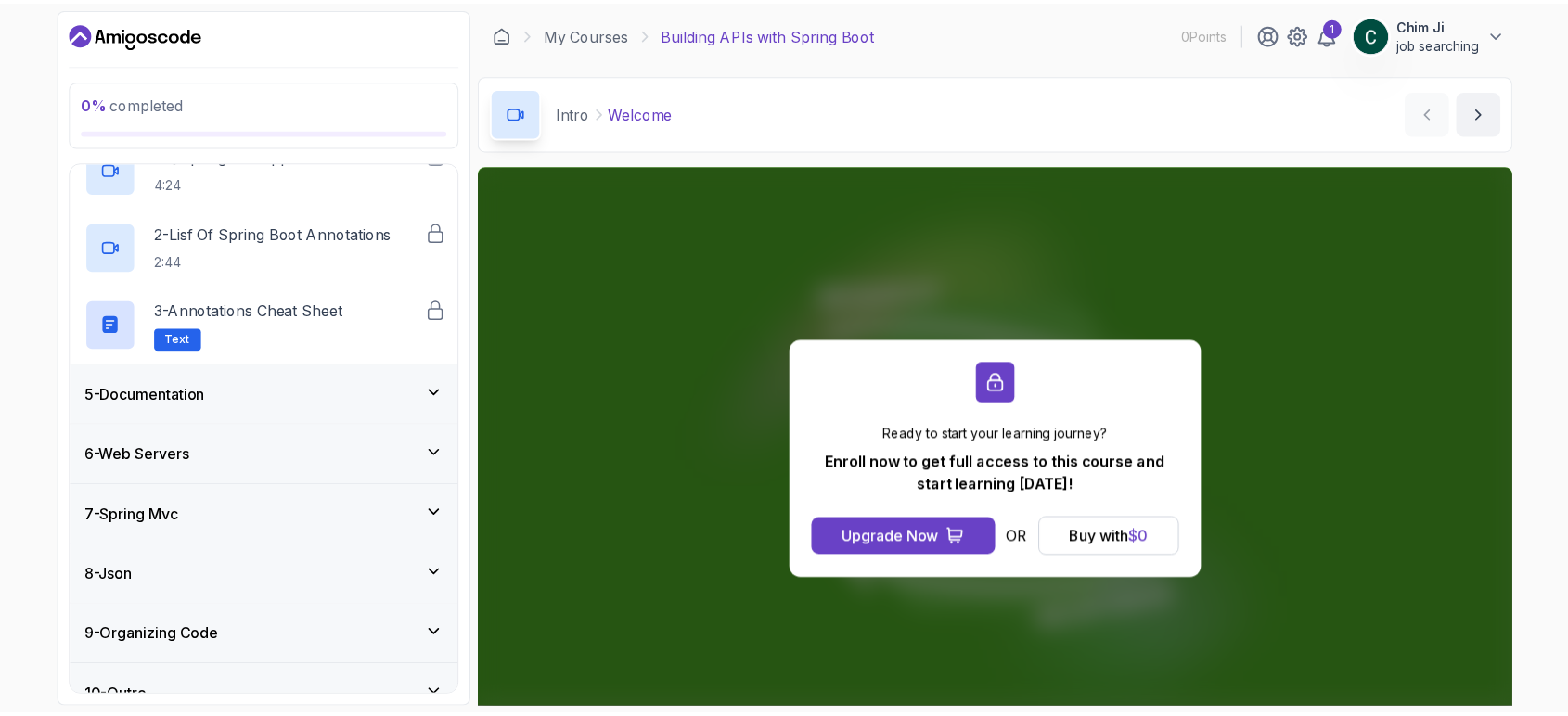 scroll, scrollTop: 0, scrollLeft: 0, axis: both 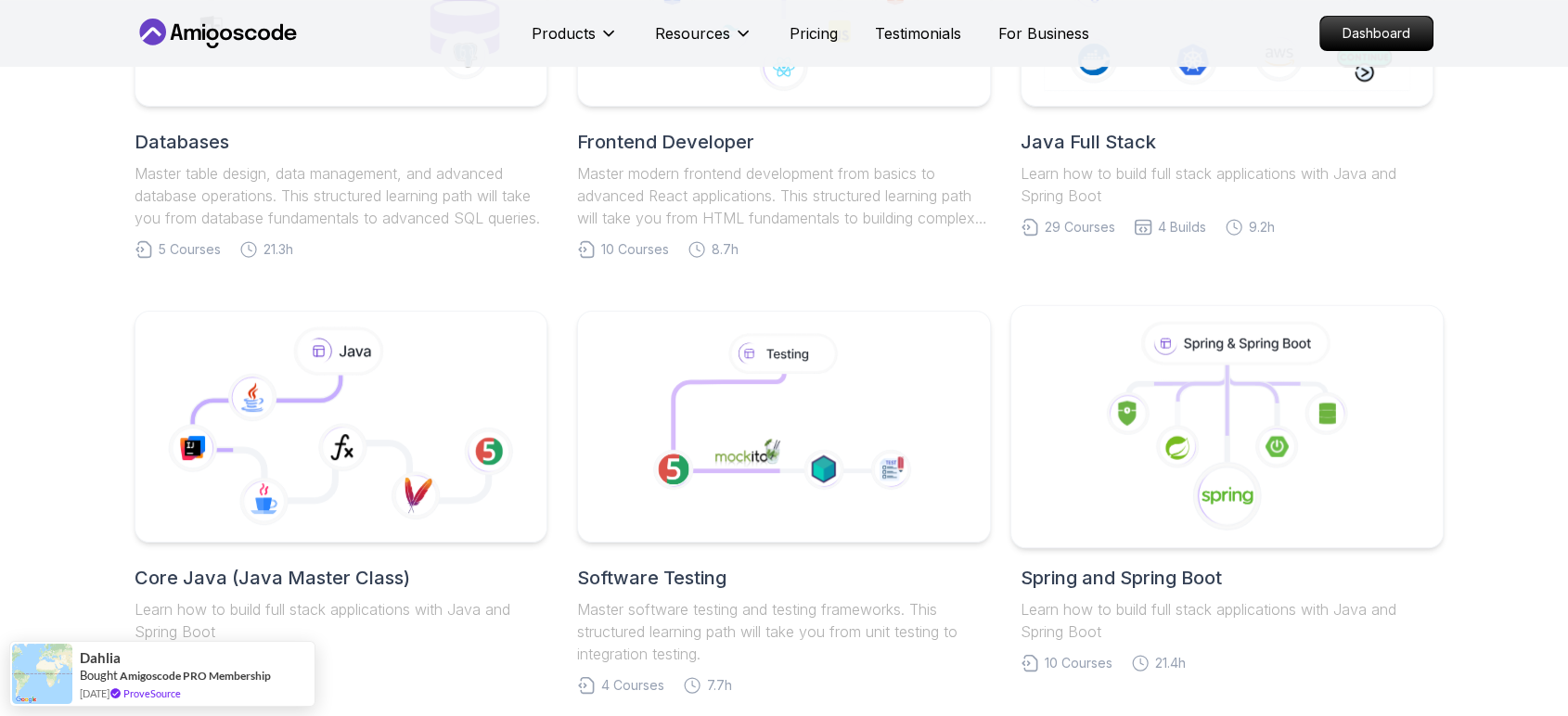 click 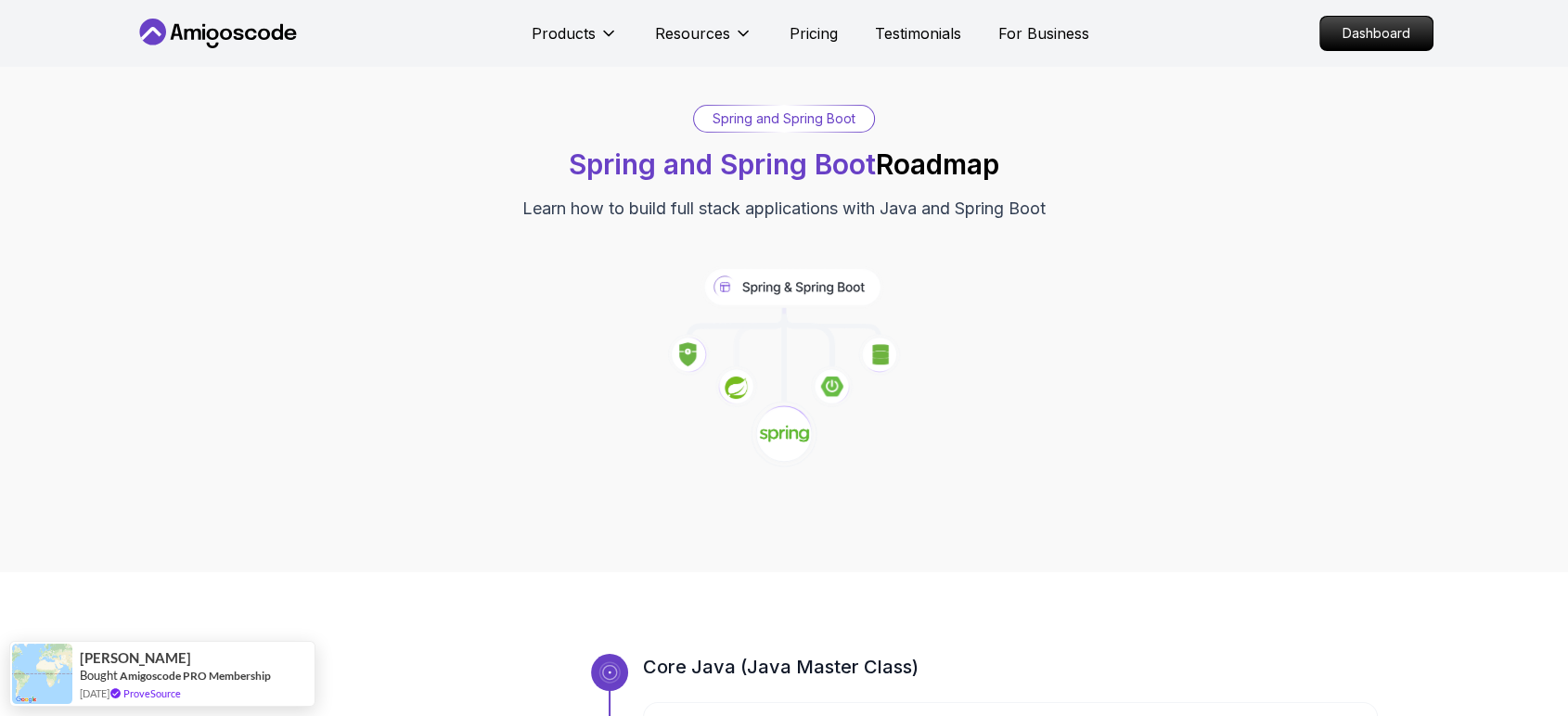 scroll, scrollTop: 0, scrollLeft: 0, axis: both 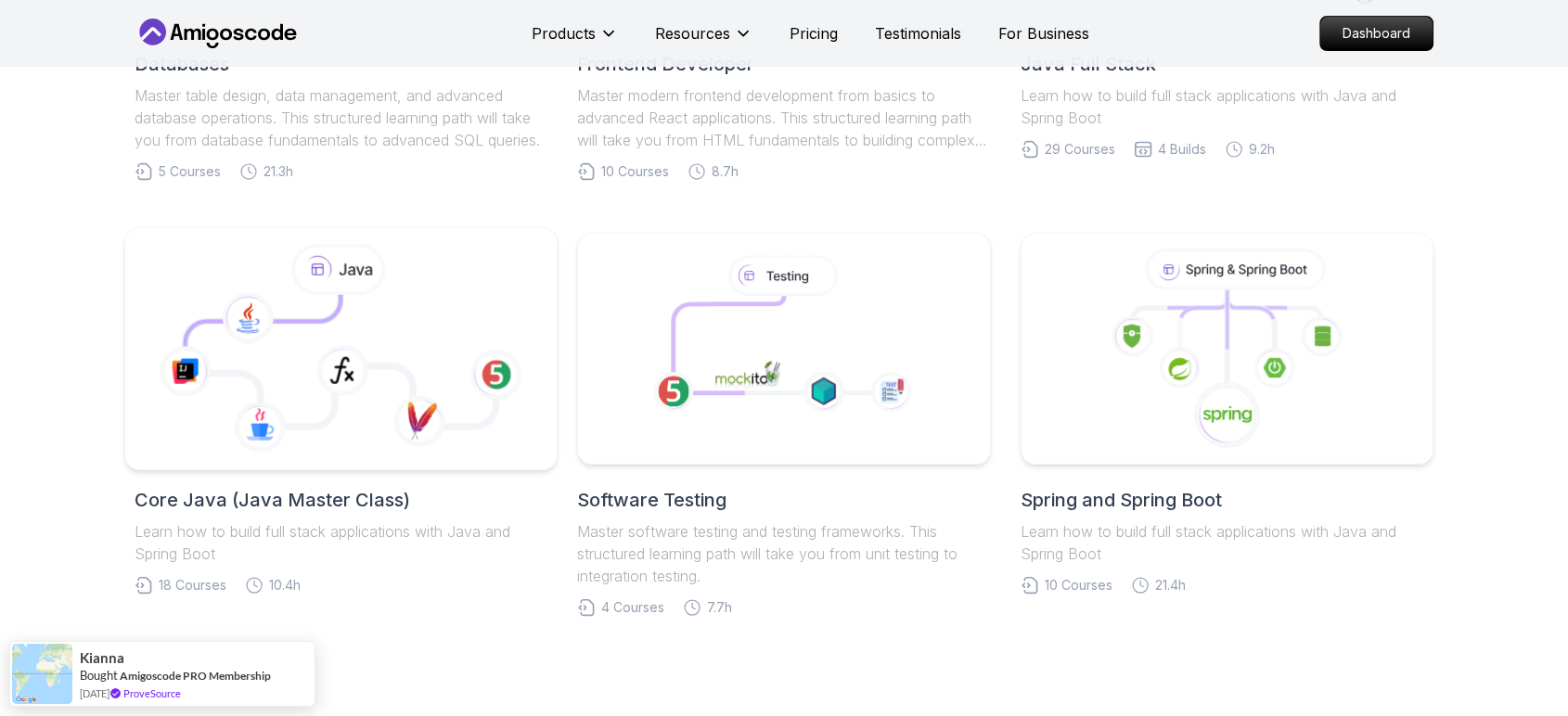 click 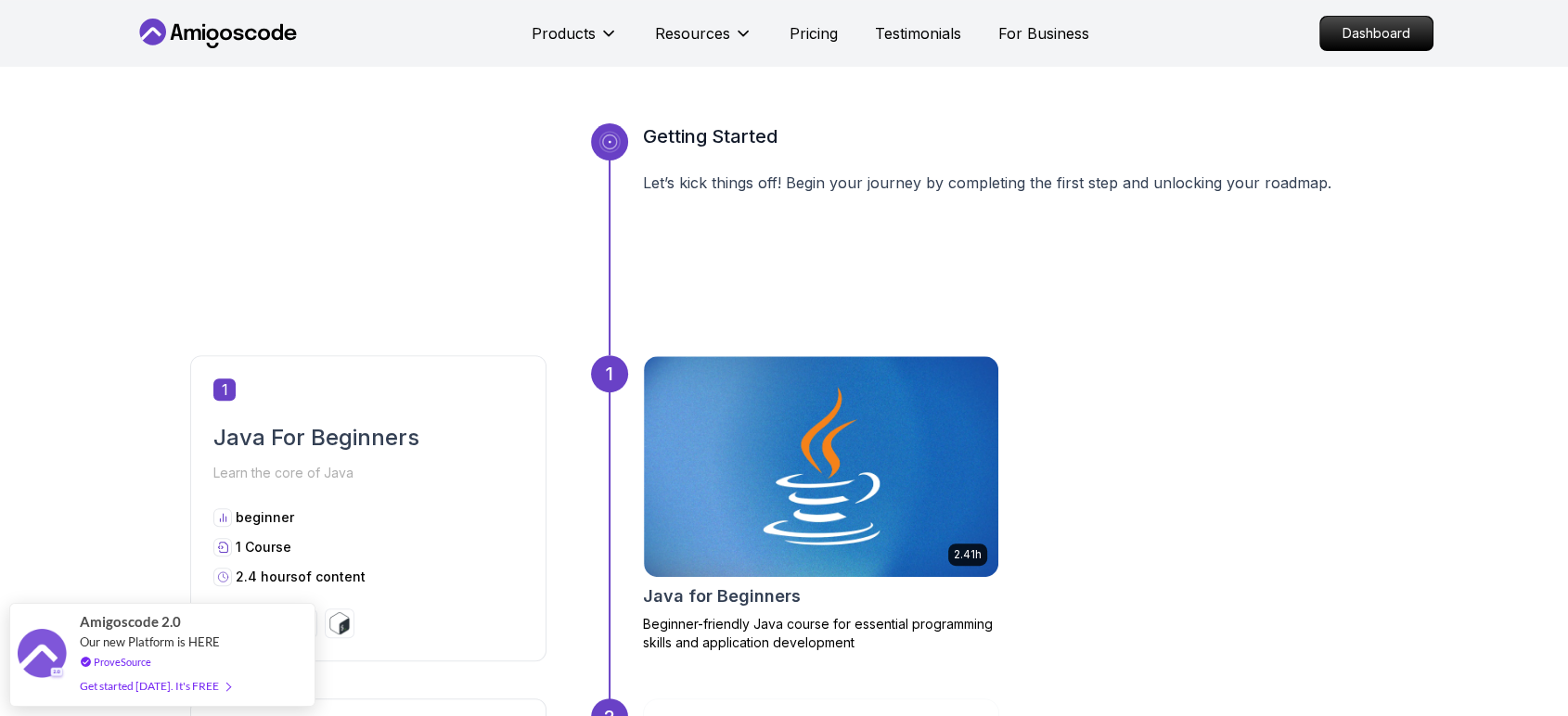 scroll, scrollTop: 0, scrollLeft: 0, axis: both 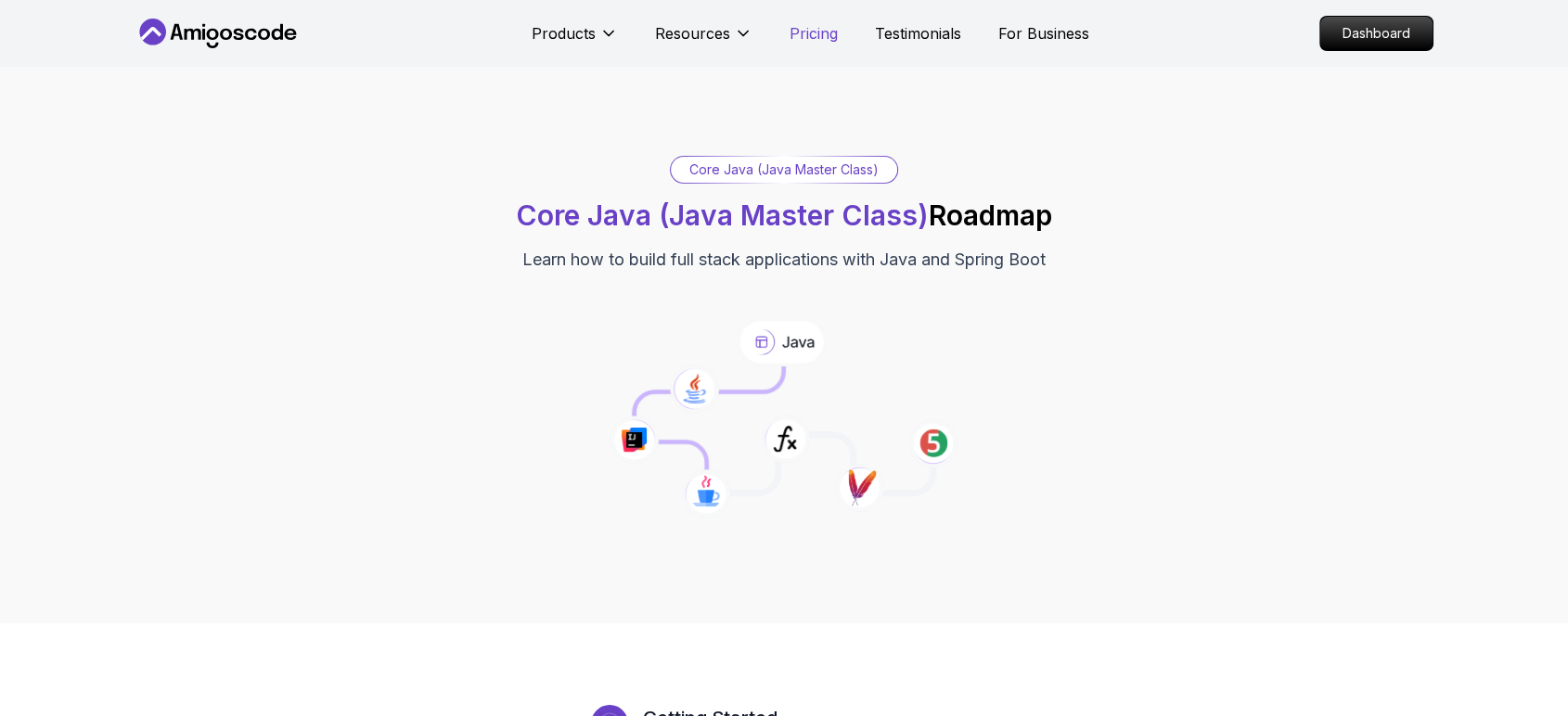 click on "Pricing" at bounding box center (814, 33) 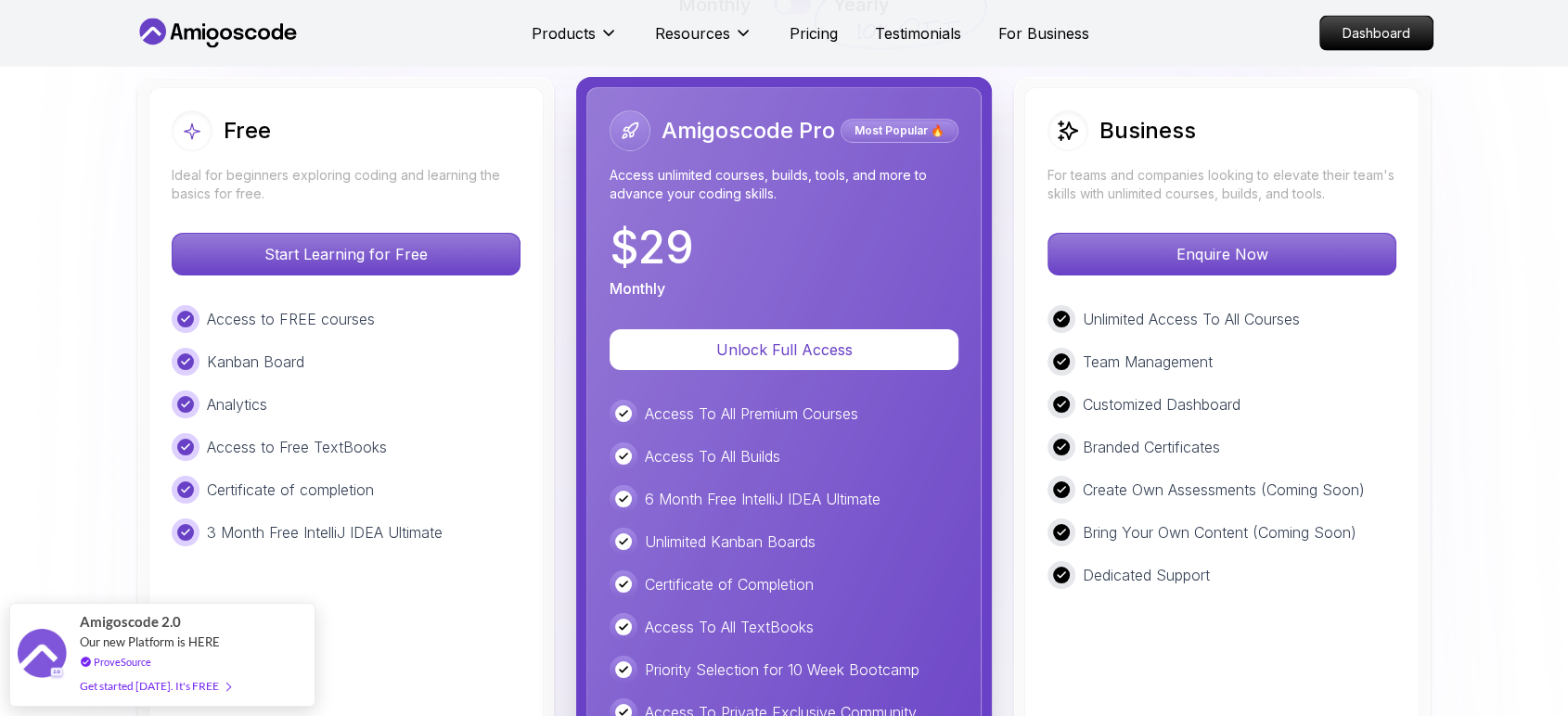 scroll, scrollTop: 4337, scrollLeft: 0, axis: vertical 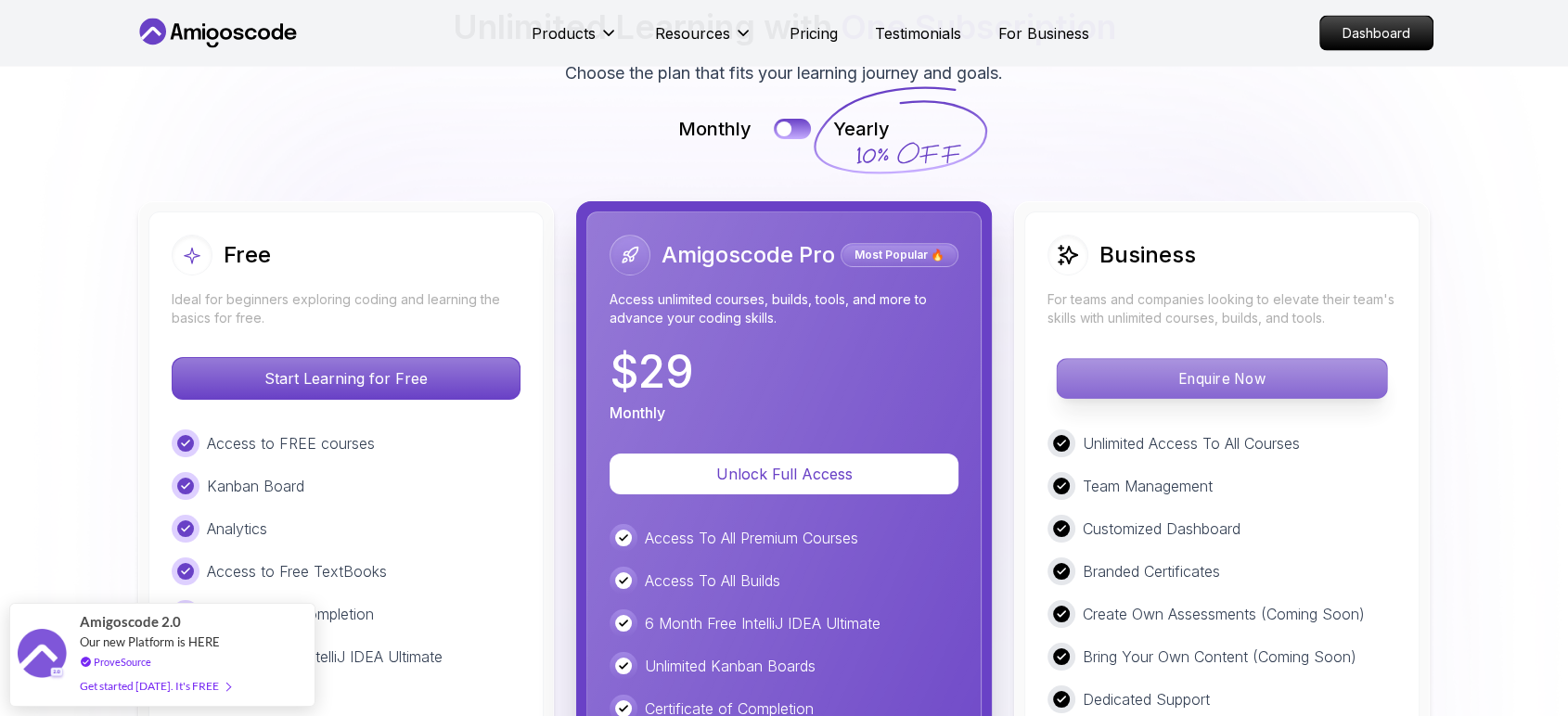 click on "Enquire Now" at bounding box center (1221, 378) 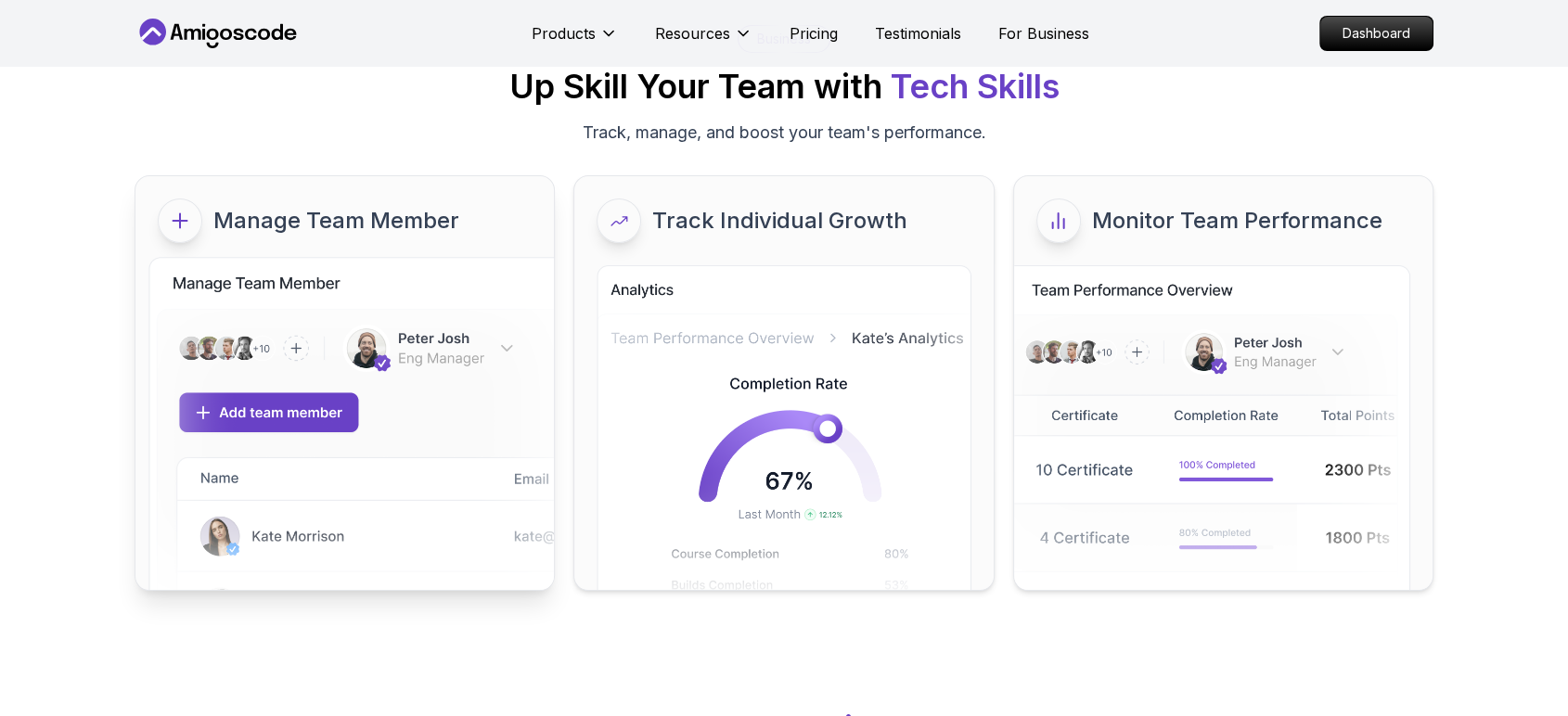 scroll, scrollTop: 0, scrollLeft: 0, axis: both 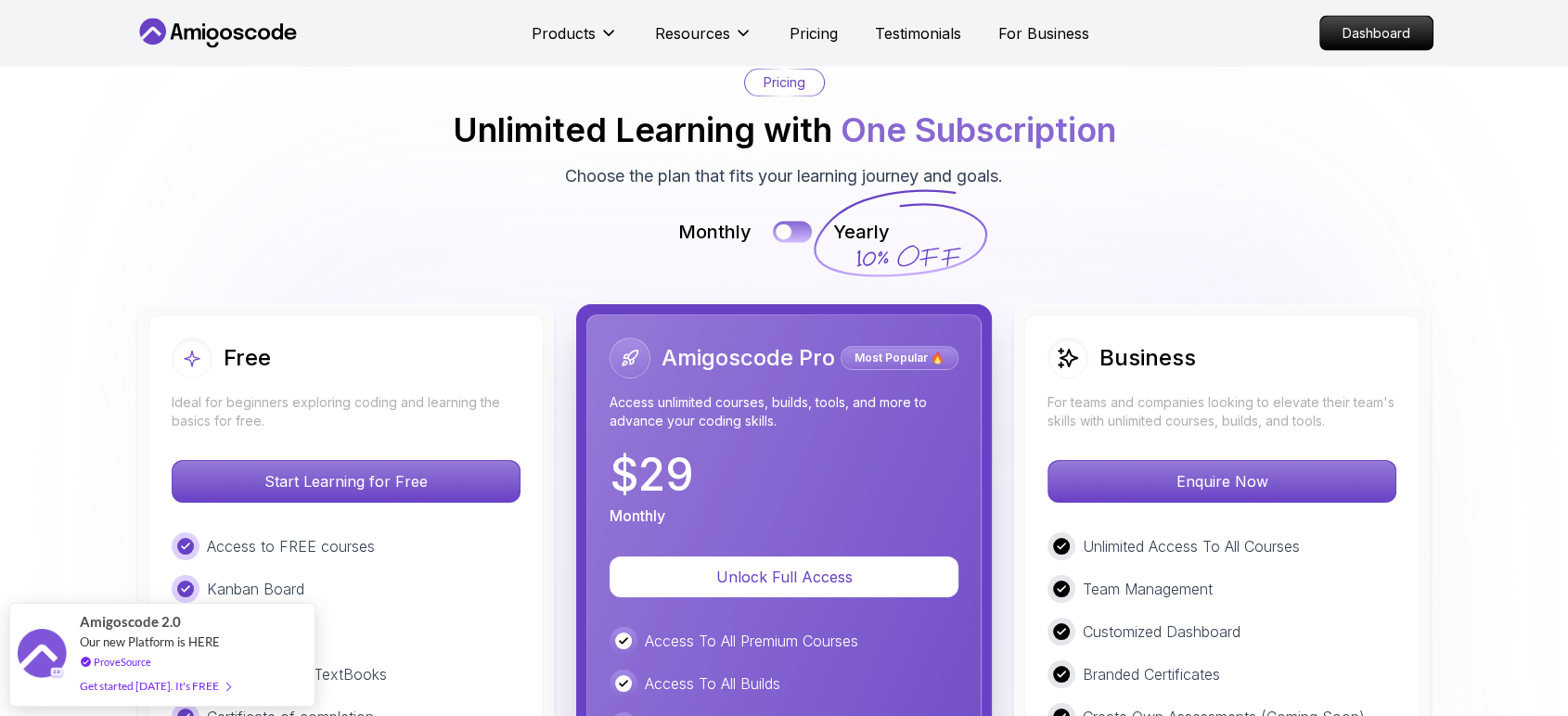 click at bounding box center [792, 232] 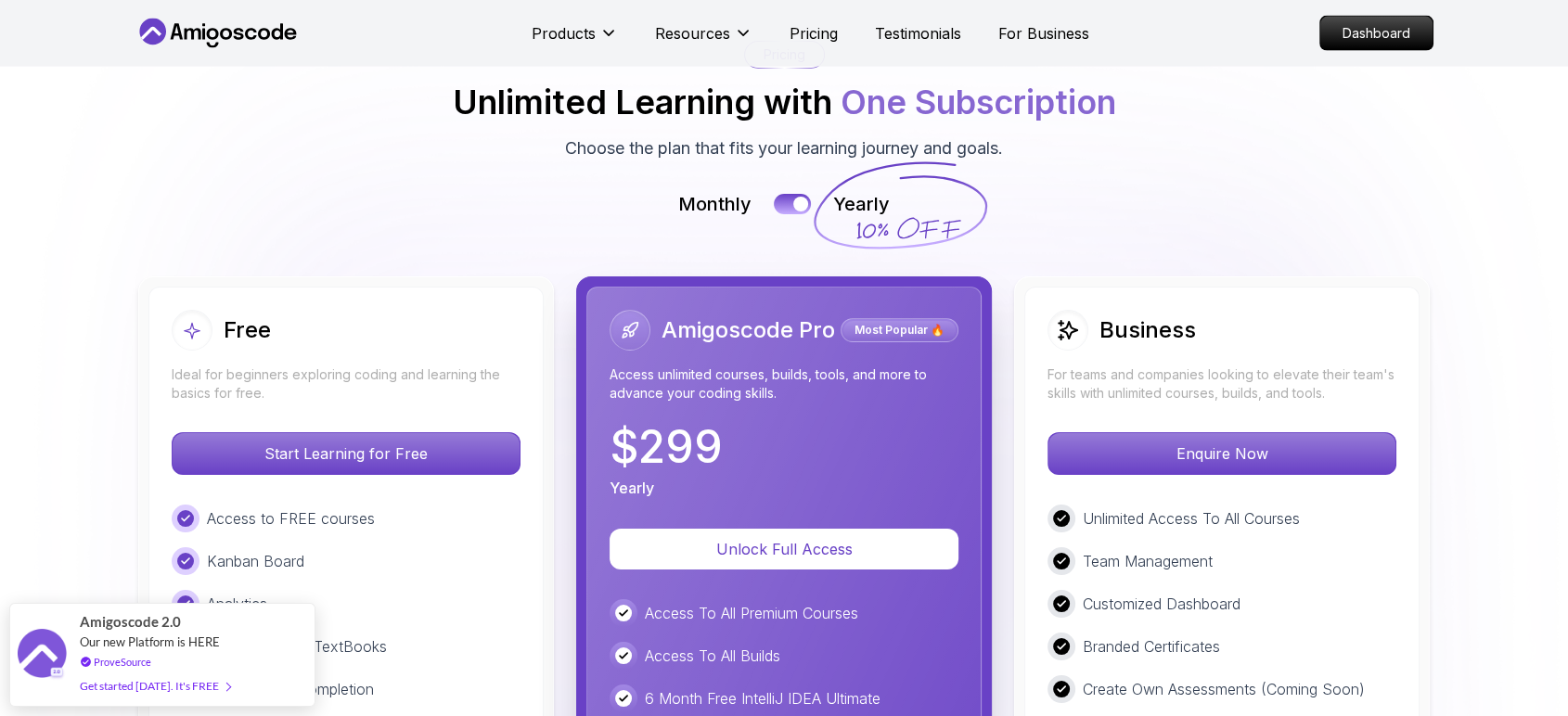 scroll, scrollTop: 4141, scrollLeft: 0, axis: vertical 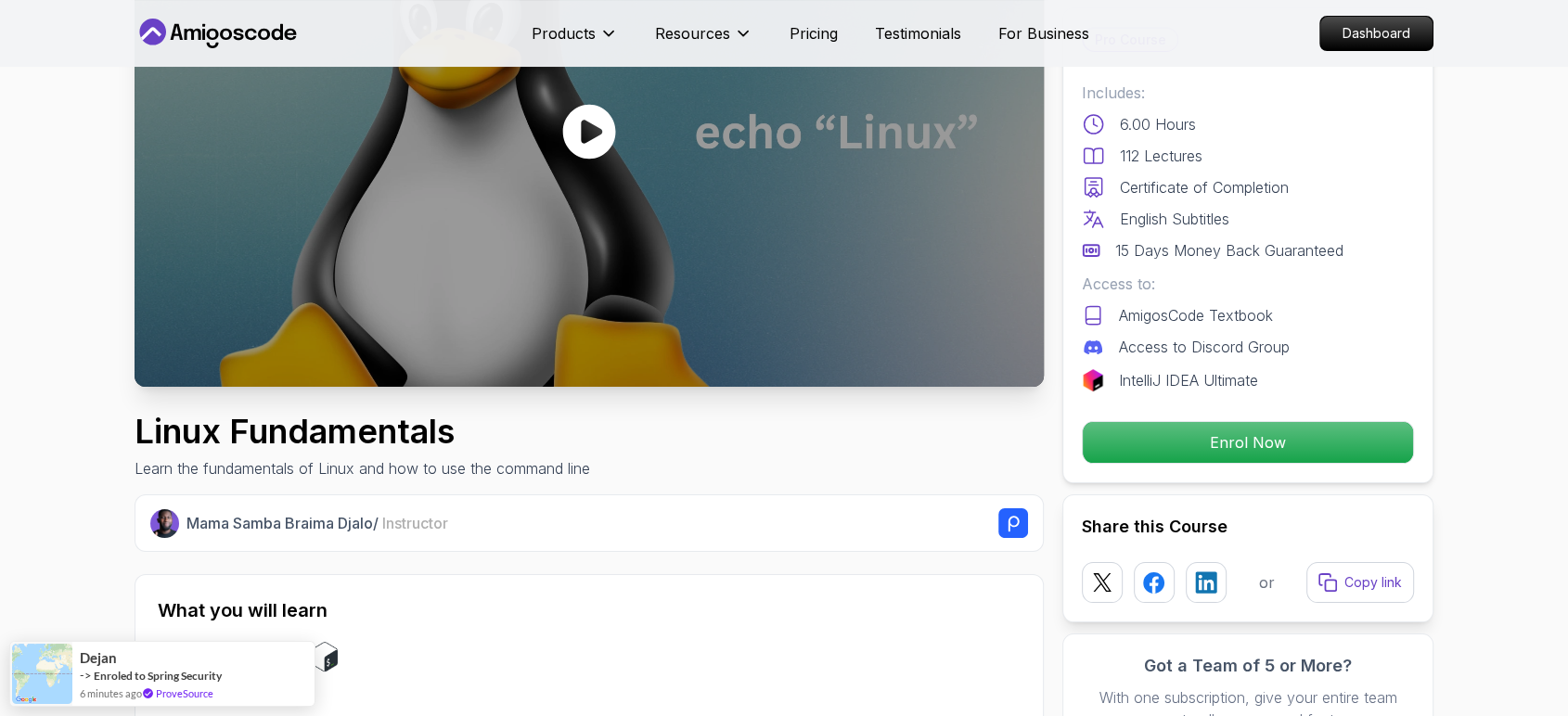 click 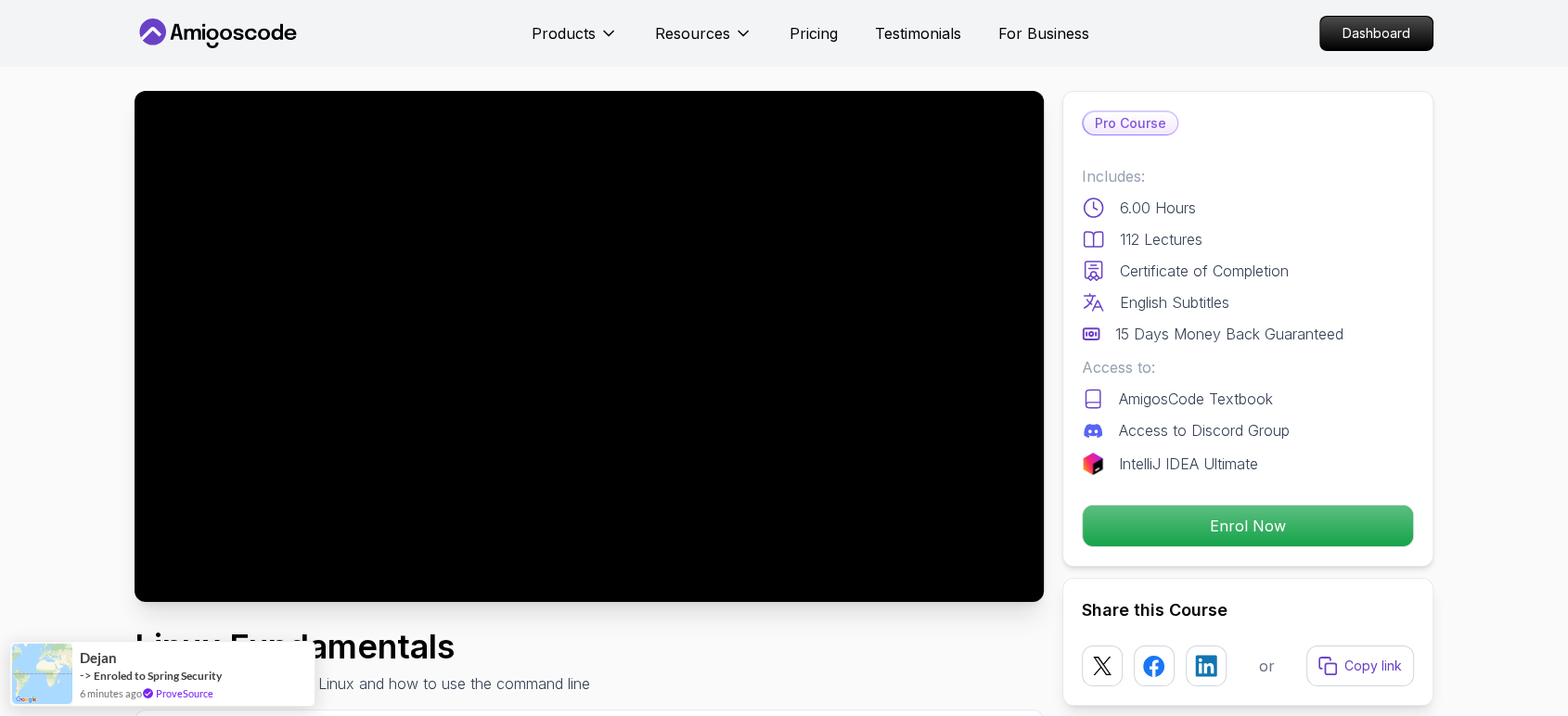 scroll, scrollTop: 0, scrollLeft: 0, axis: both 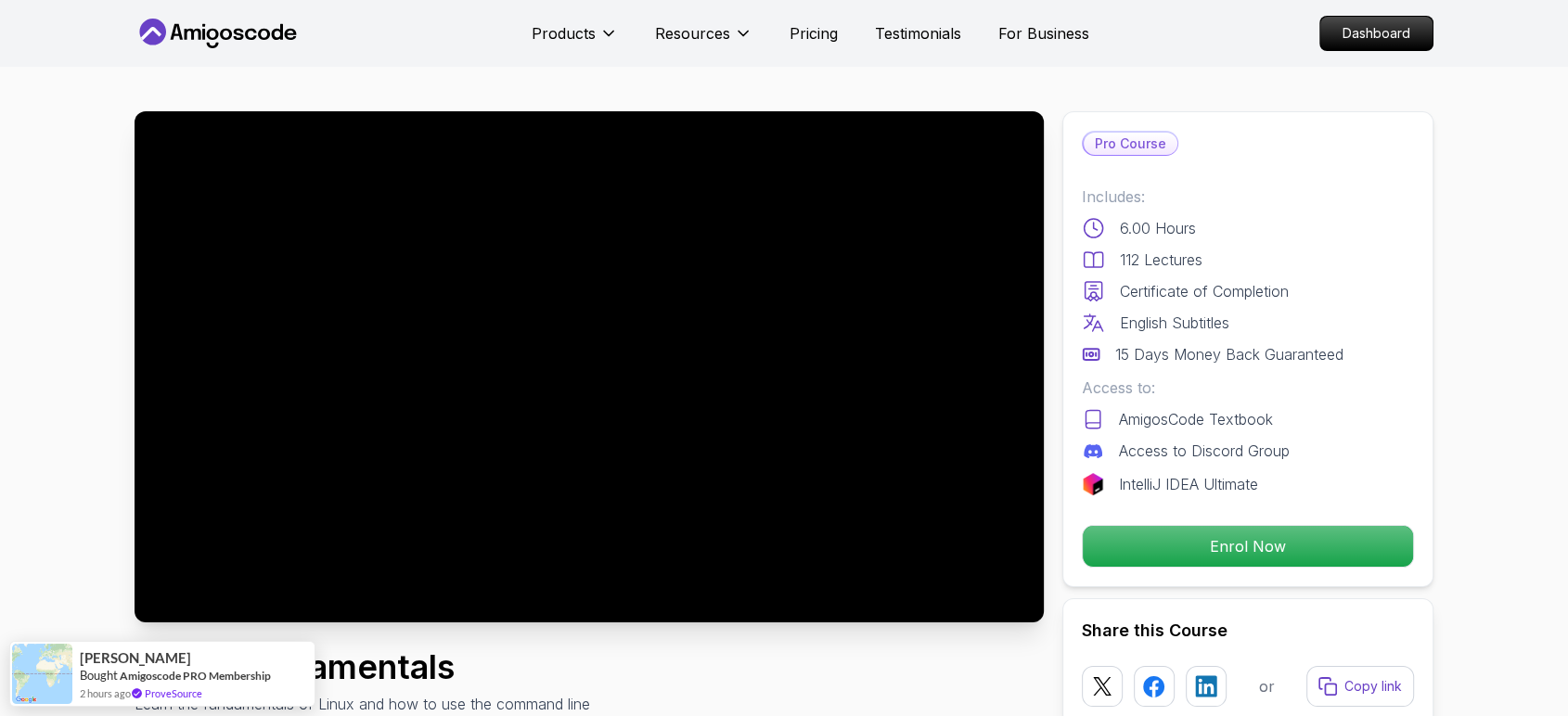 click on "Products Resources Pricing Testimonials For Business Dashboard Products Resources Pricing Testimonials For Business Dashboard Linux Fundamentals Learn the fundamentals of Linux and how to use the command line Mama Samba Braima Djalo  /   Instructor Pro Course Includes: 6.00 Hours 112 Lectures Certificate of Completion English Subtitles 15 Days Money Back Guaranteed Access to: AmigosCode Textbook Access to Discord Group IntelliJ IDEA Ultimate Enrol Now Share this Course or Copy link Got a Team of 5 or More? With one subscription, give your entire team access to all courses and features. Check our Business Plan Mama Samba Braima Djalo  /   Instructor What you will learn linux ubuntu terminal bash Getting Started with Linux - An introduction to the Linux operating system and its history. Linux Installation (Mac, Windows, Linux) - Step-by-step guide to installing Linux on different platforms. Using Virtual Machines - Learn how to set up and use virtual machines for running Linux.
Hands-On Learning" at bounding box center [784, 3918] 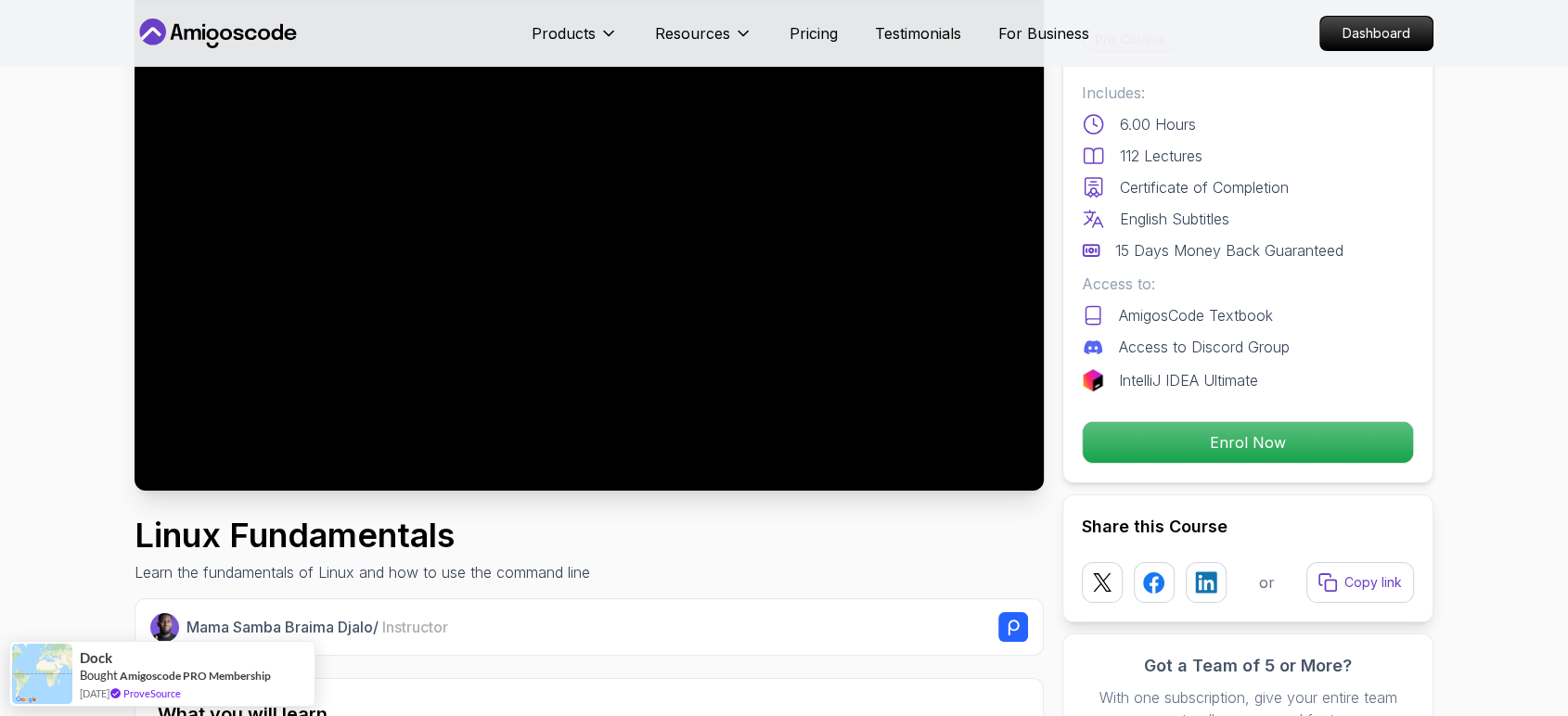 scroll, scrollTop: 0, scrollLeft: 0, axis: both 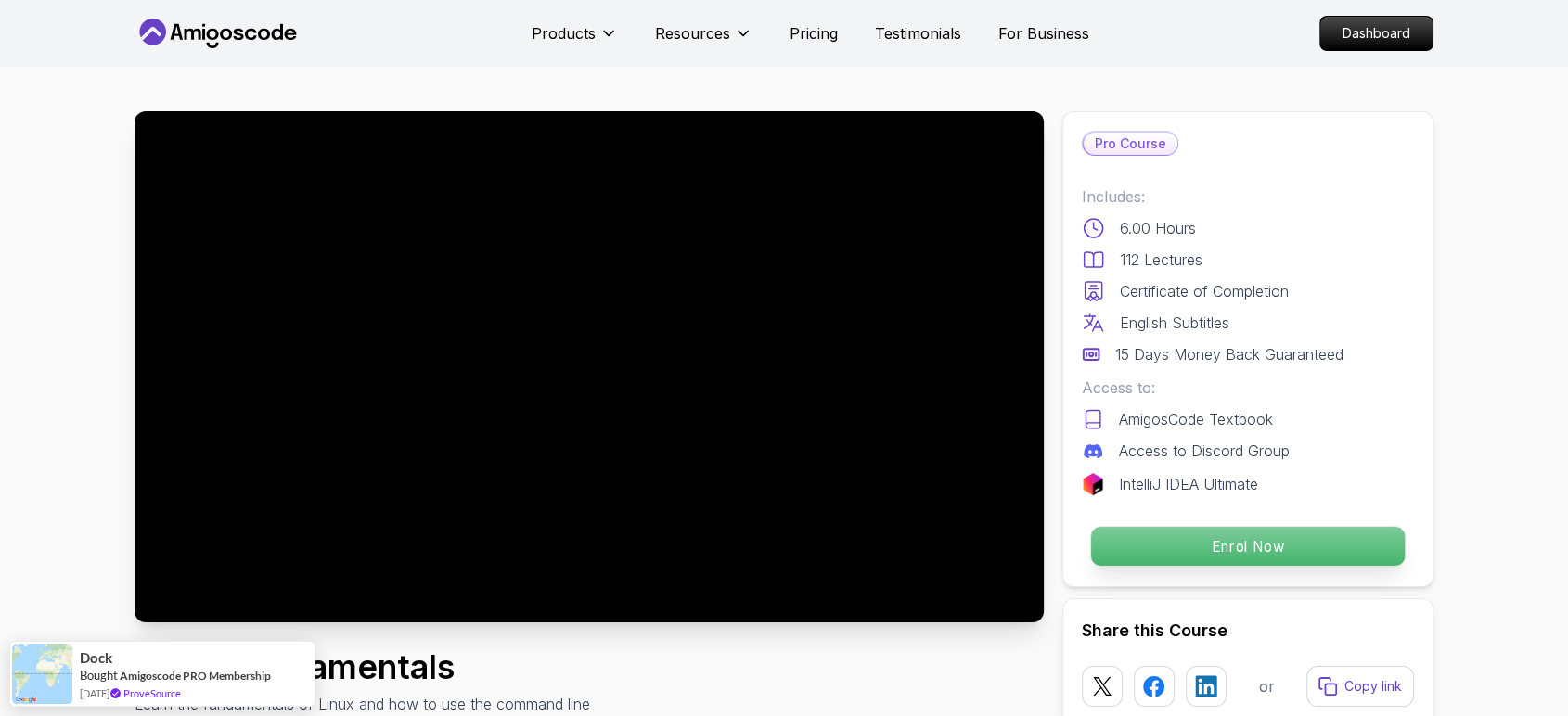 click on "Enrol Now" at bounding box center (1248, 546) 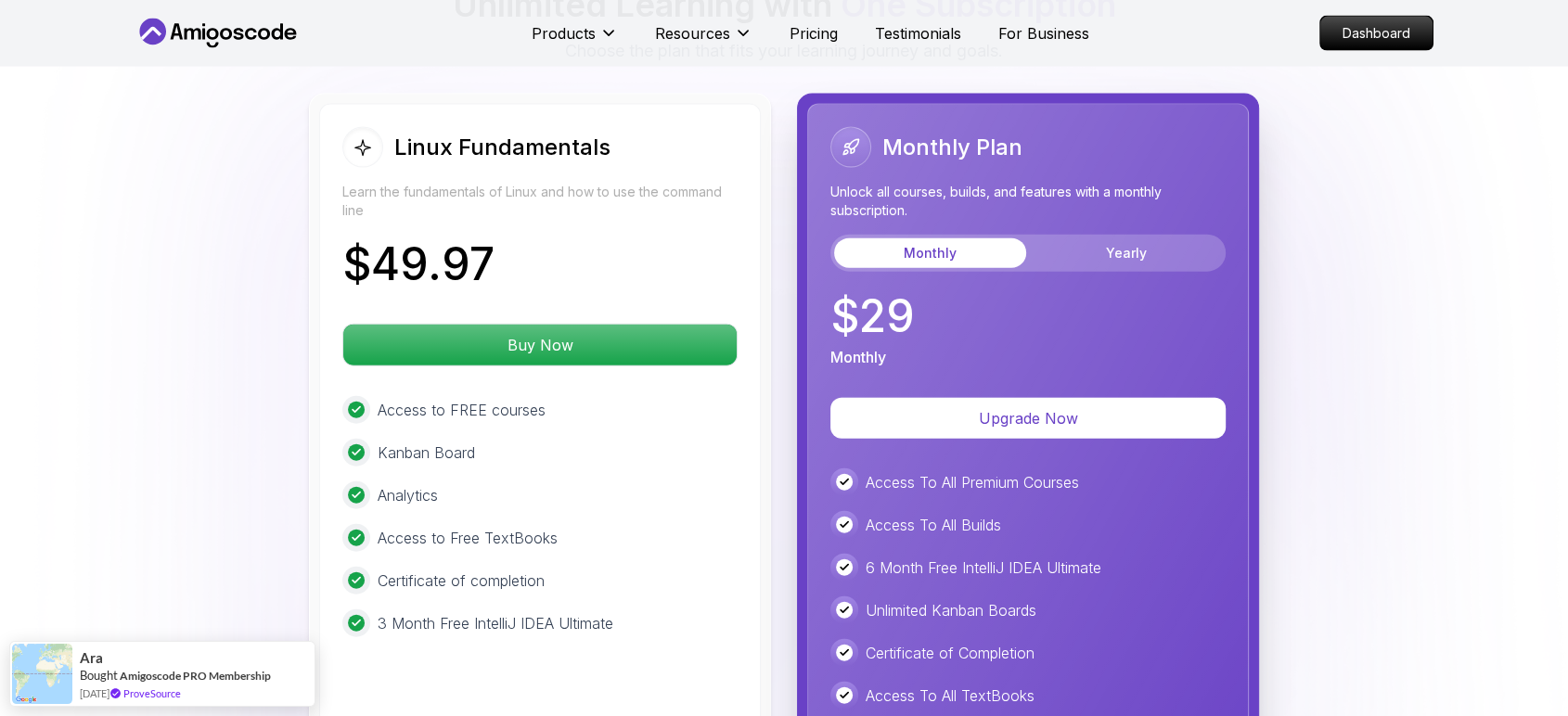 scroll, scrollTop: 4172, scrollLeft: 0, axis: vertical 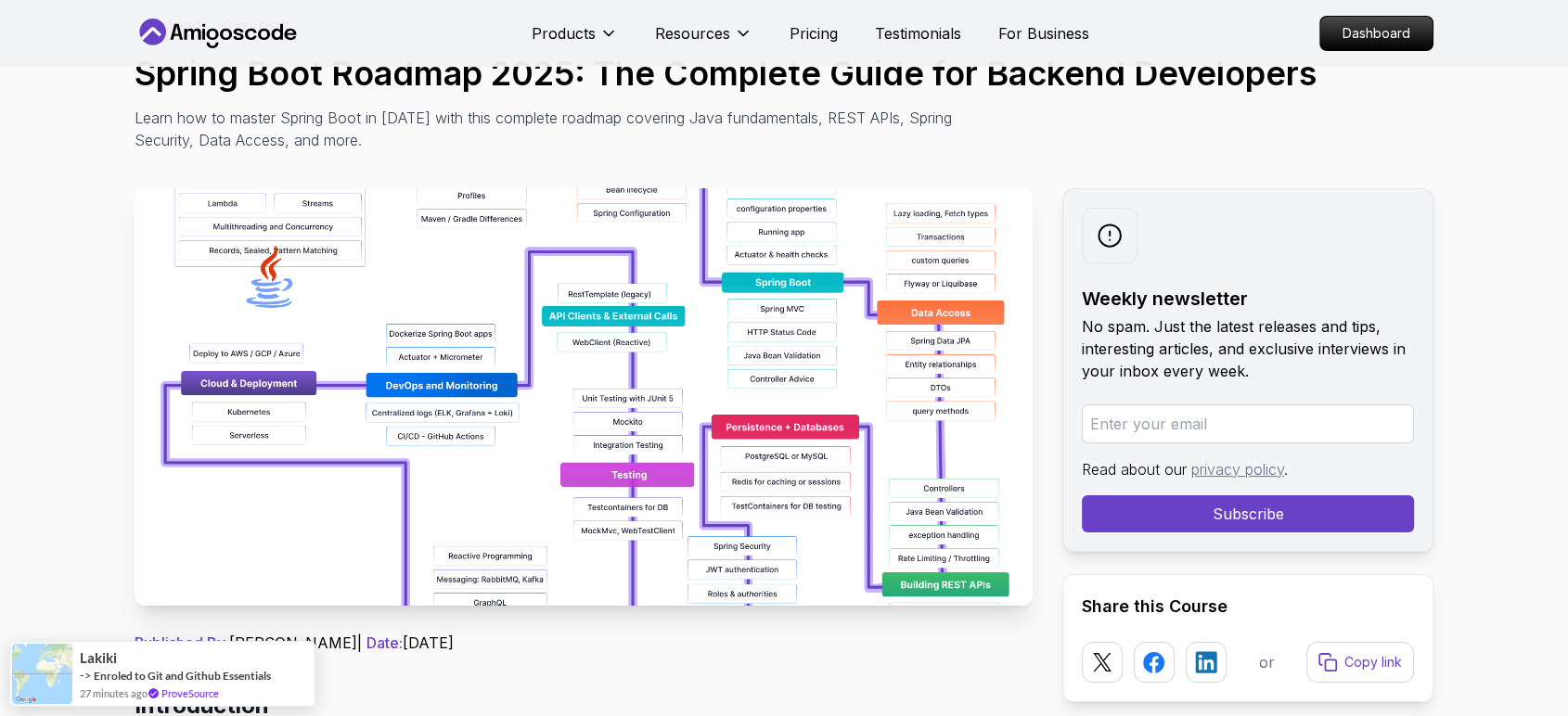 click on "Products Resources Pricing Testimonials For Business Dashboard Products Resources Pricing Testimonials For Business Dashboard Blogs Spring Boot Roadmap 2025: The Complete Guide for Backend Developers backend 30 min read Spring Boot Roadmap 2025: The Complete Guide for Backend Developers Learn how to master Spring Boot in [DATE] with this complete roadmap covering Java fundamentals, REST APIs, Spring Security, Data Access, and more. Weekly newsletter No spam. Just the latest releases and tips, interesting articles, and exclusive interviews in your inbox every week. Read about our   privacy policy . Subscribe Share this Course or Copy link Published By:  [PERSON_NAME]  |   Date:  [DATE] Introduction
The Spring Boot ecosystem has evolved significantly over the past few years, with new features like native compilation, improved performance, and enhanced cloud integration. Understanding these developments and how they impact application development is essential for staying current in the field." at bounding box center [784, 12375] 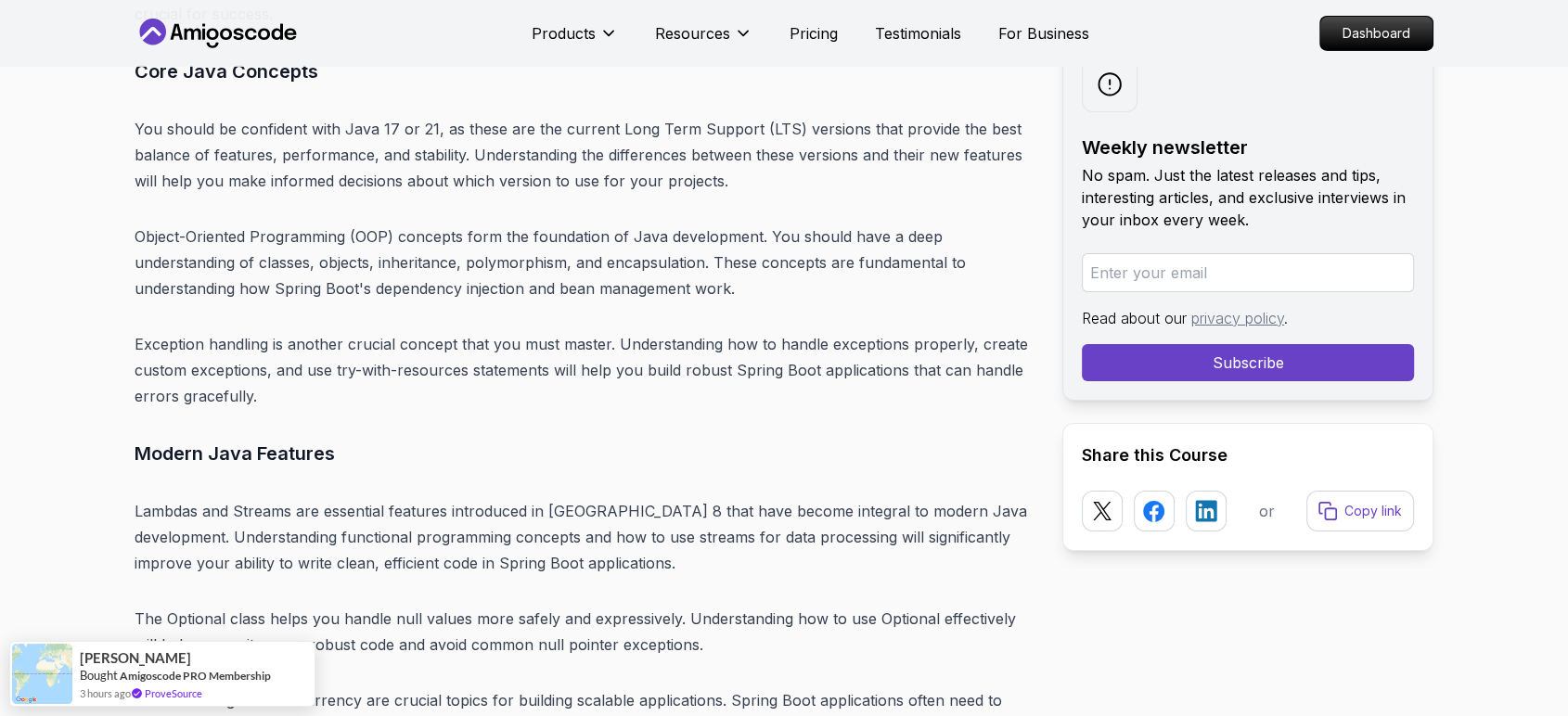 scroll, scrollTop: 6364, scrollLeft: 0, axis: vertical 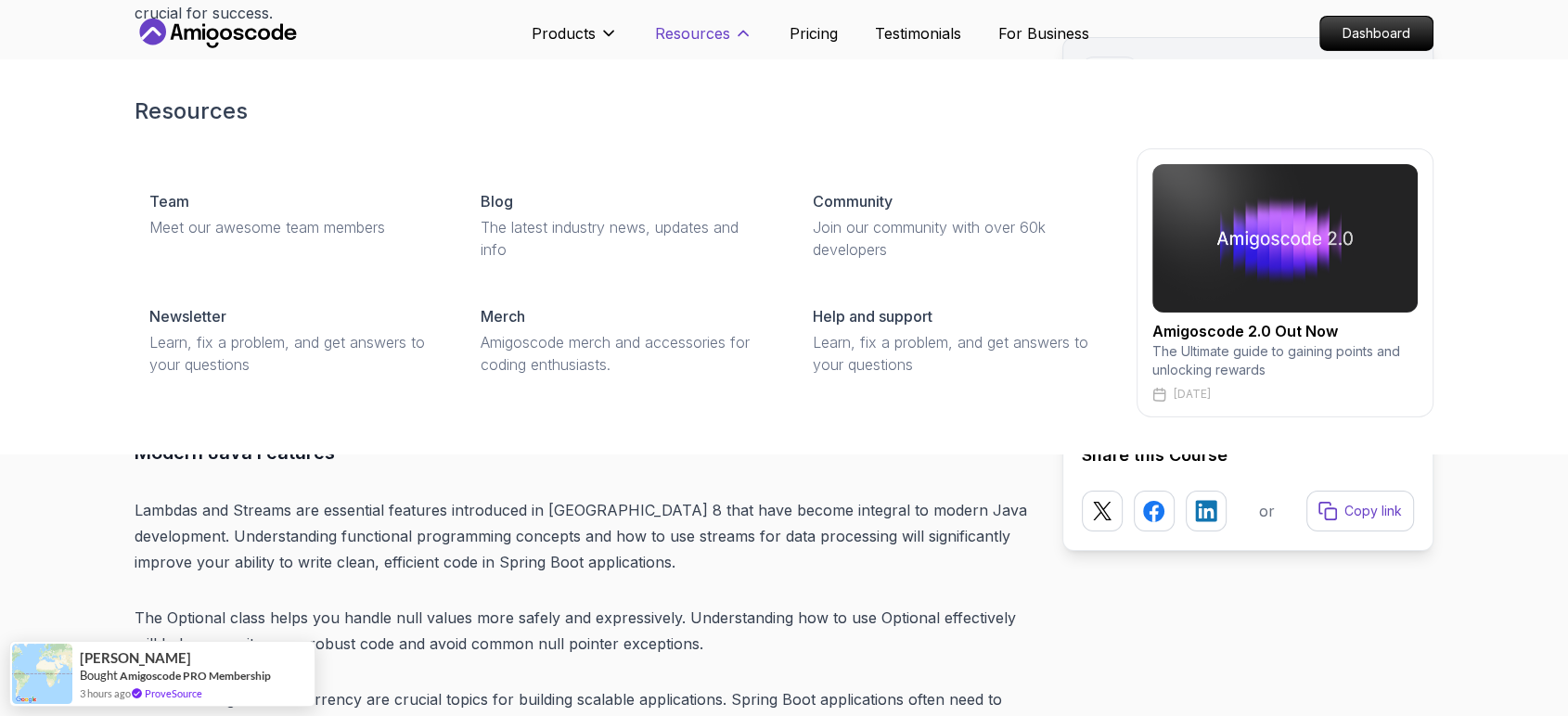 click 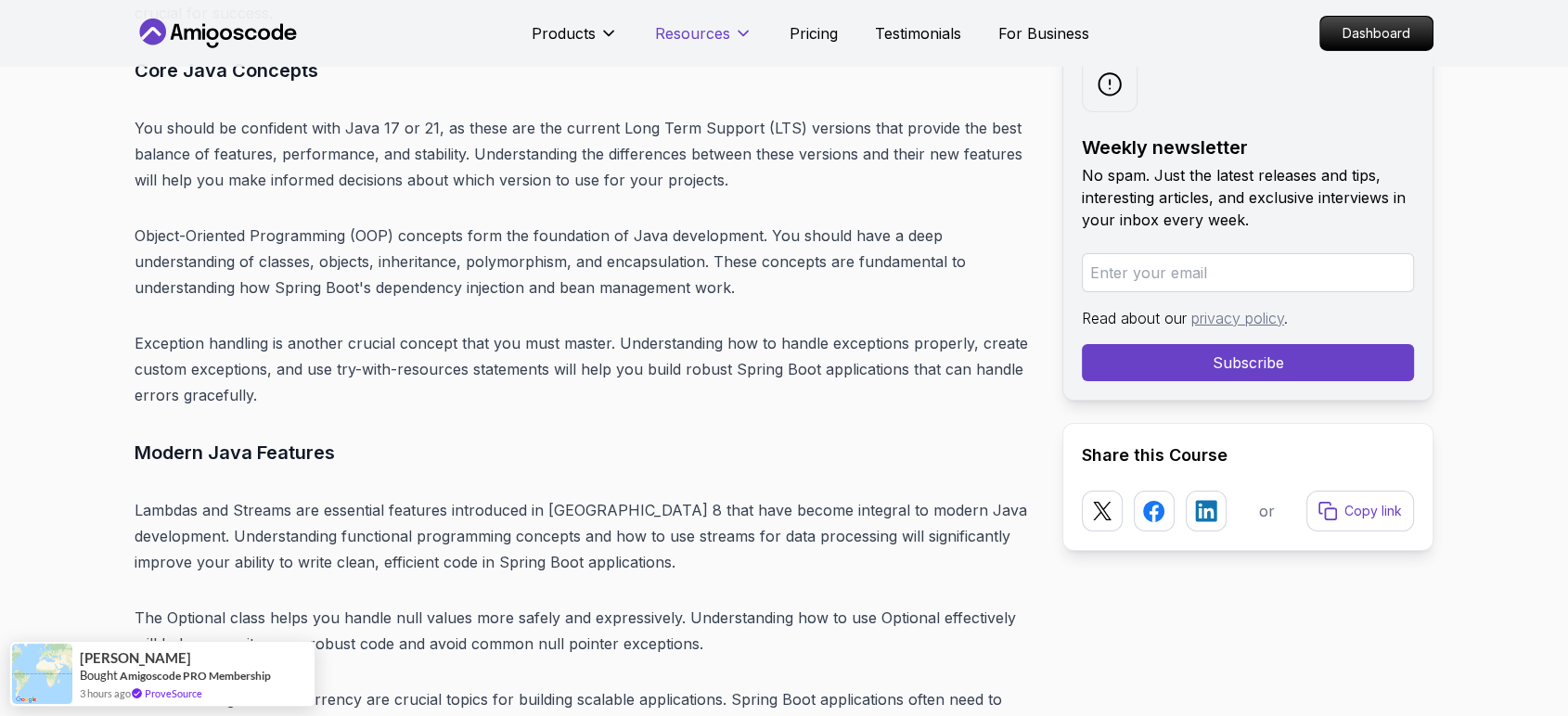 click 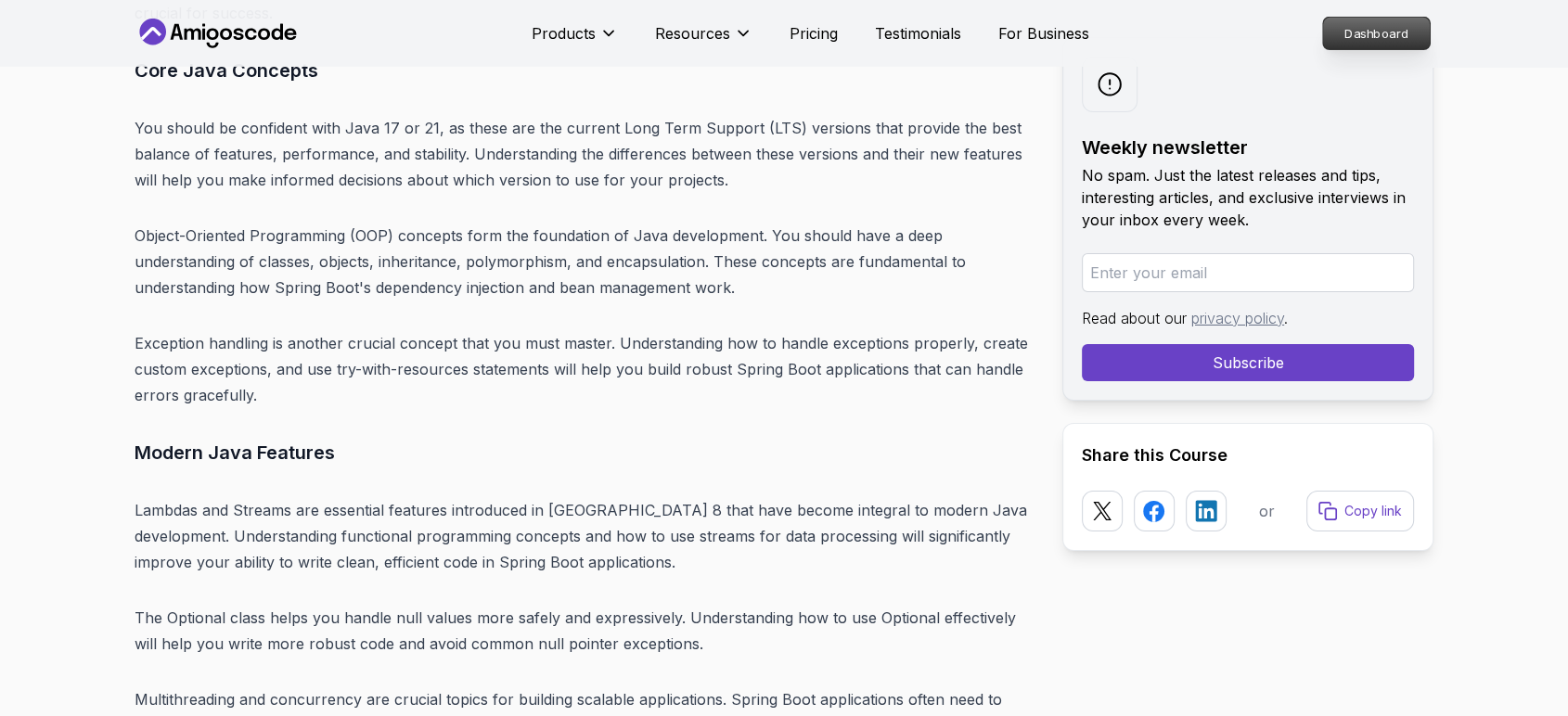 click on "Dashboard" at bounding box center (1376, 33) 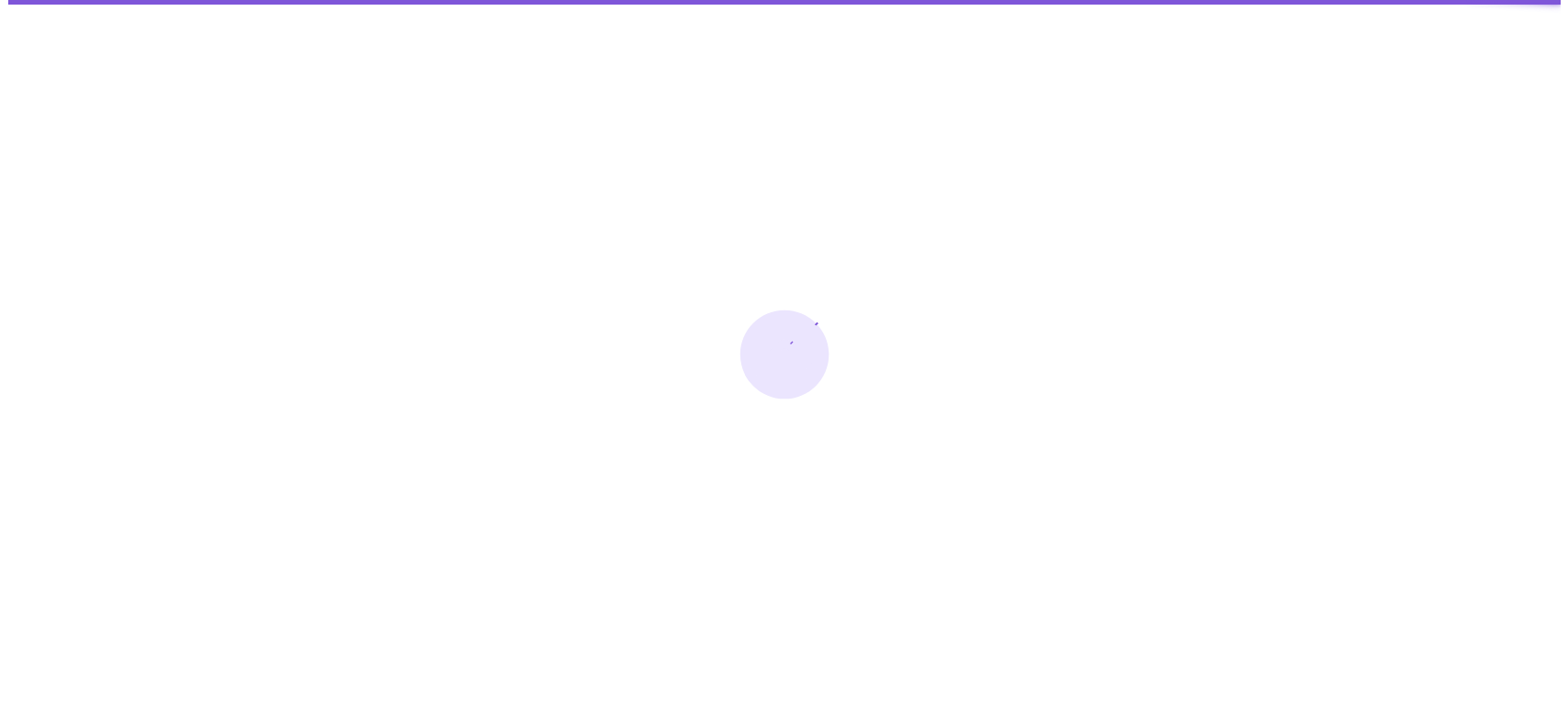 scroll, scrollTop: 0, scrollLeft: 0, axis: both 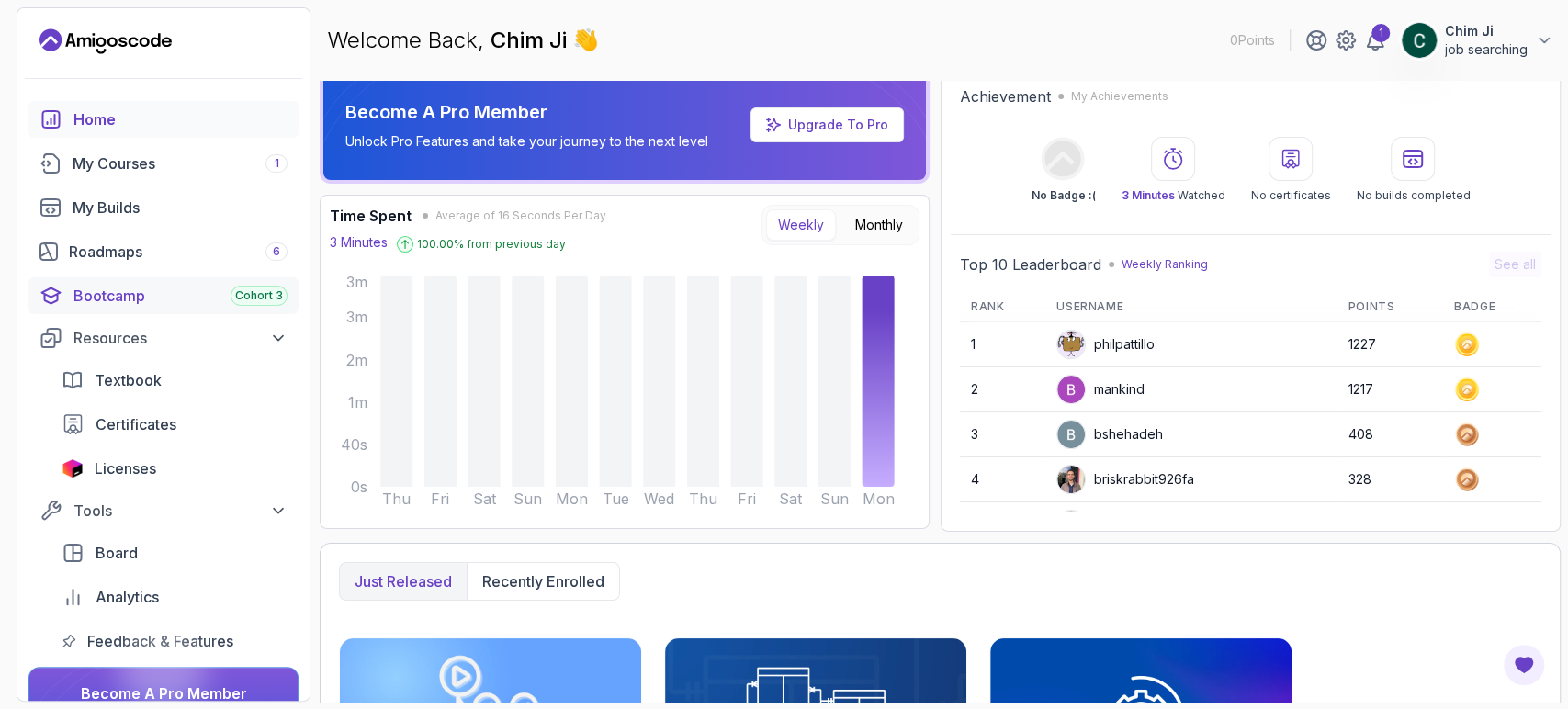 click on "Bootcamp Cohort 3" at bounding box center [180, 296] 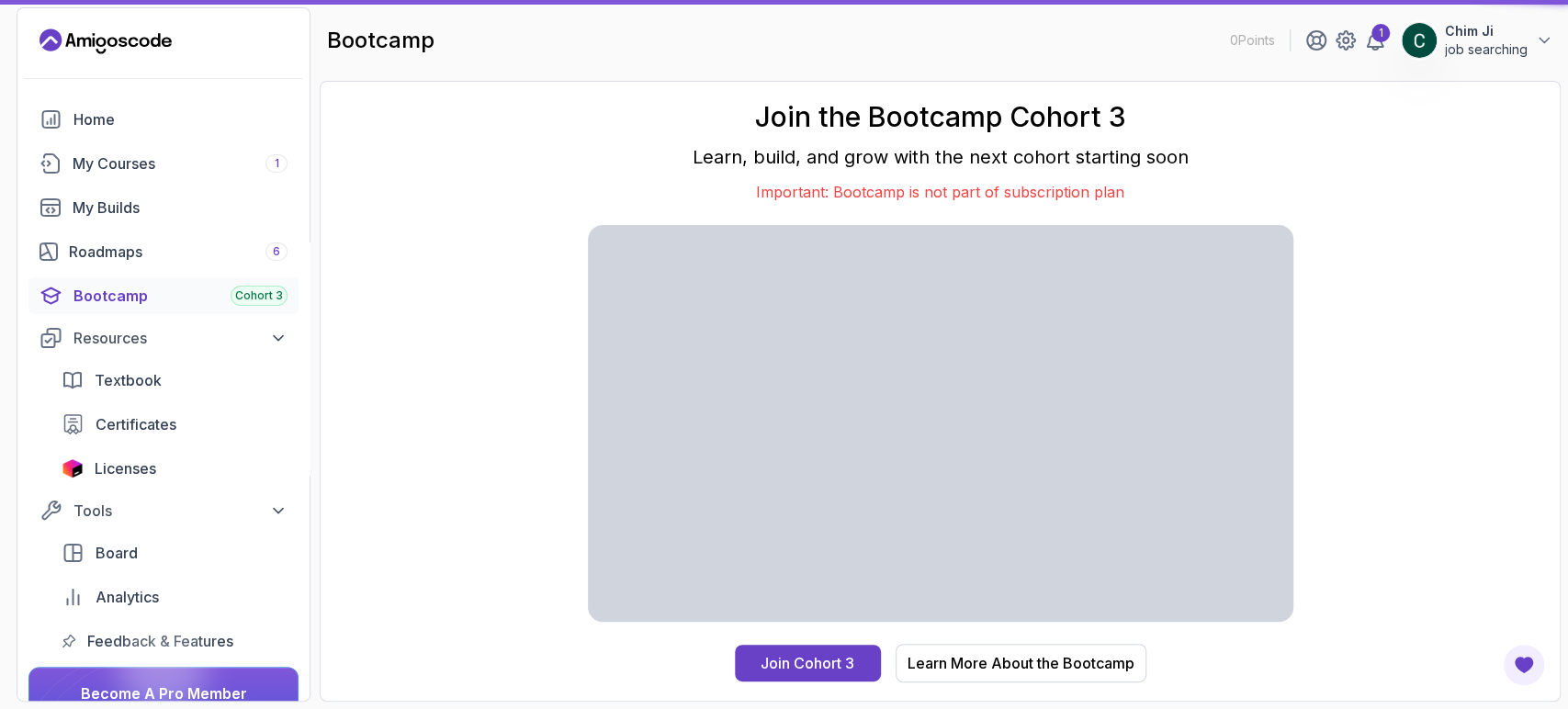 scroll, scrollTop: 0, scrollLeft: 0, axis: both 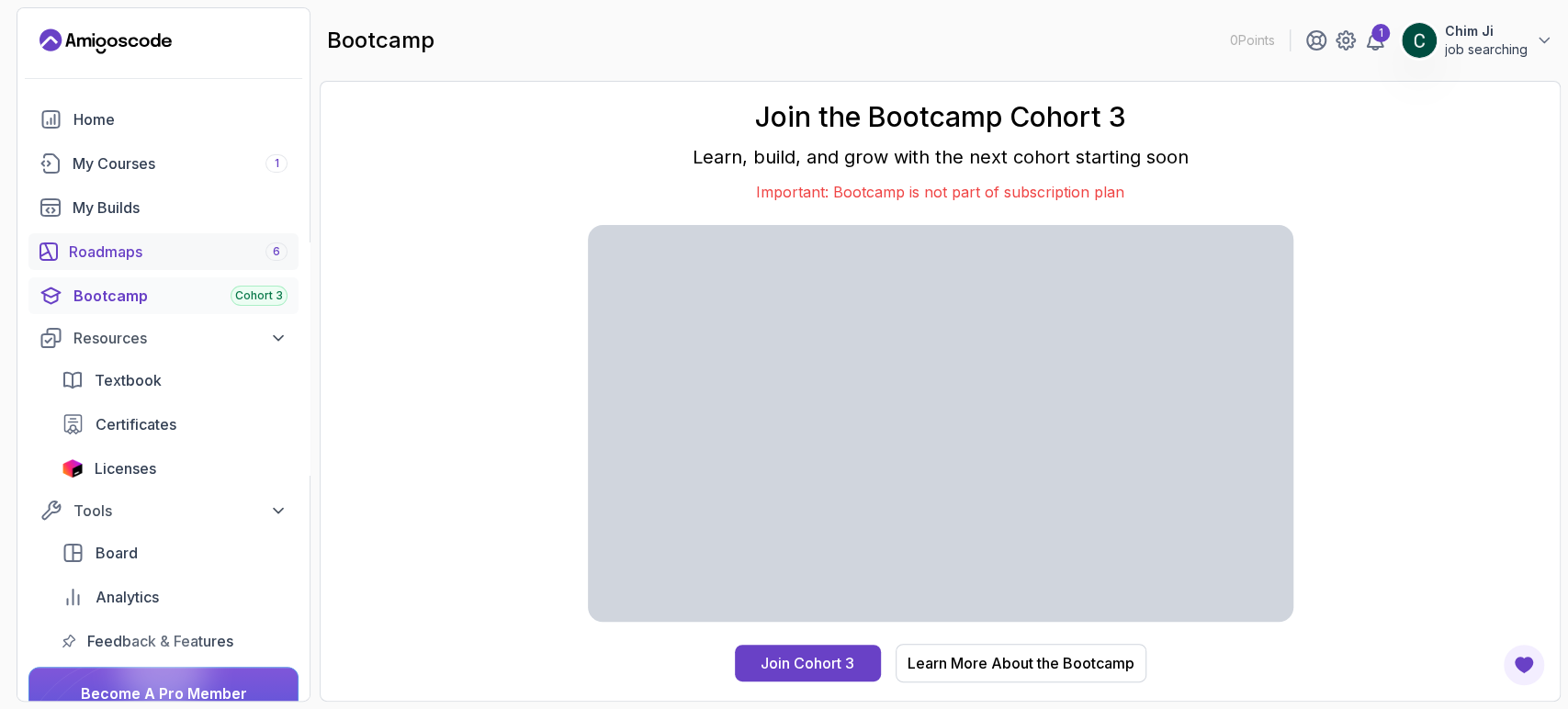 click on "Roadmaps 6" at bounding box center [178, 252] 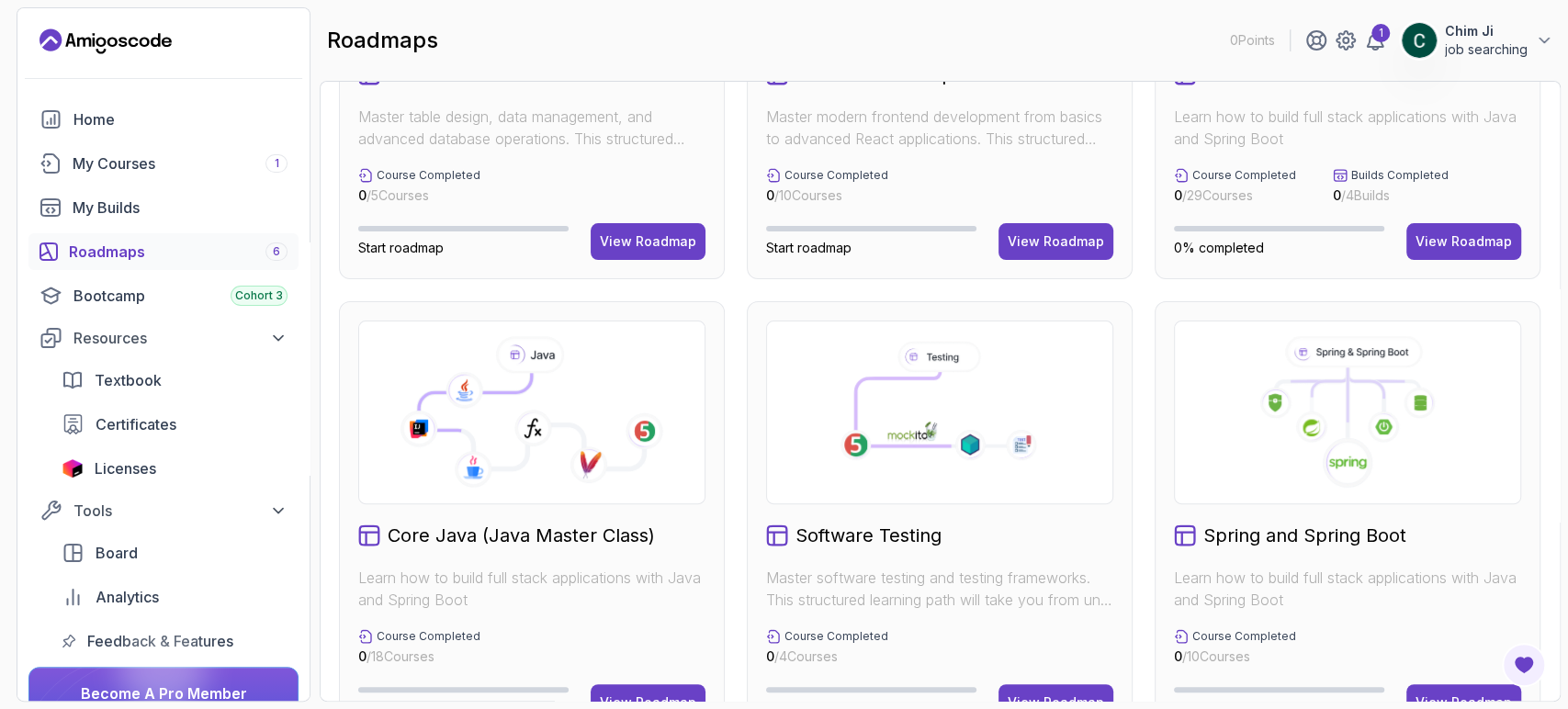 scroll, scrollTop: 316, scrollLeft: 0, axis: vertical 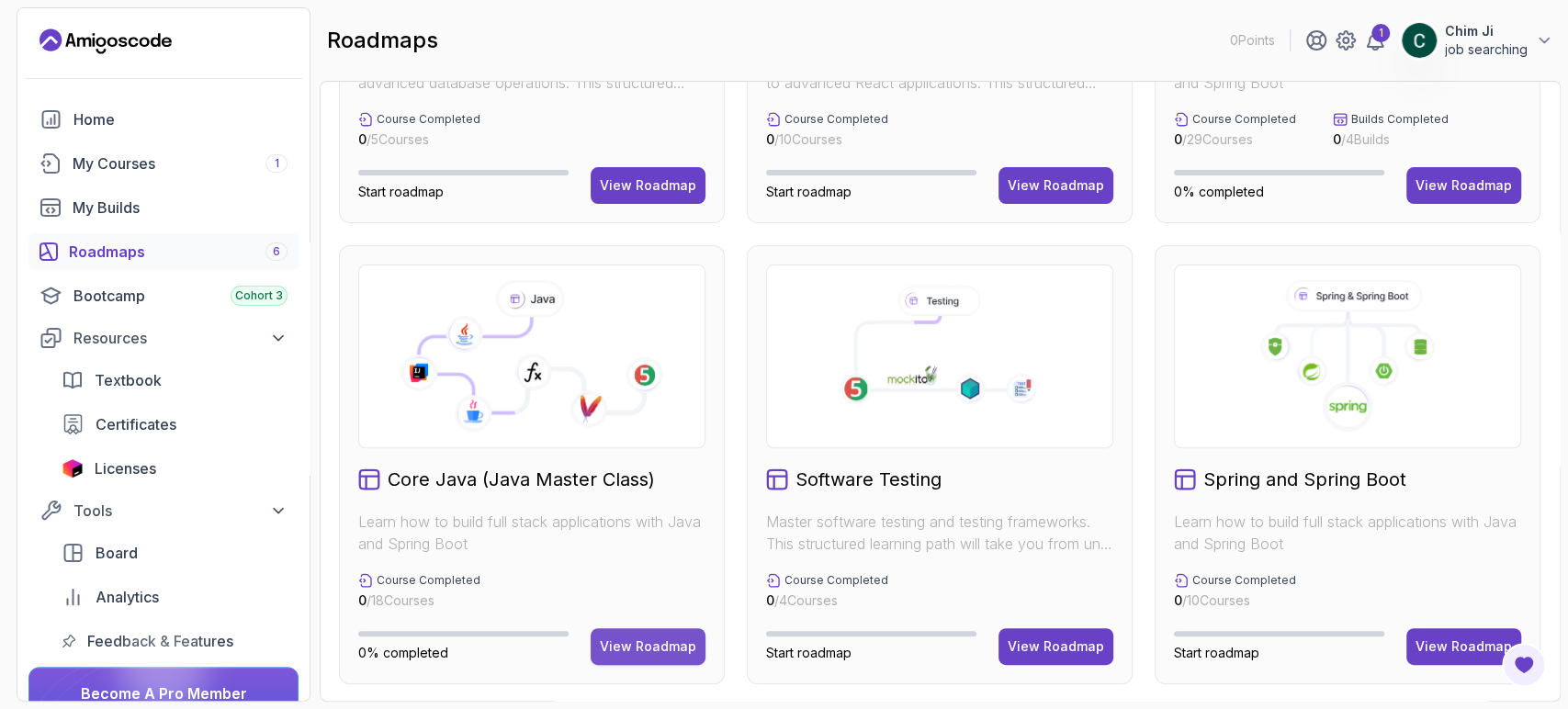 click on "View Roadmap" at bounding box center (648, 647) 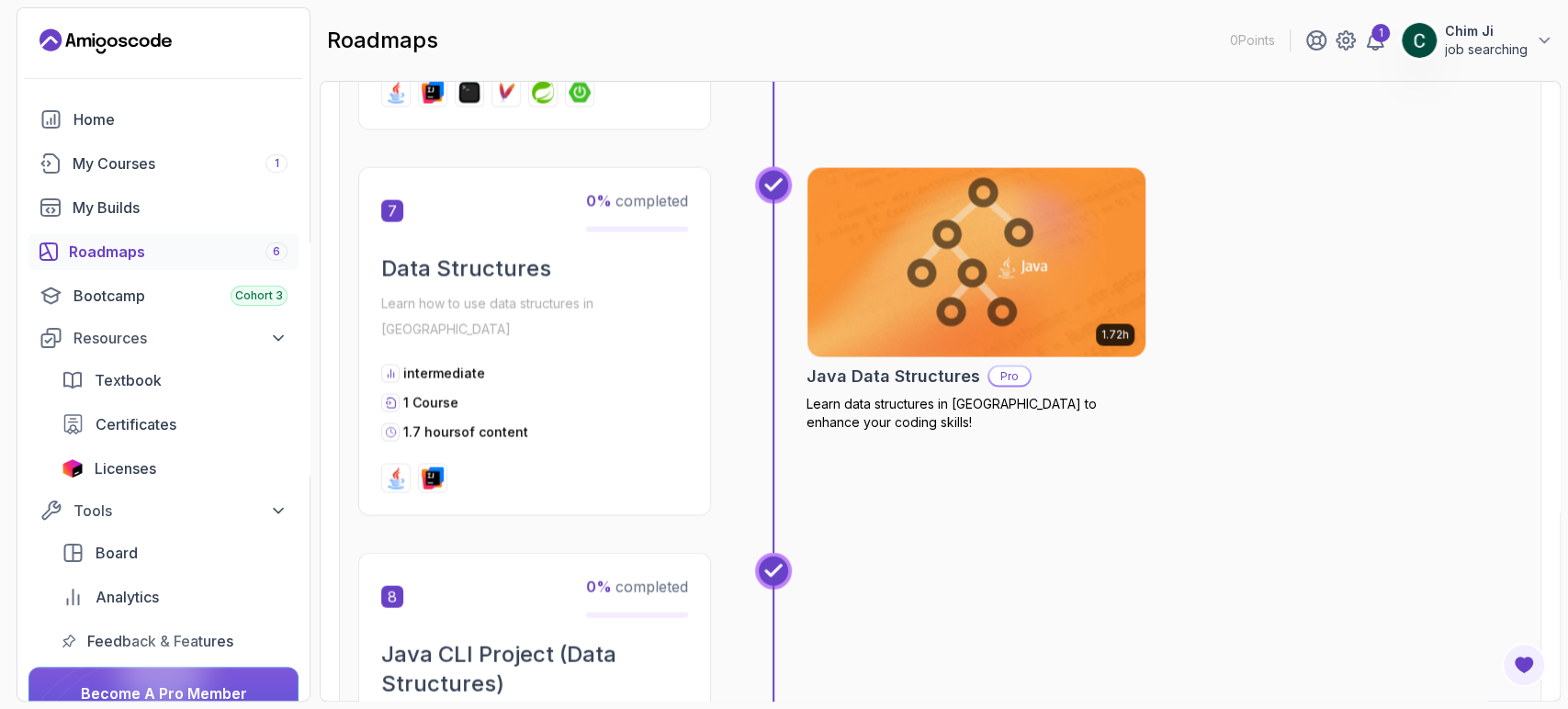 scroll, scrollTop: 2572, scrollLeft: 0, axis: vertical 